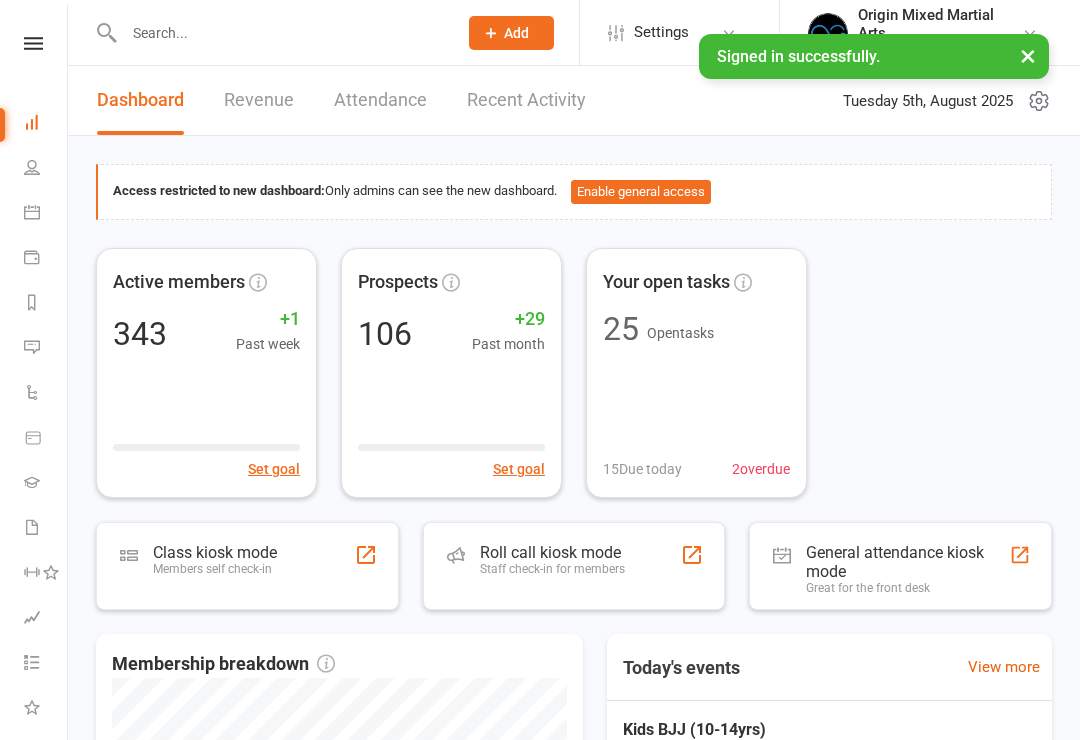 scroll, scrollTop: 0, scrollLeft: 0, axis: both 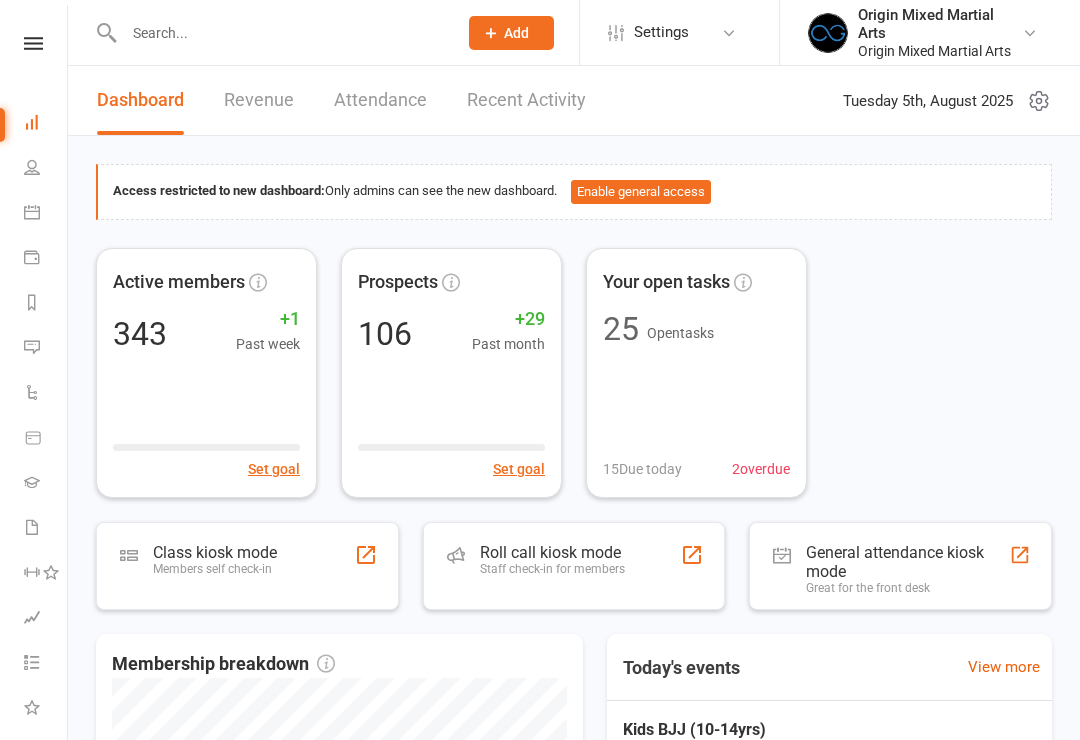 click at bounding box center (32, 527) 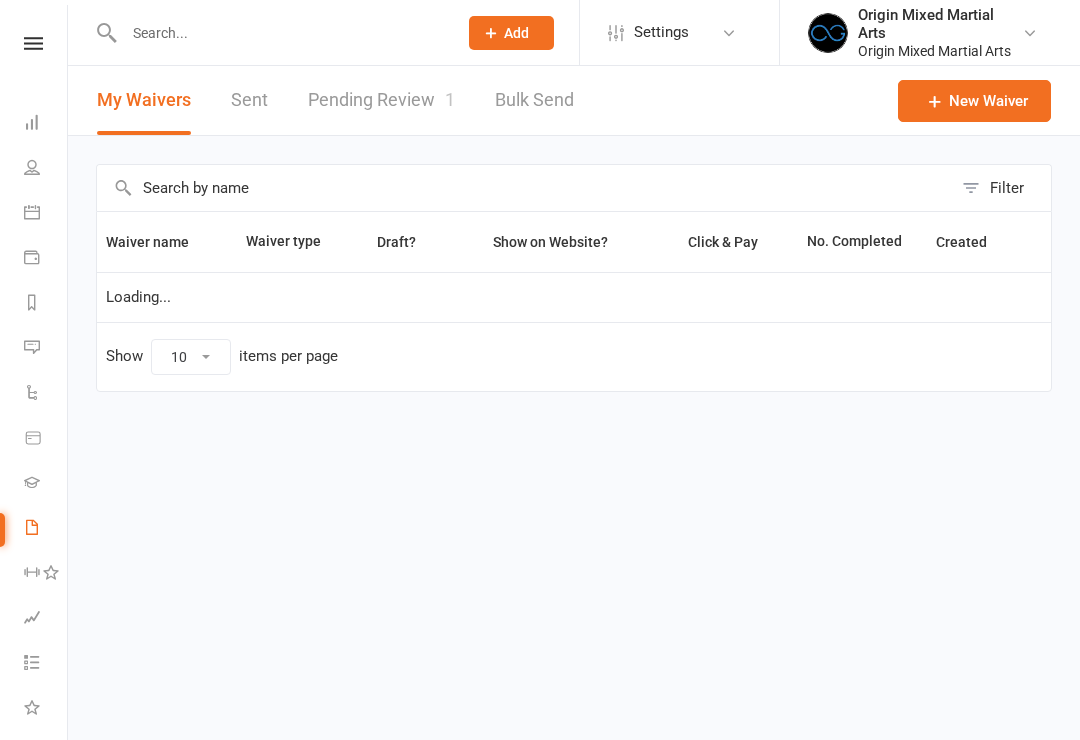 select on "100" 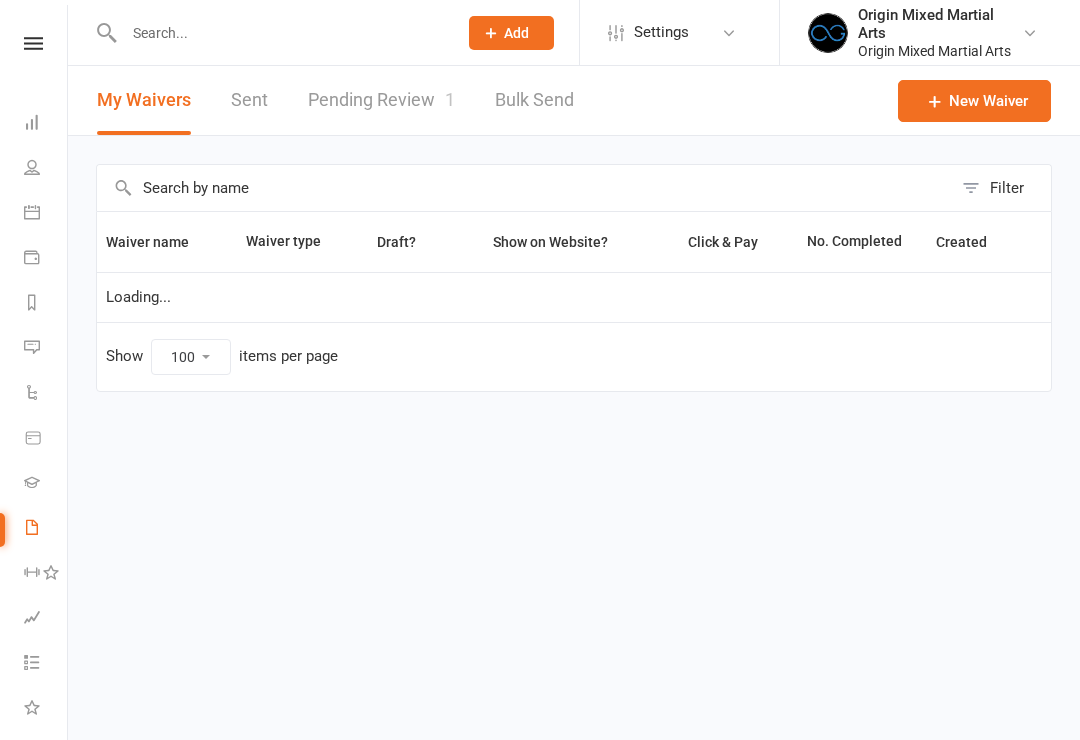 click on "Pending Review 1" at bounding box center (381, 100) 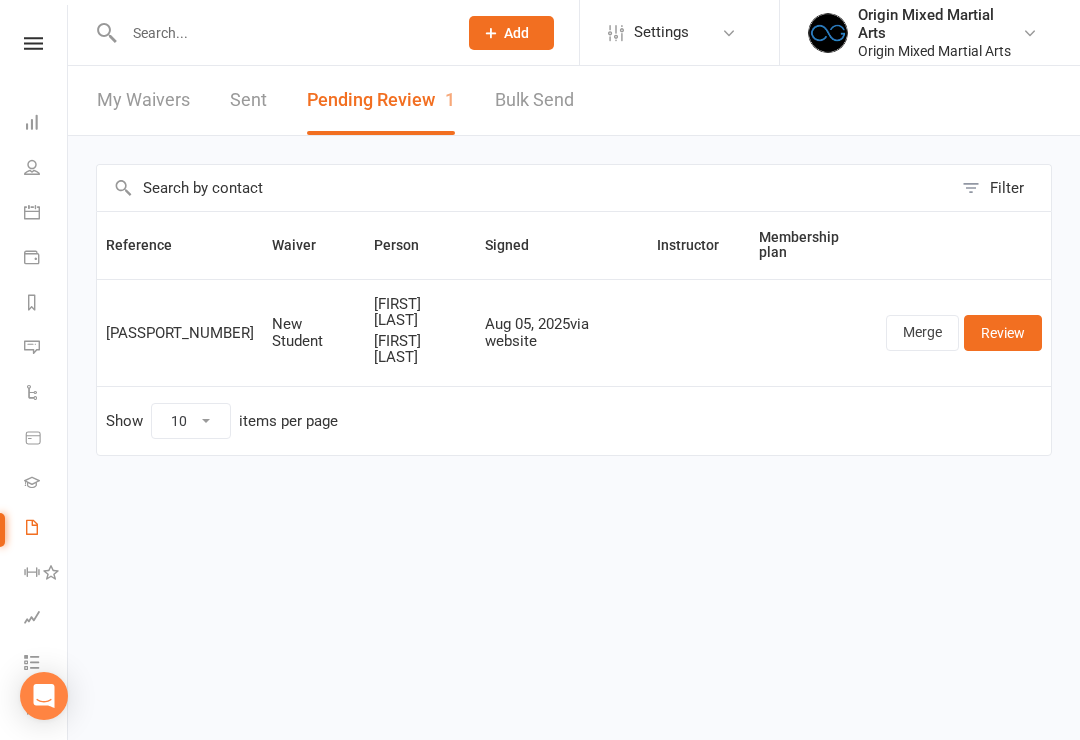 click on "Review" at bounding box center (1003, 333) 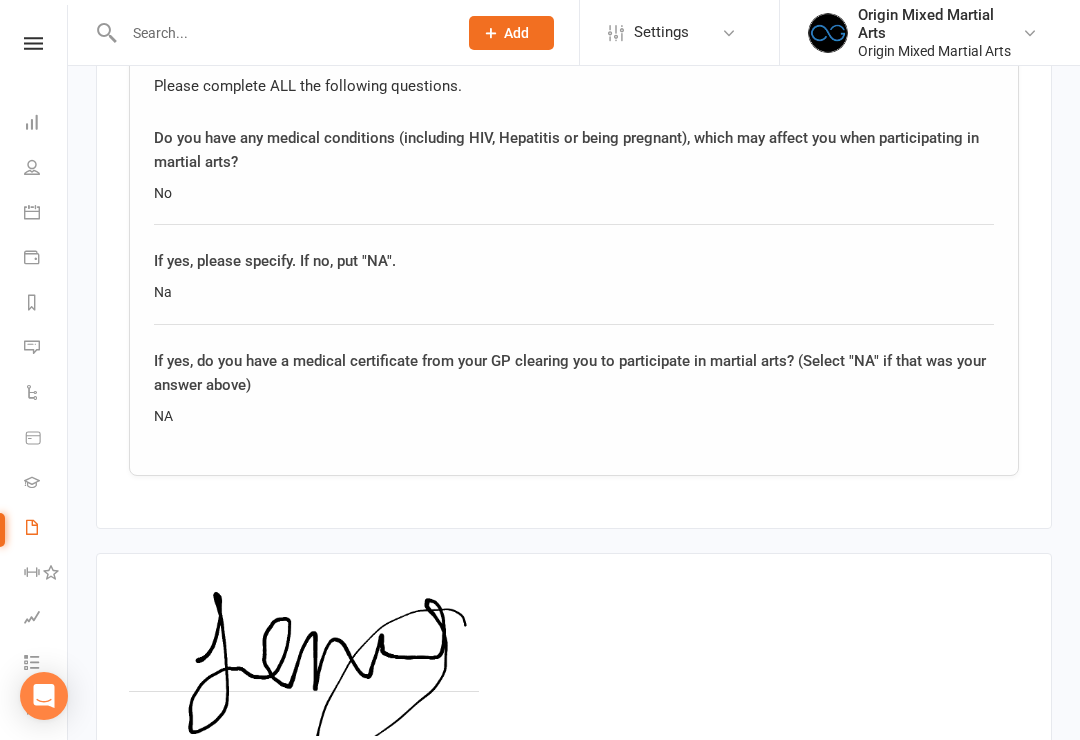 scroll, scrollTop: 2399, scrollLeft: 0, axis: vertical 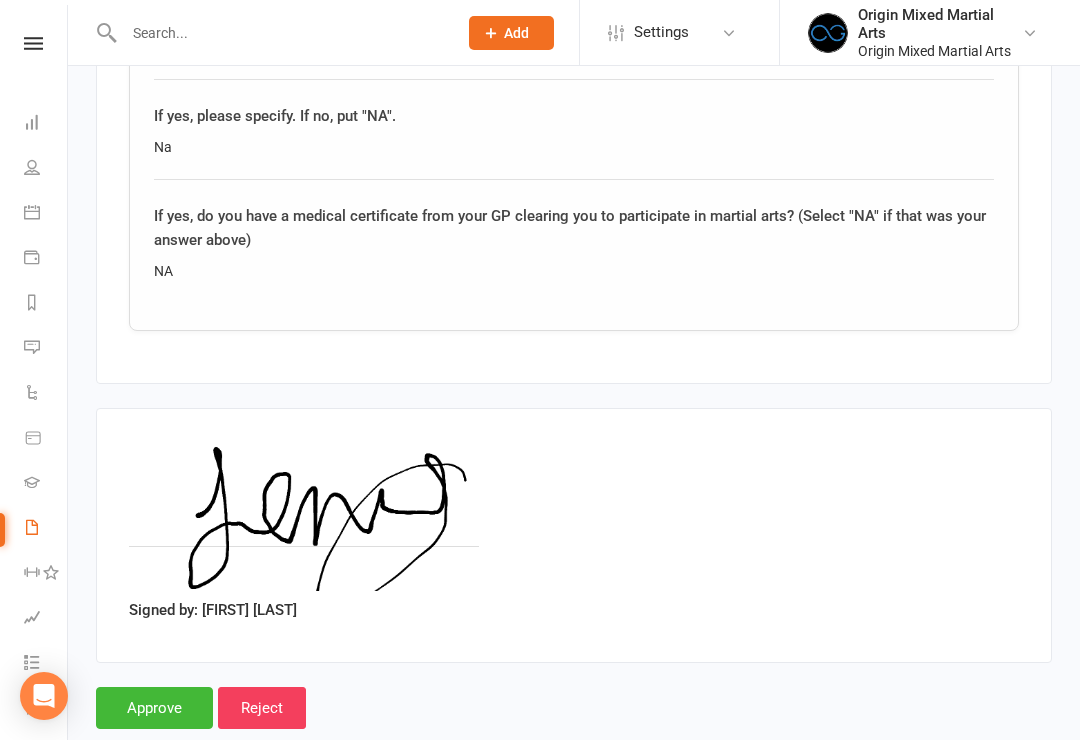 click on "Approve" at bounding box center (154, 708) 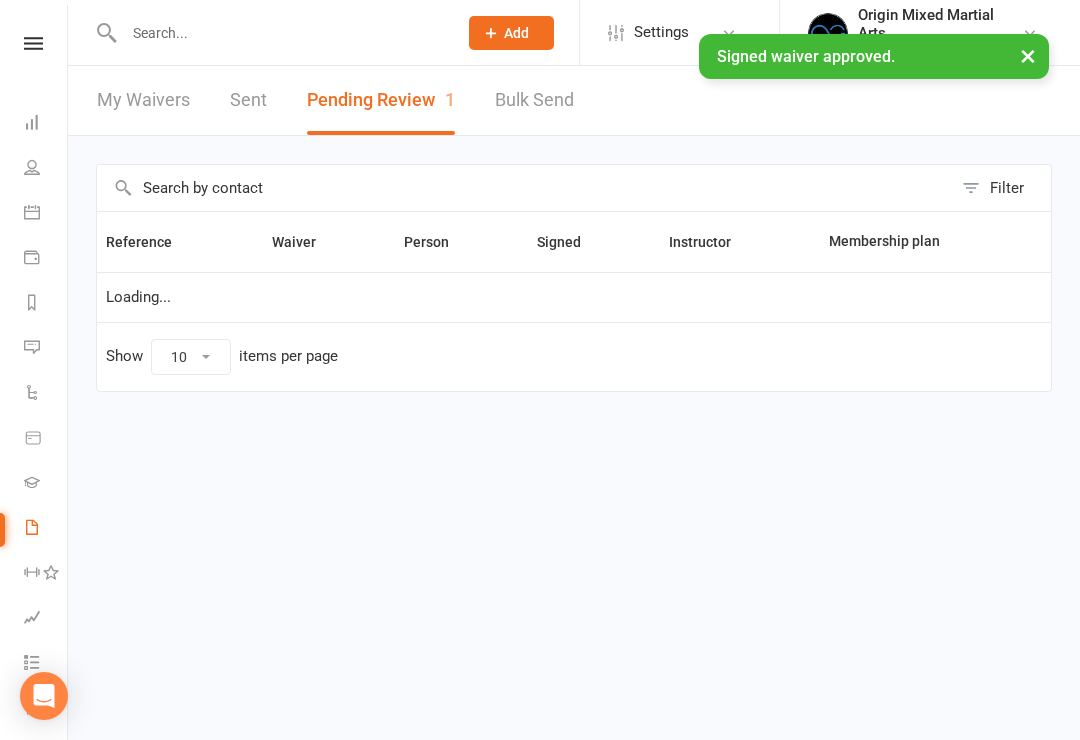 scroll, scrollTop: 0, scrollLeft: 0, axis: both 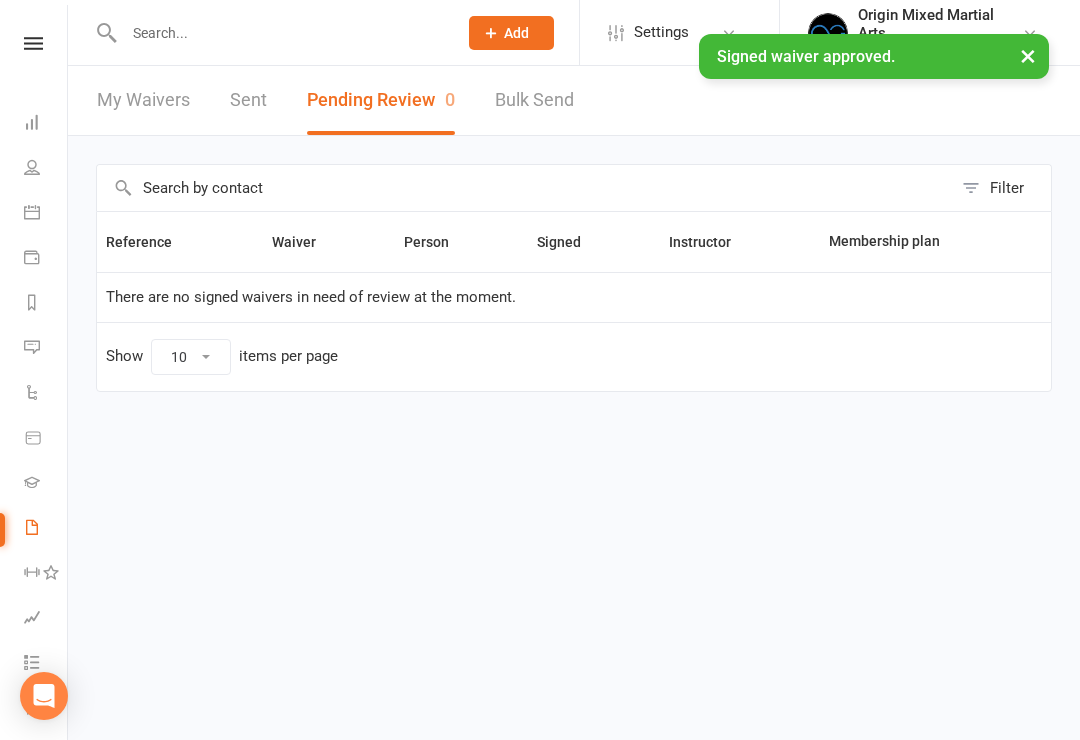 click at bounding box center (32, 662) 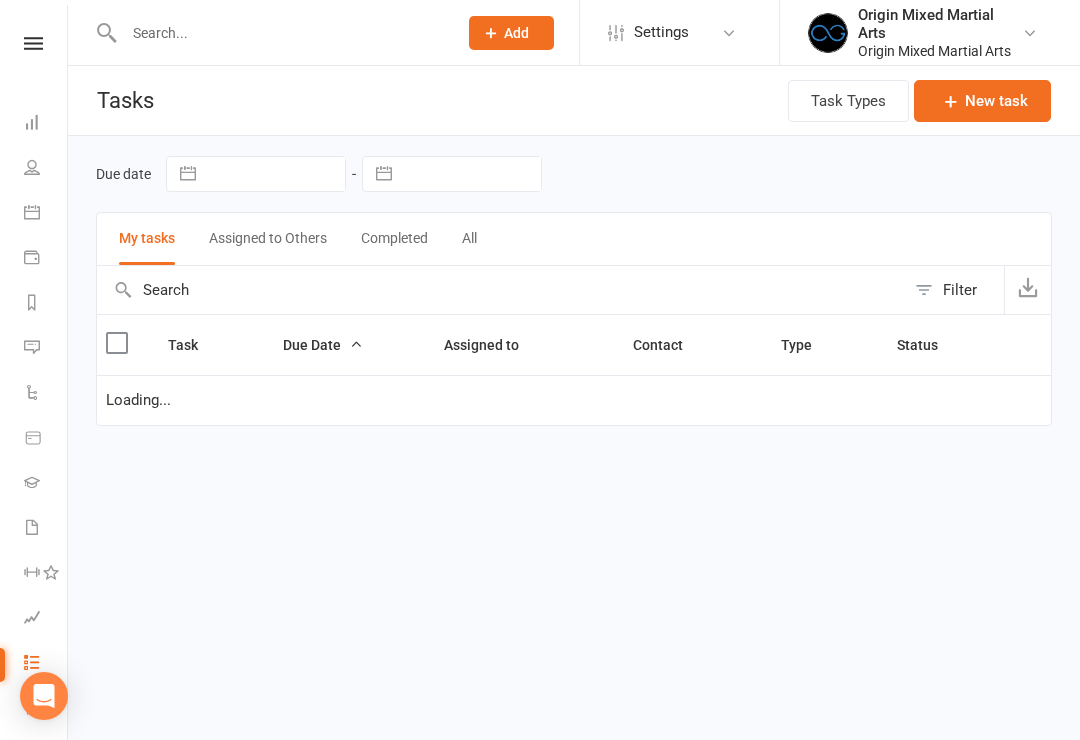 select on "started" 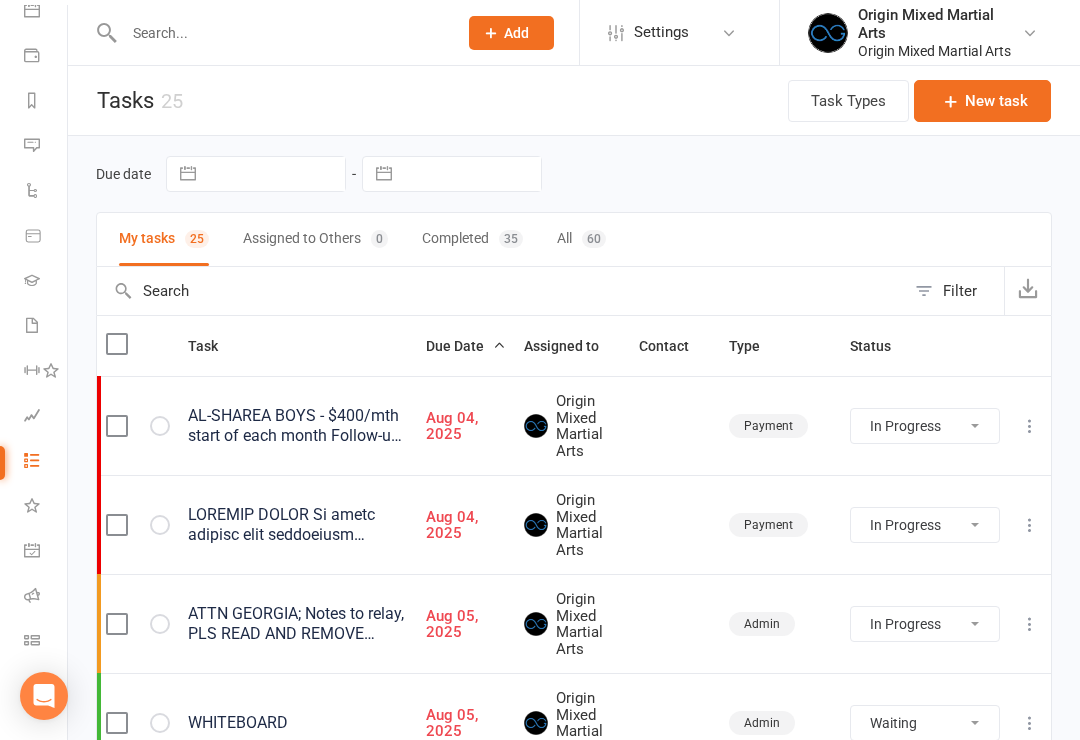 scroll, scrollTop: 202, scrollLeft: 0, axis: vertical 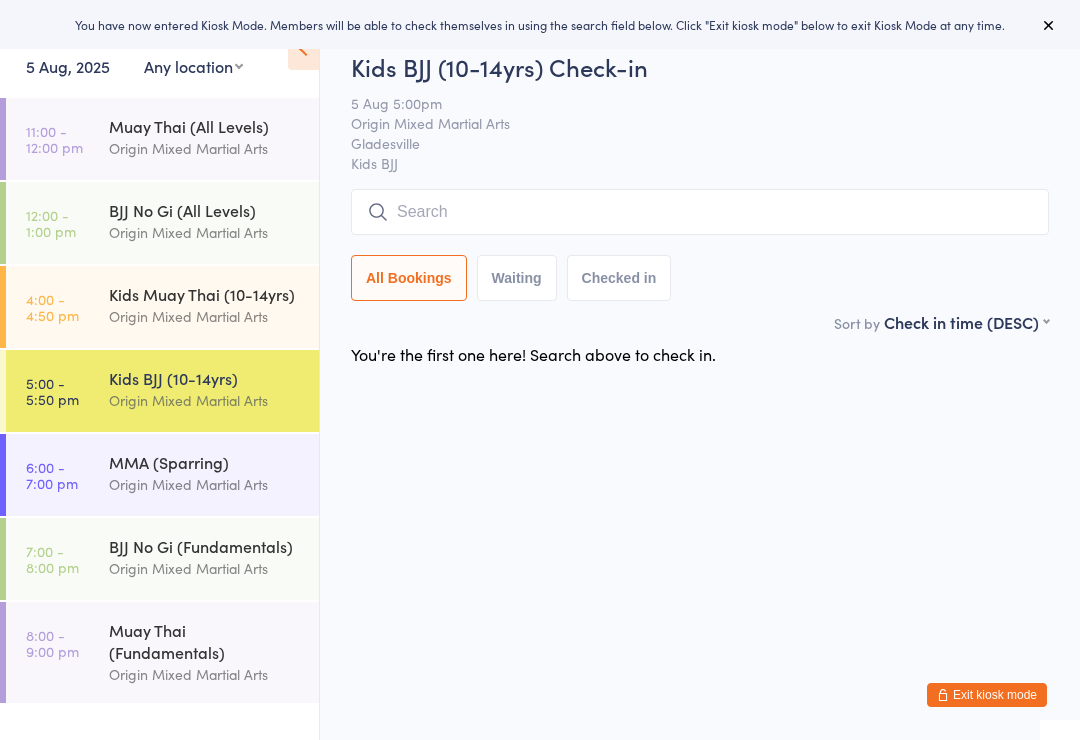 click on "Kids Muay Thai (10-14yrs)" at bounding box center (205, 294) 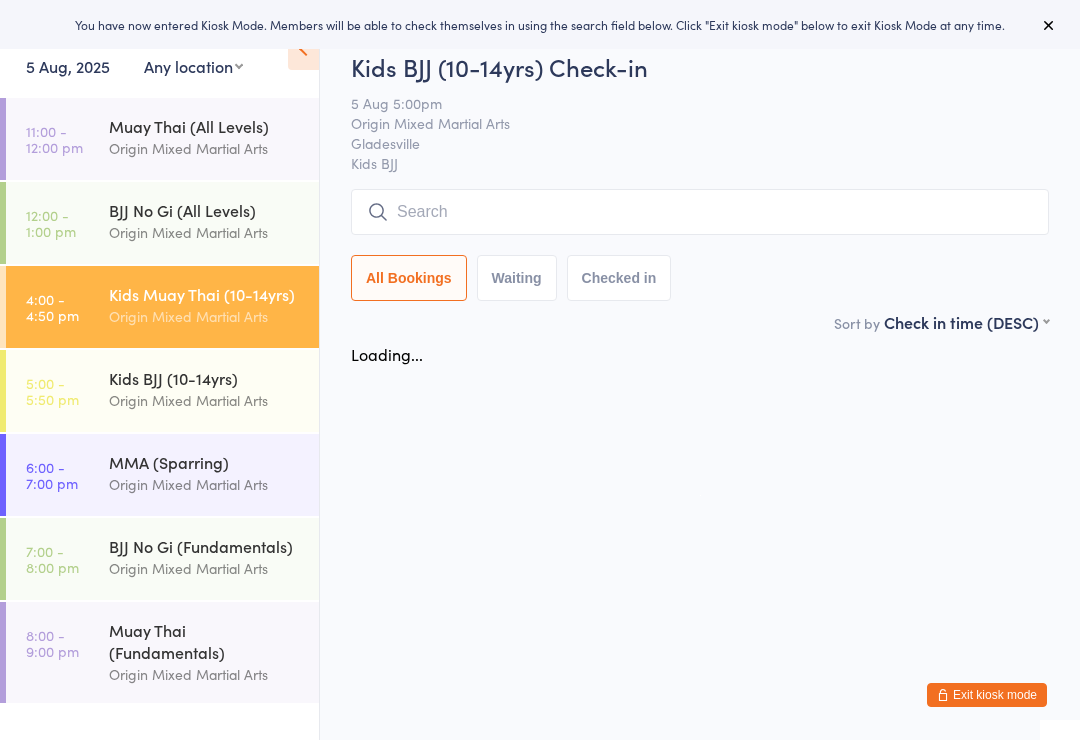 click at bounding box center [700, 212] 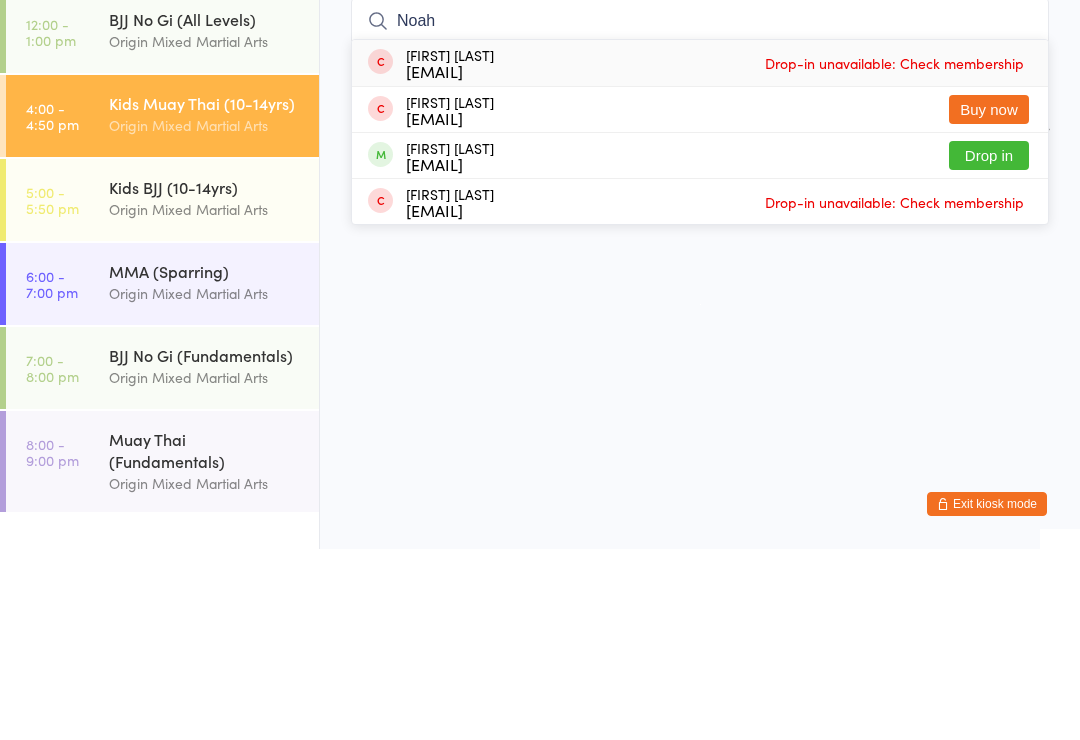 type on "Noah" 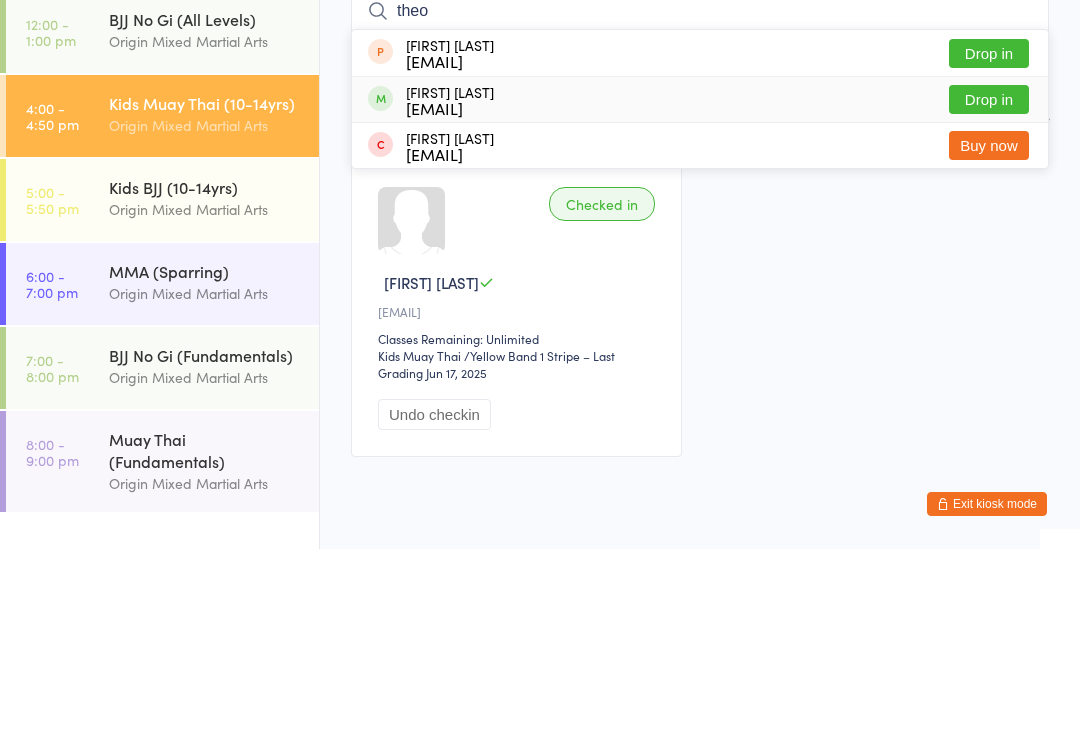 type on "theo" 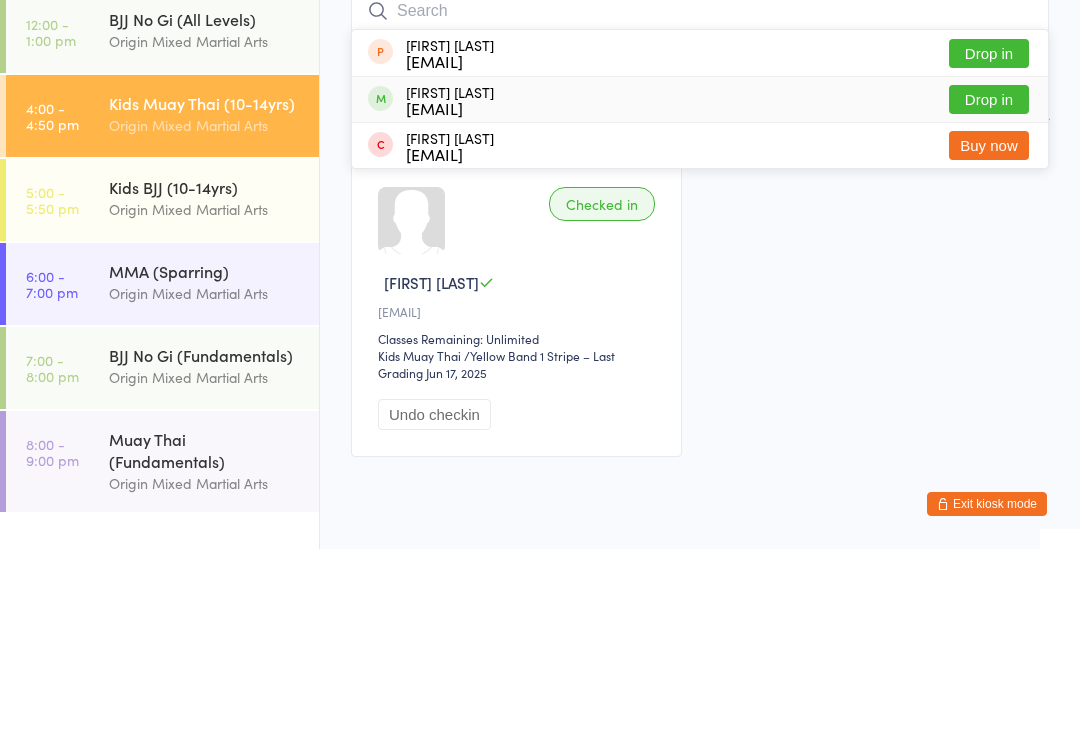scroll, scrollTop: 74, scrollLeft: 0, axis: vertical 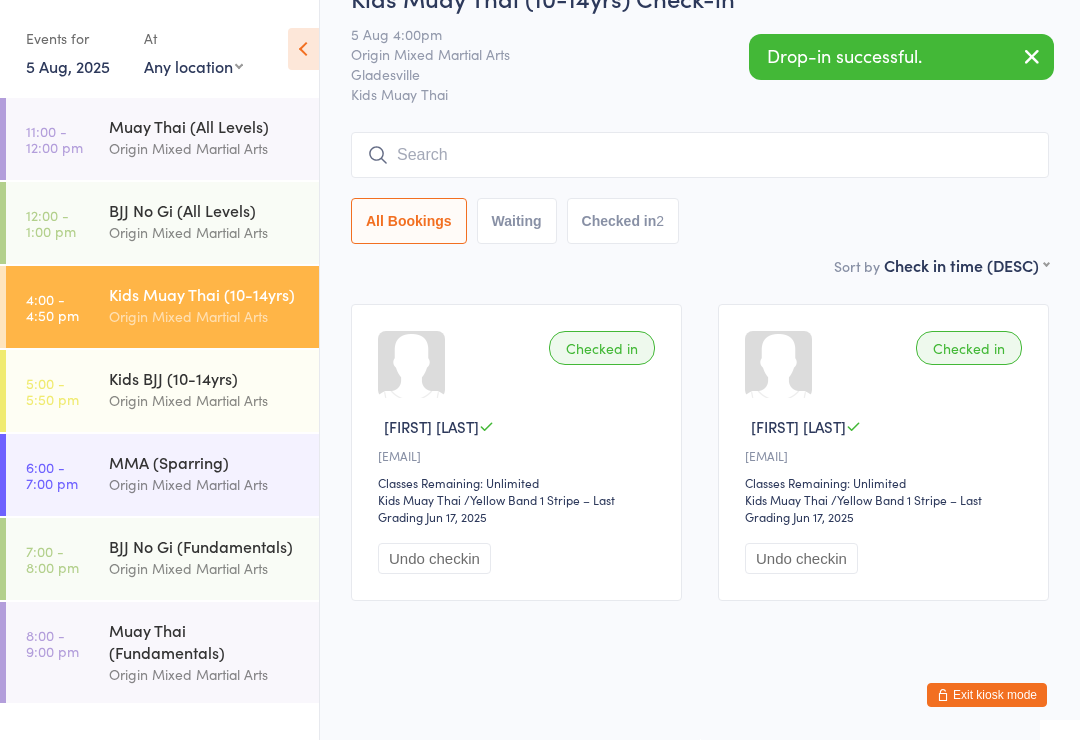 click at bounding box center [700, 155] 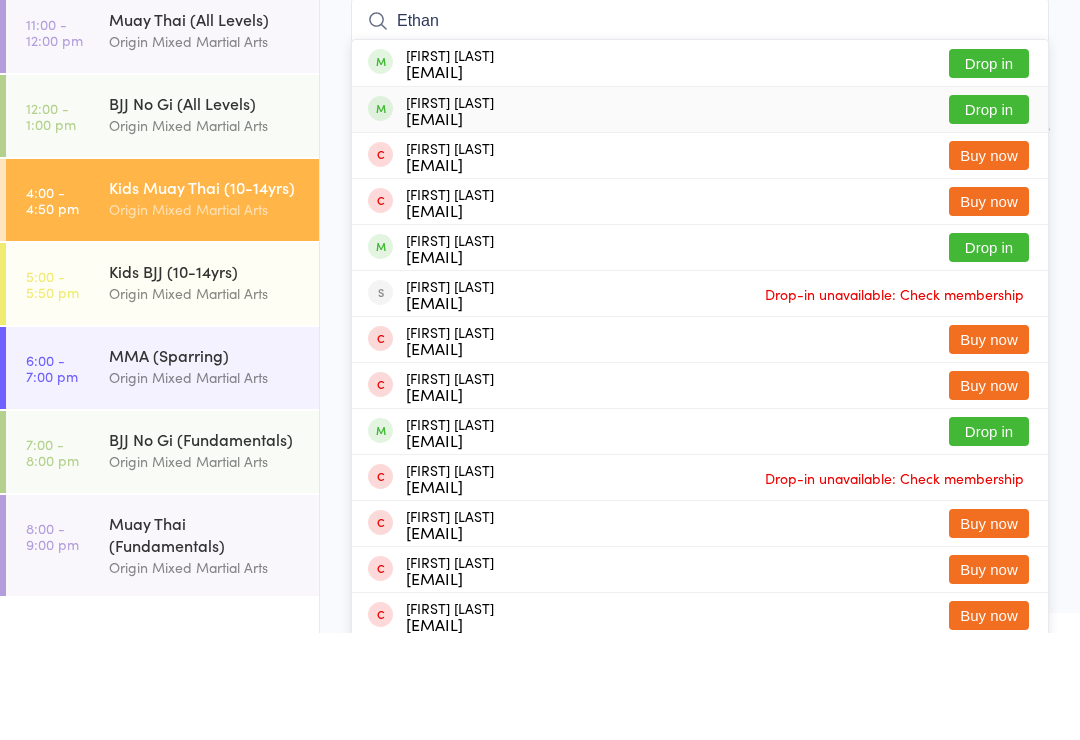 type on "Ethan" 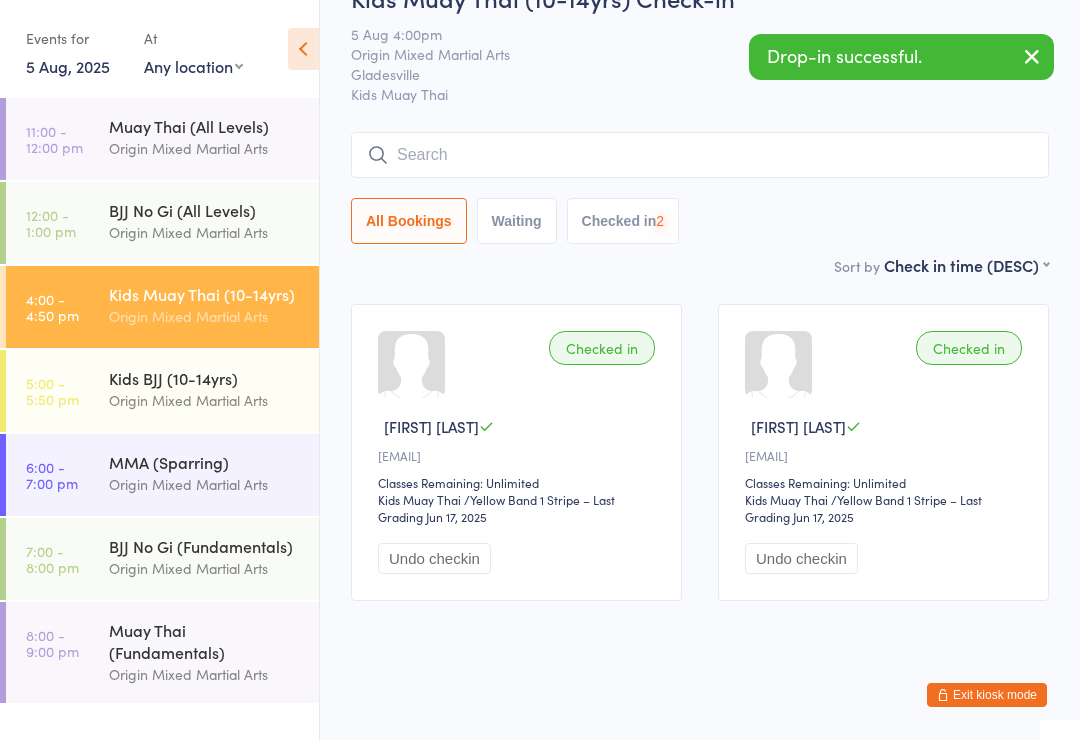 click at bounding box center (700, 155) 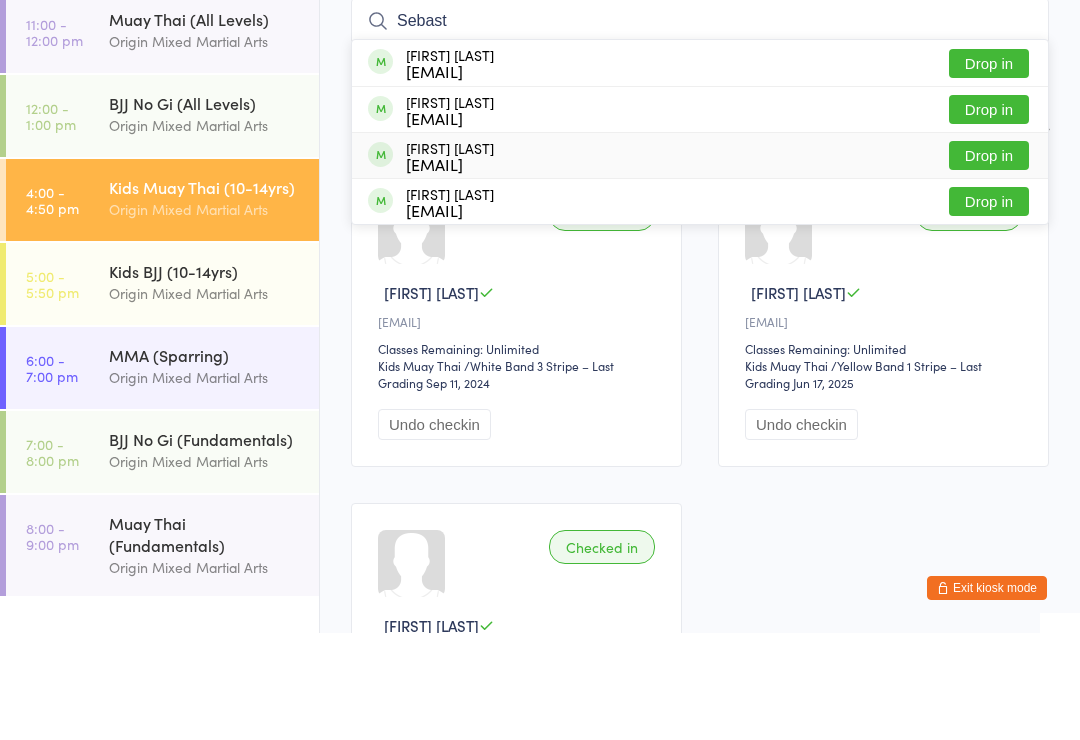 type on "Sebast" 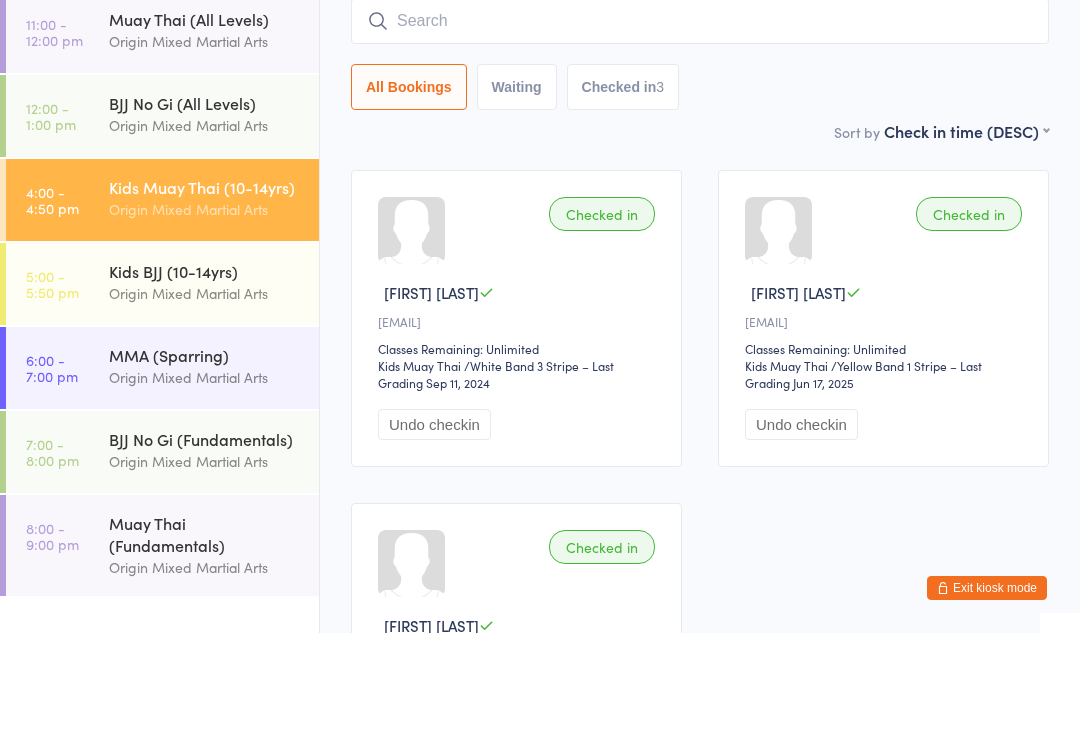 scroll, scrollTop: 181, scrollLeft: 0, axis: vertical 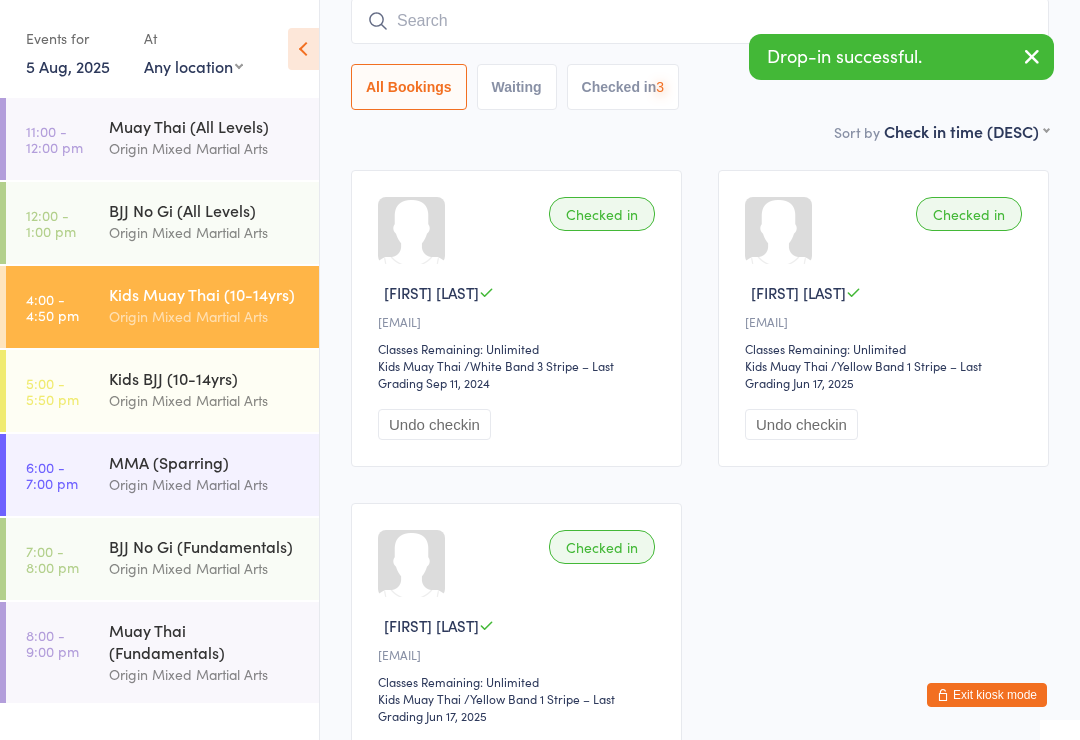 click at bounding box center [700, 21] 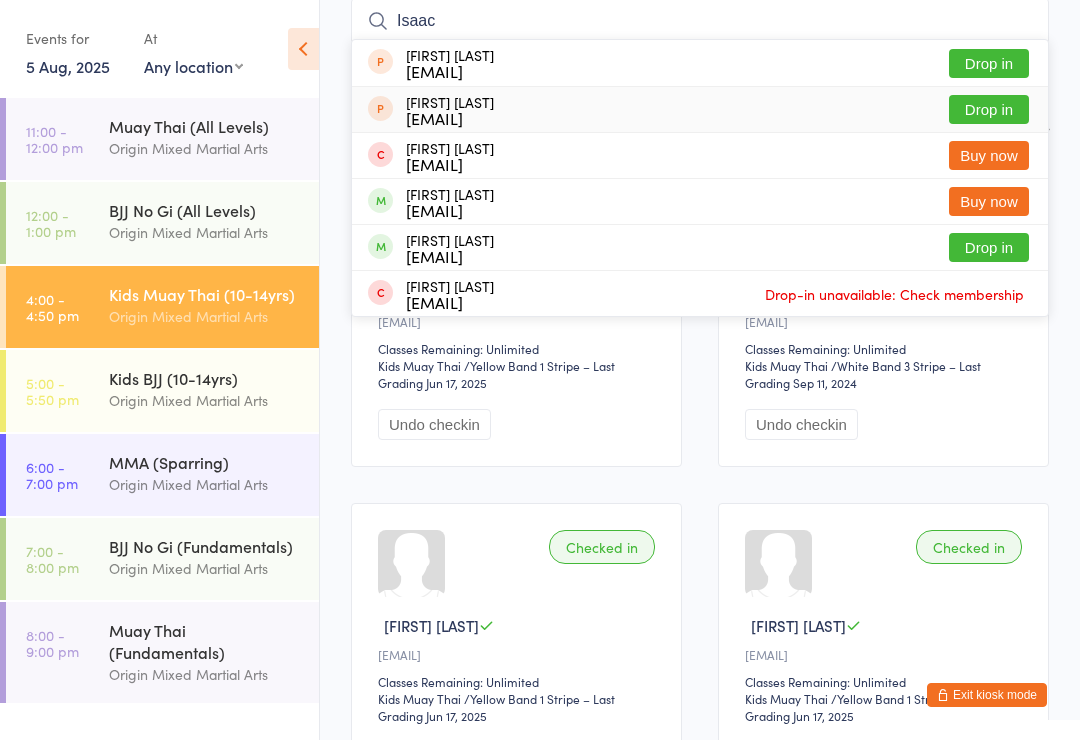 type on "Isaac" 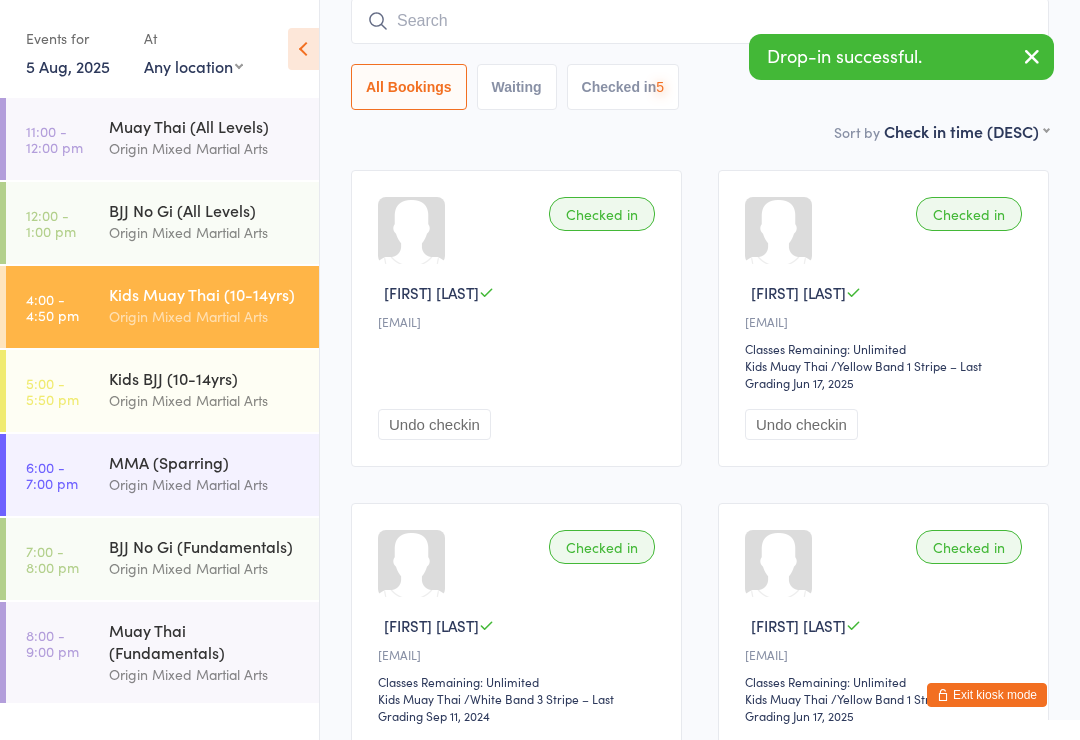 click at bounding box center (700, 21) 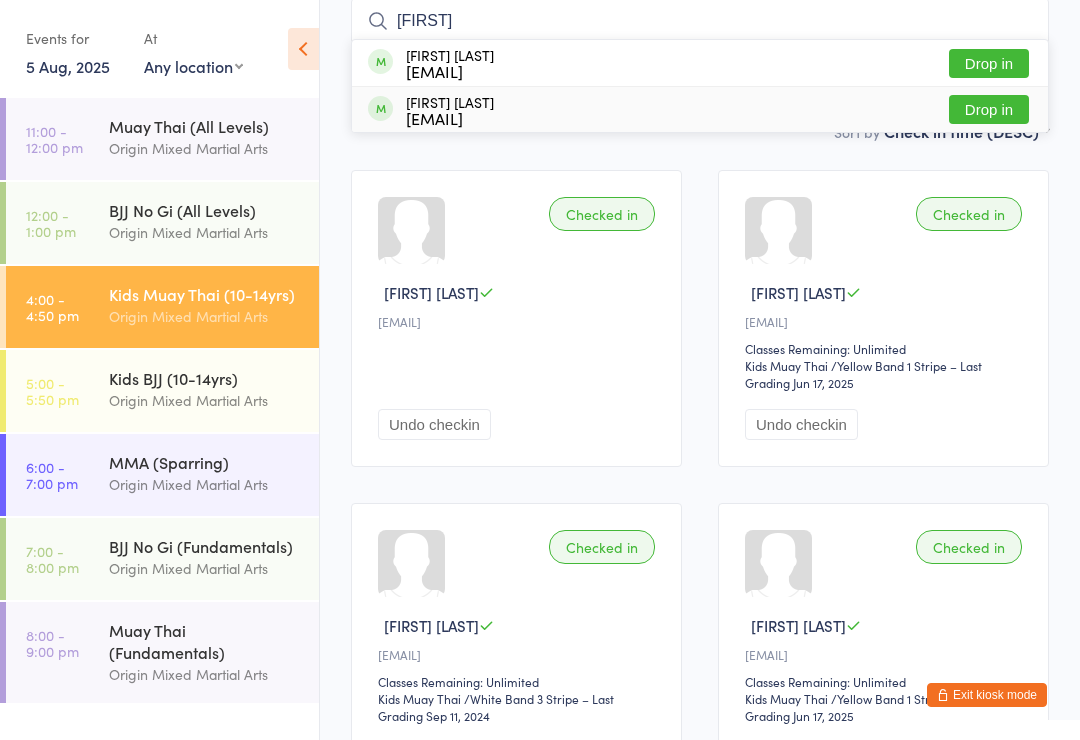 type on "Lindasay" 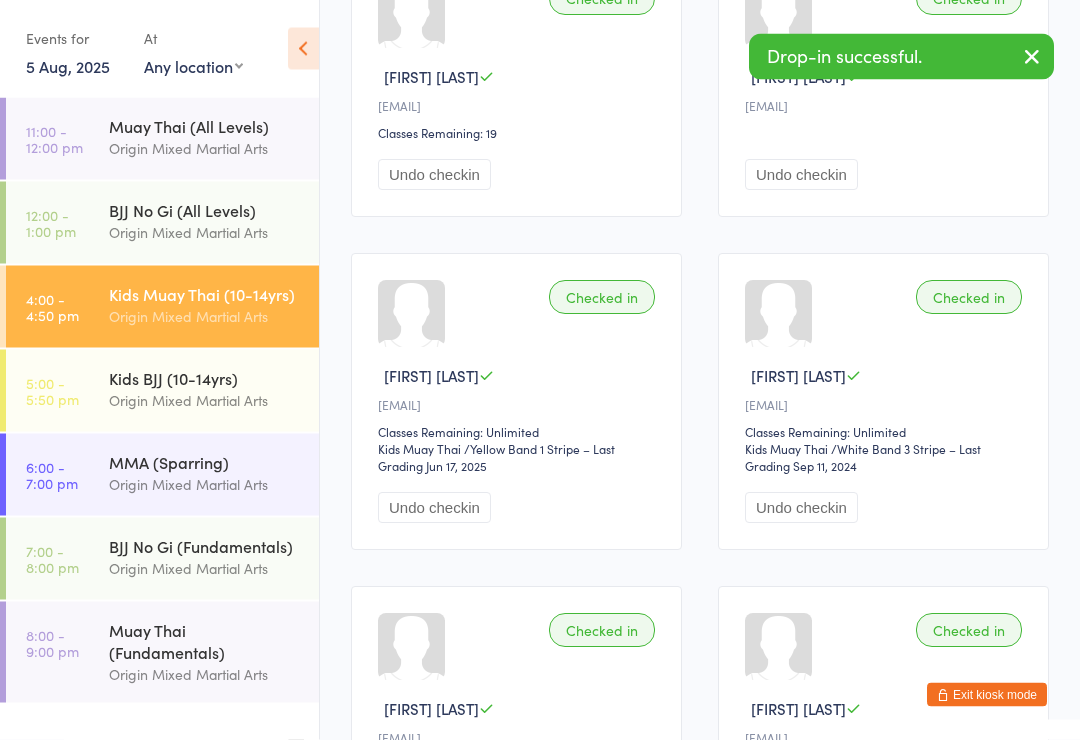 click on "Undo checkin" at bounding box center [434, 175] 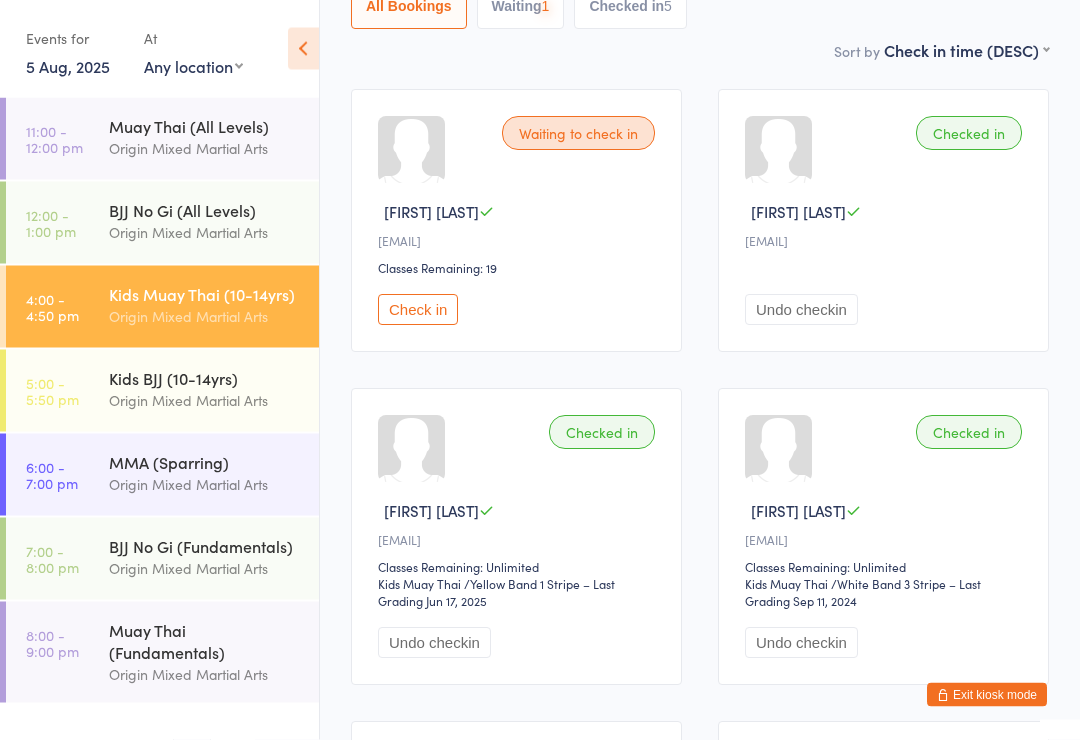scroll, scrollTop: 193, scrollLeft: 0, axis: vertical 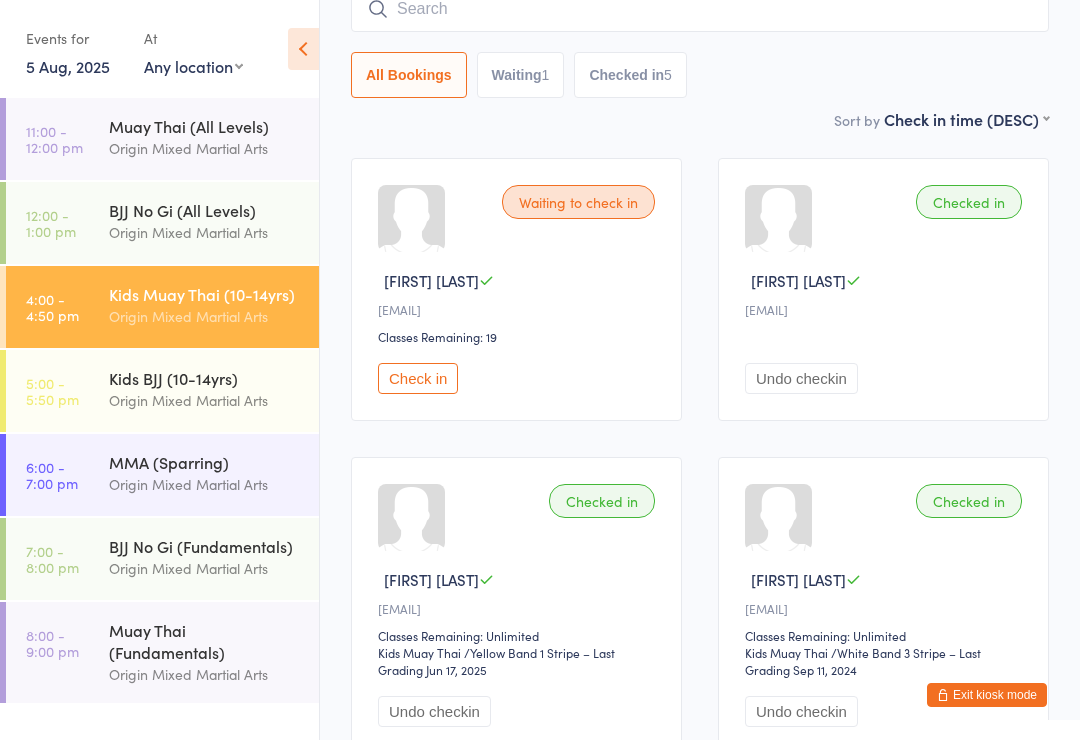 click on "Exit kiosk mode" at bounding box center [987, 695] 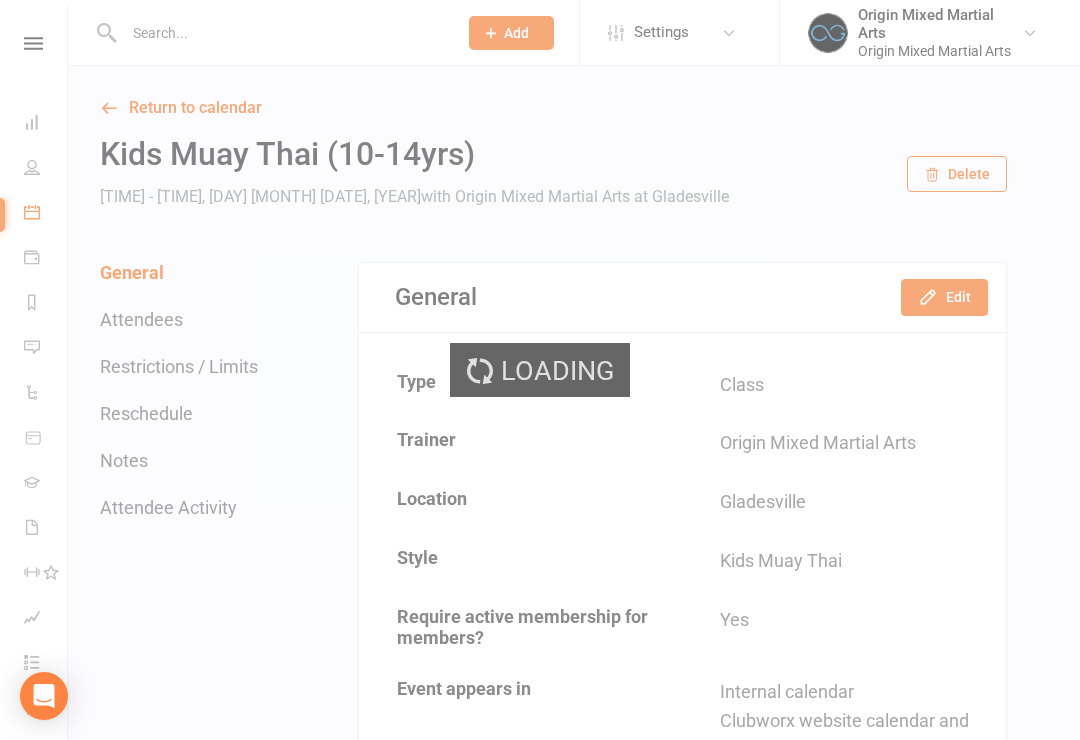 scroll, scrollTop: 35, scrollLeft: 0, axis: vertical 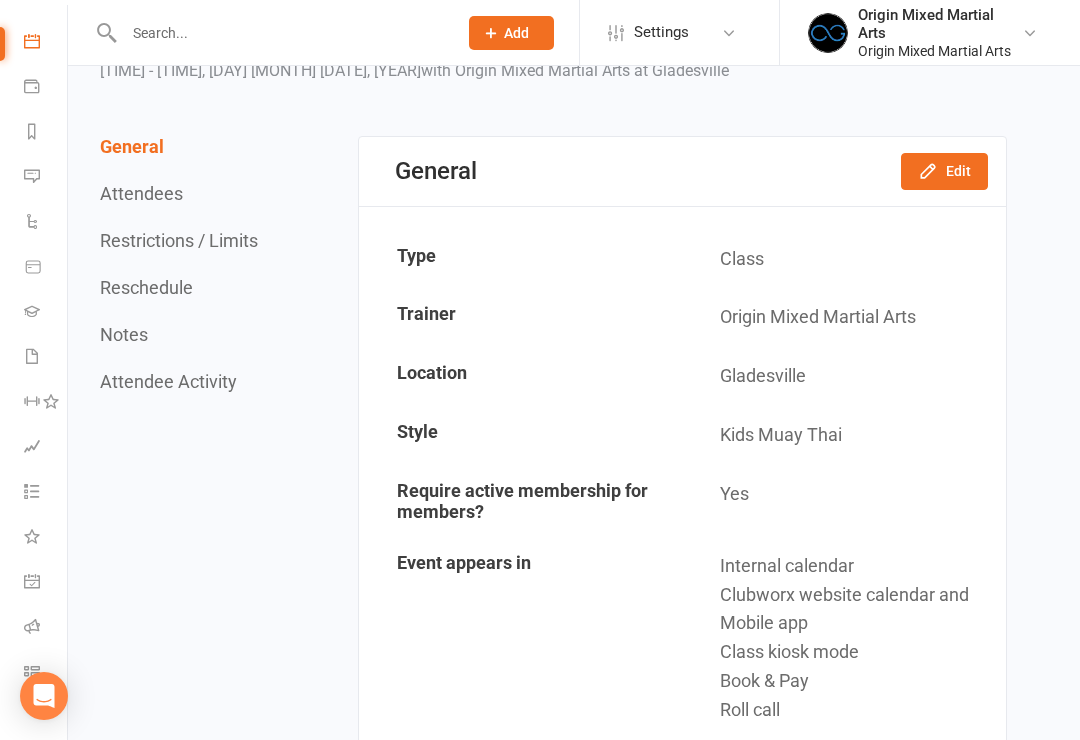 click at bounding box center [32, 626] 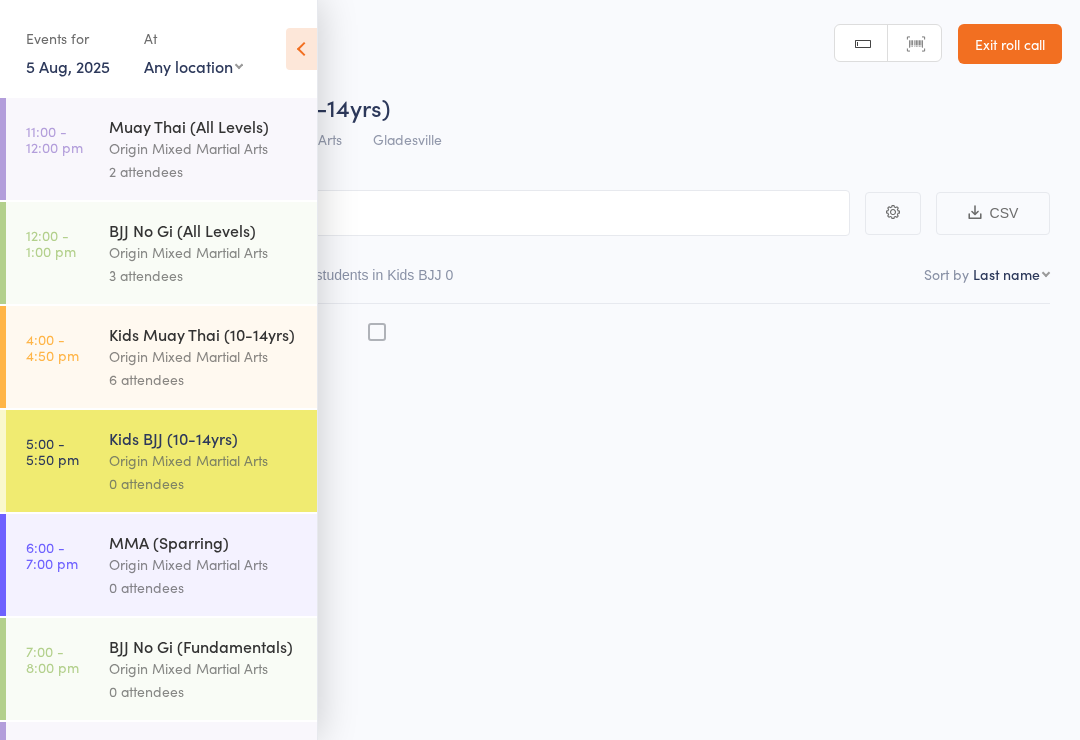 scroll, scrollTop: 0, scrollLeft: 0, axis: both 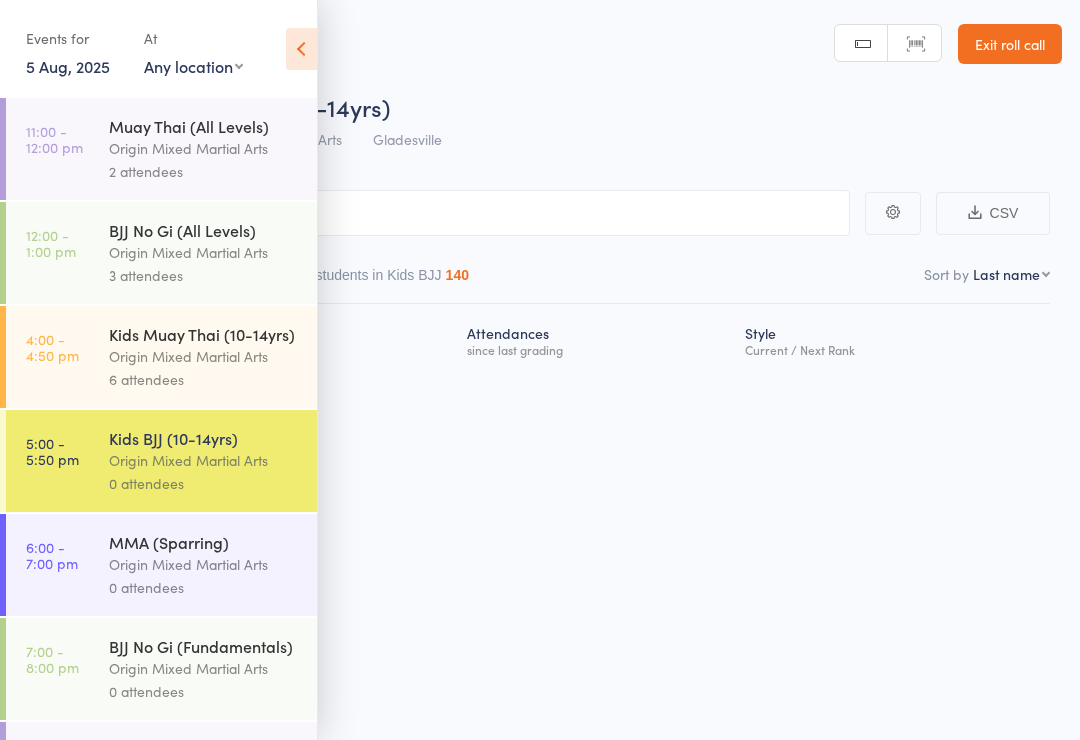 click on "Origin Mixed Martial Arts" at bounding box center (204, 356) 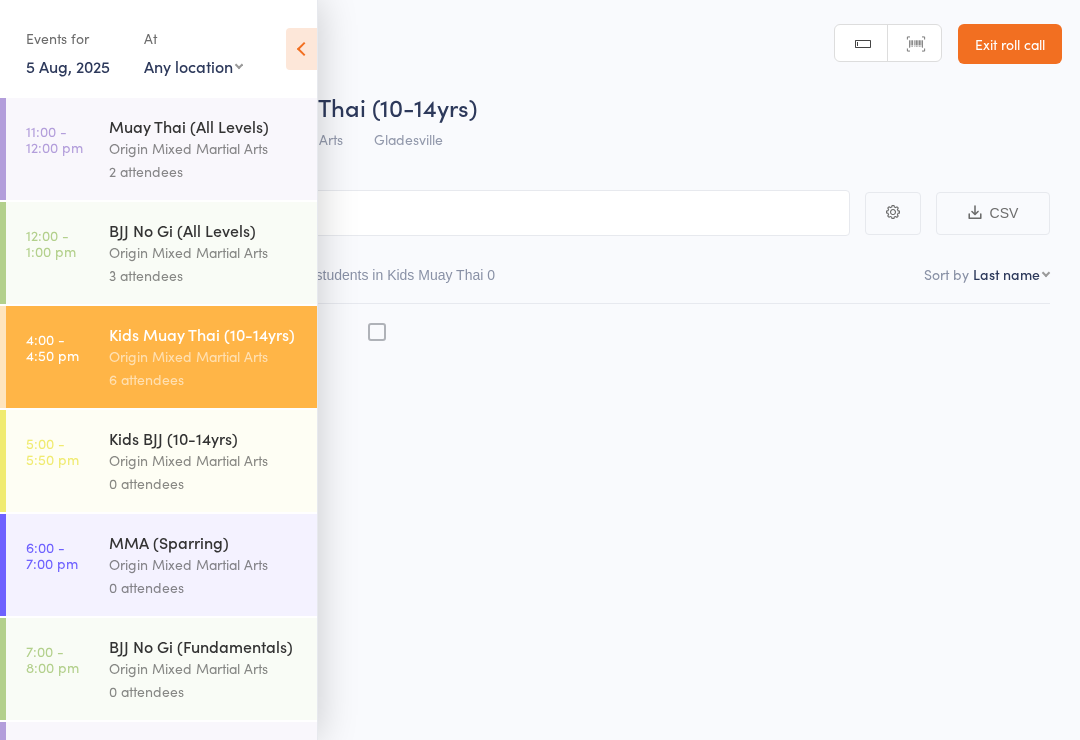 click on "Origin Mixed Martial Arts" at bounding box center (204, 356) 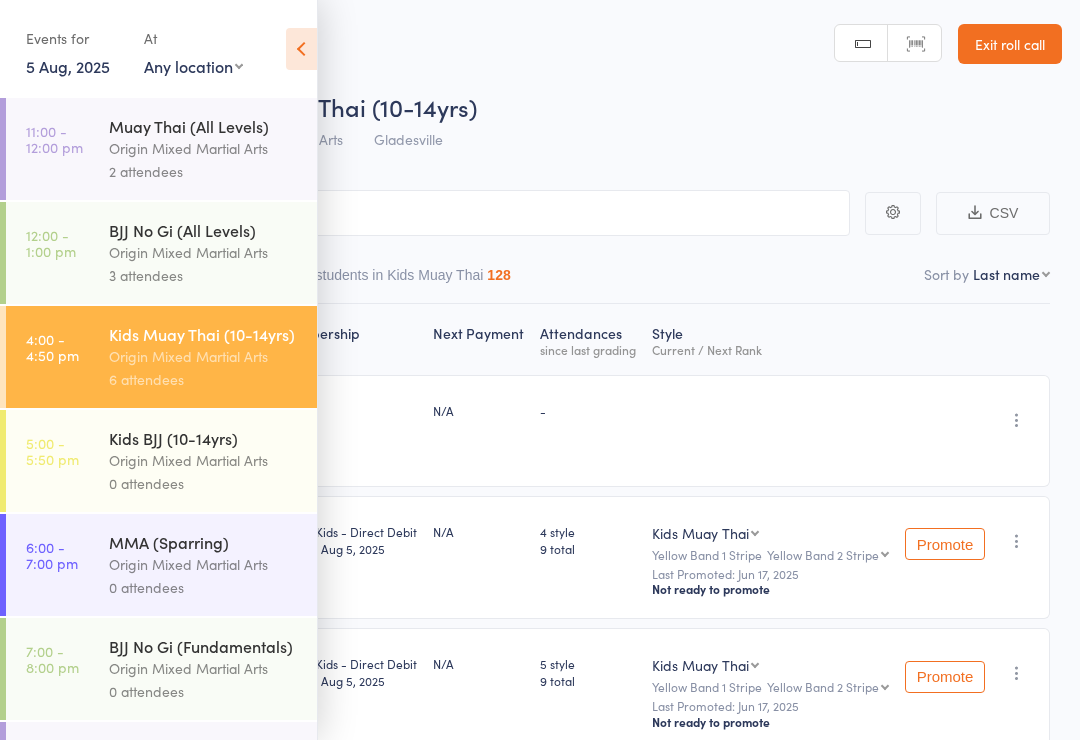 click at bounding box center (301, 49) 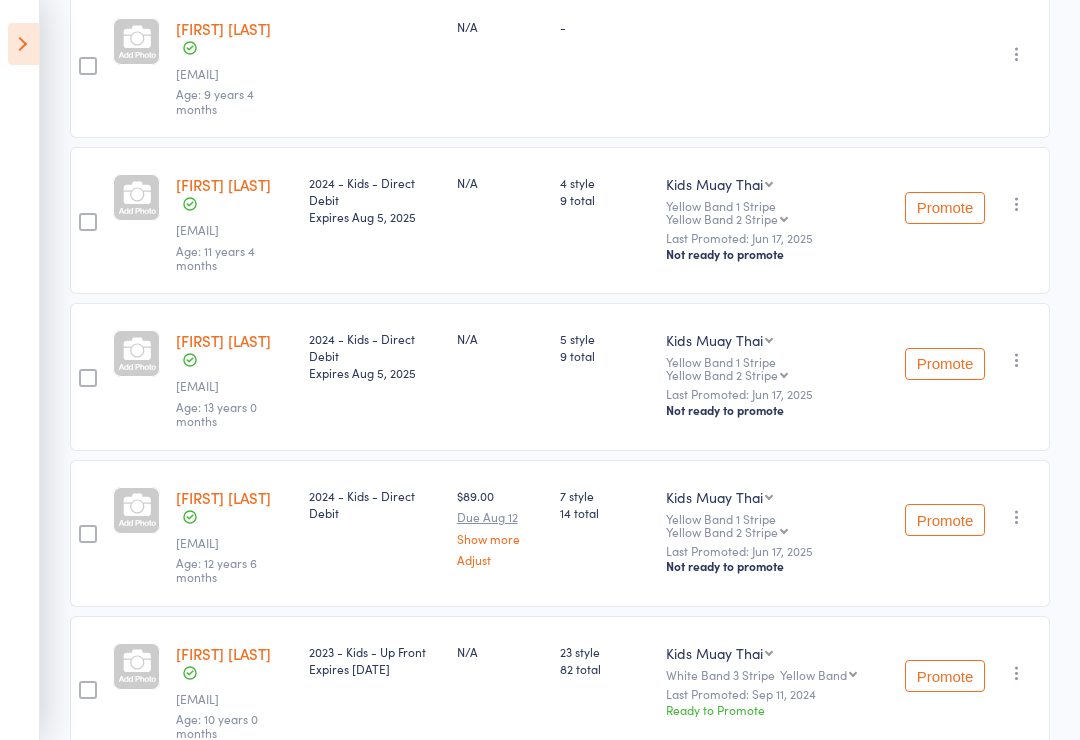 scroll, scrollTop: 410, scrollLeft: 0, axis: vertical 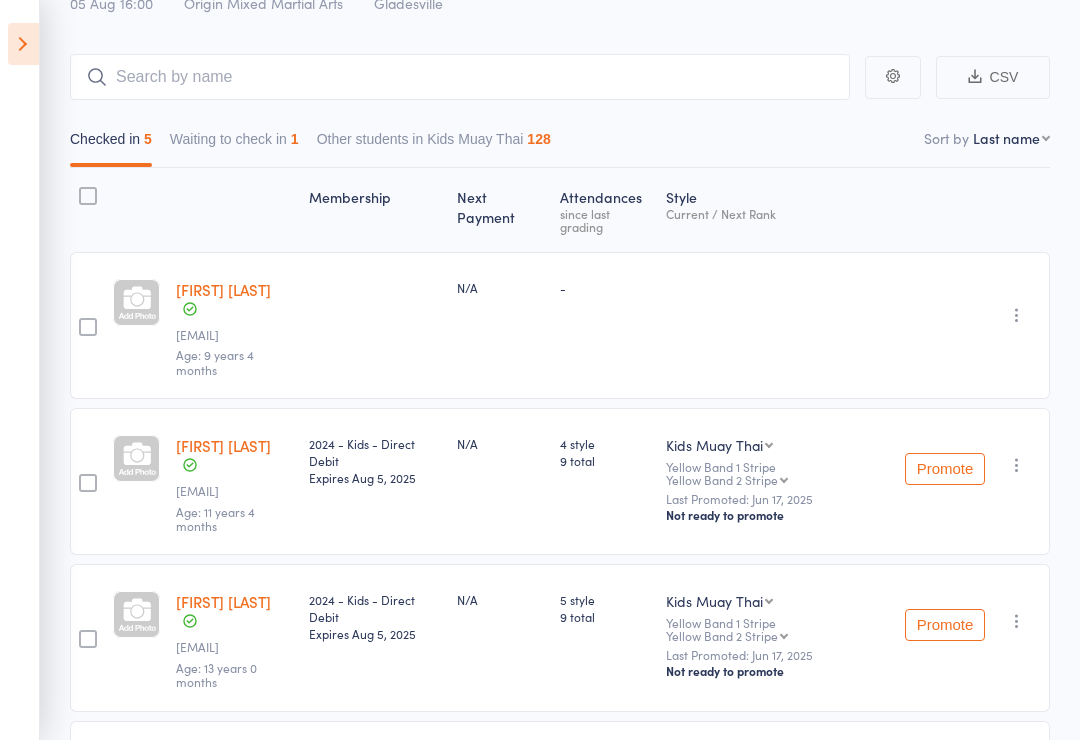 click on "Waiting to check in  1" at bounding box center (234, 144) 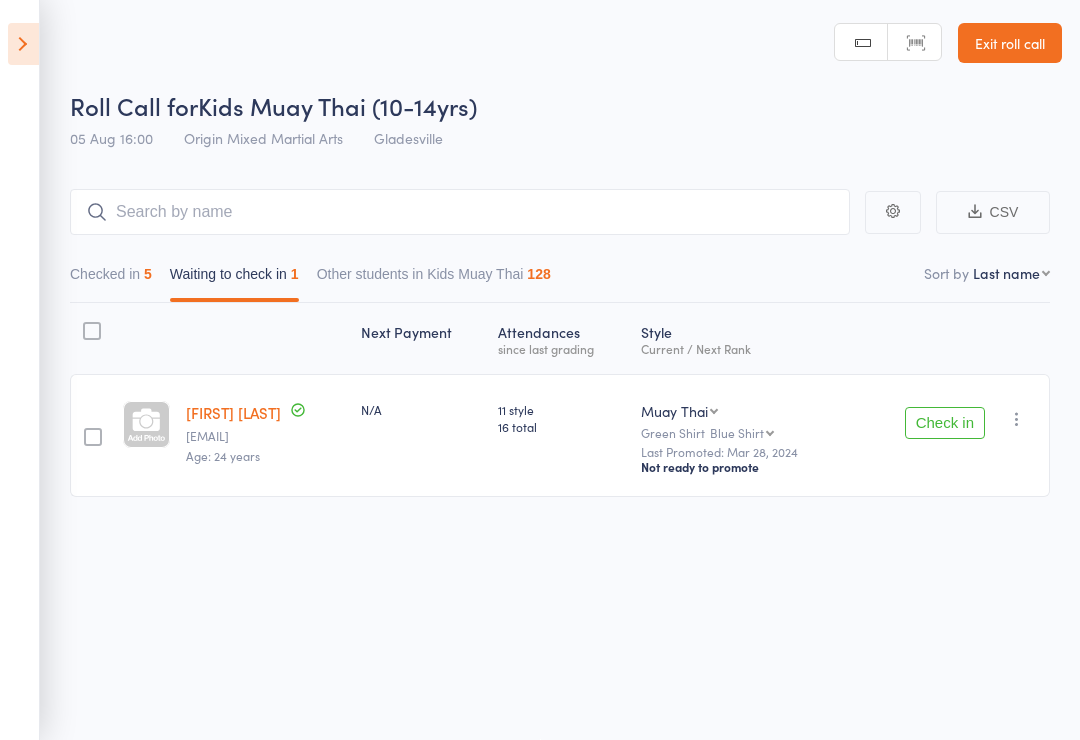 click at bounding box center [1017, 419] 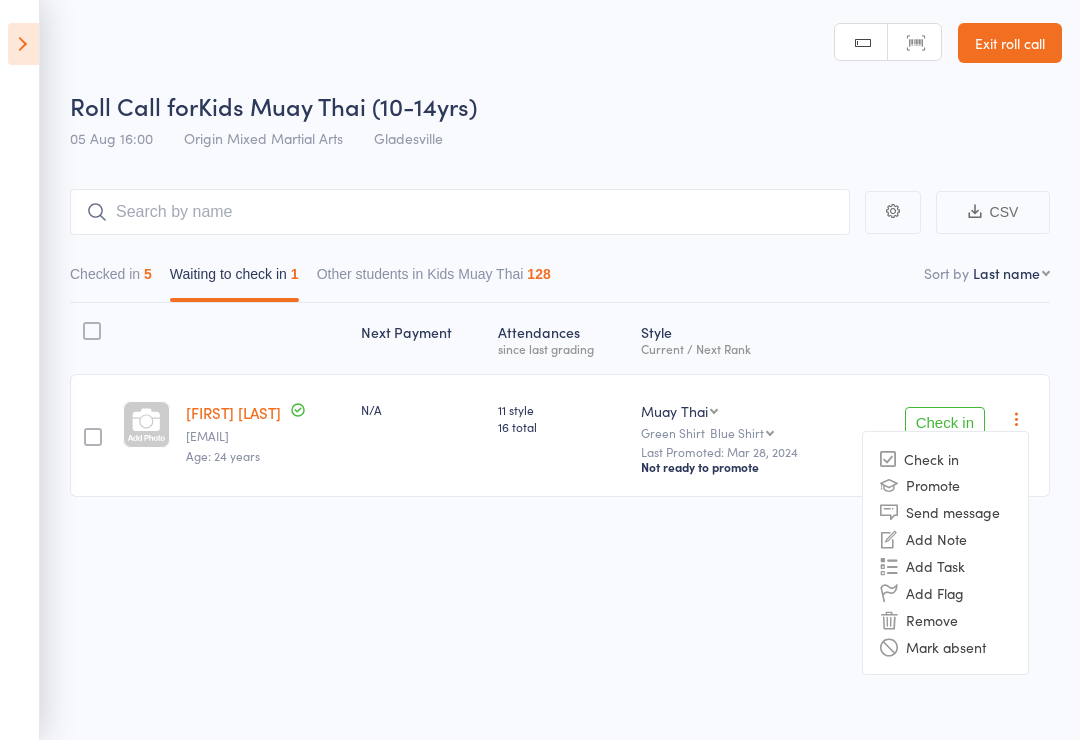 click on "Remove" at bounding box center [945, 619] 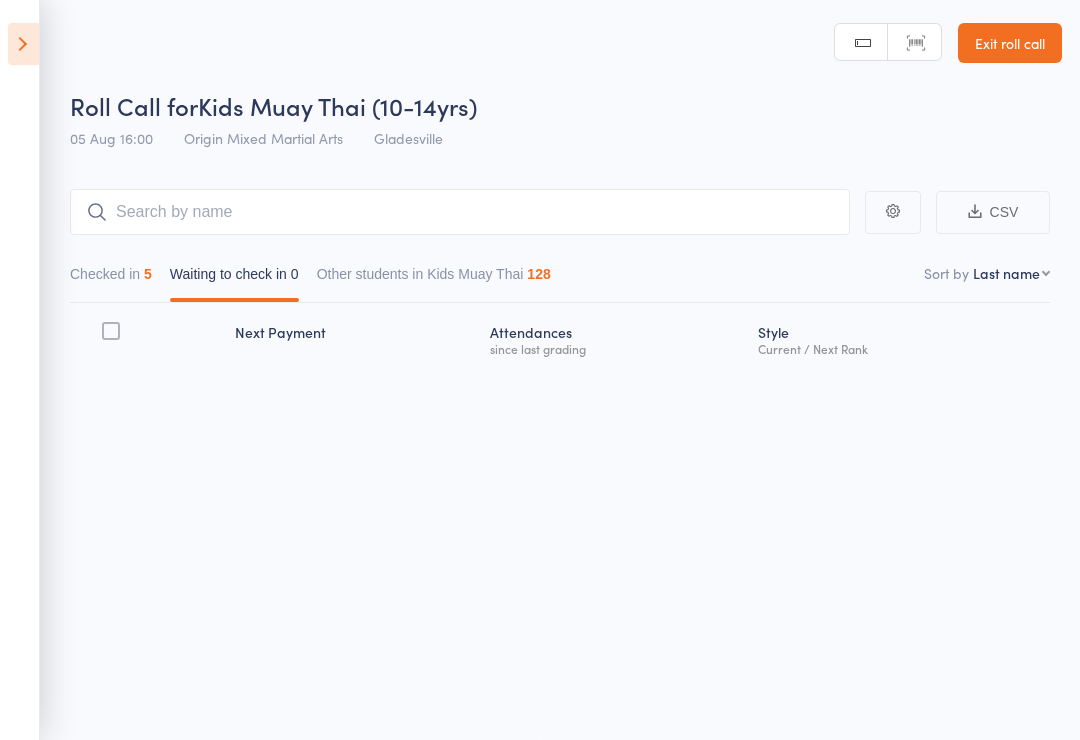 click on "Exit roll call" at bounding box center (1010, 43) 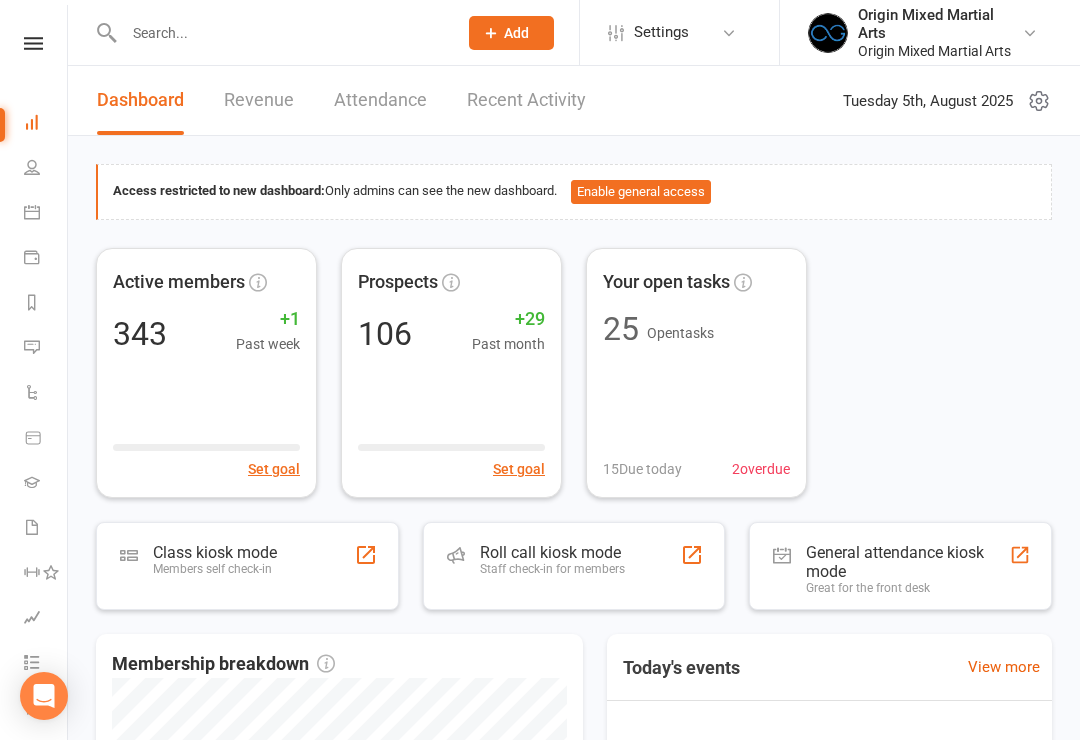 scroll, scrollTop: 0, scrollLeft: 0, axis: both 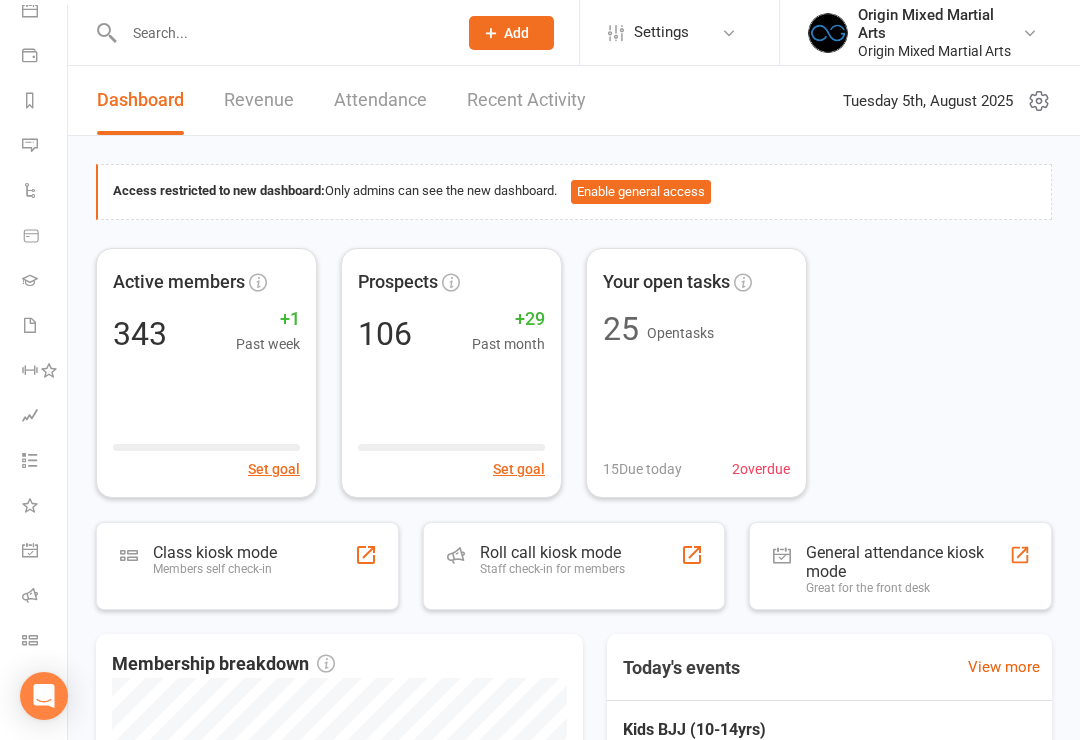 click at bounding box center [30, 640] 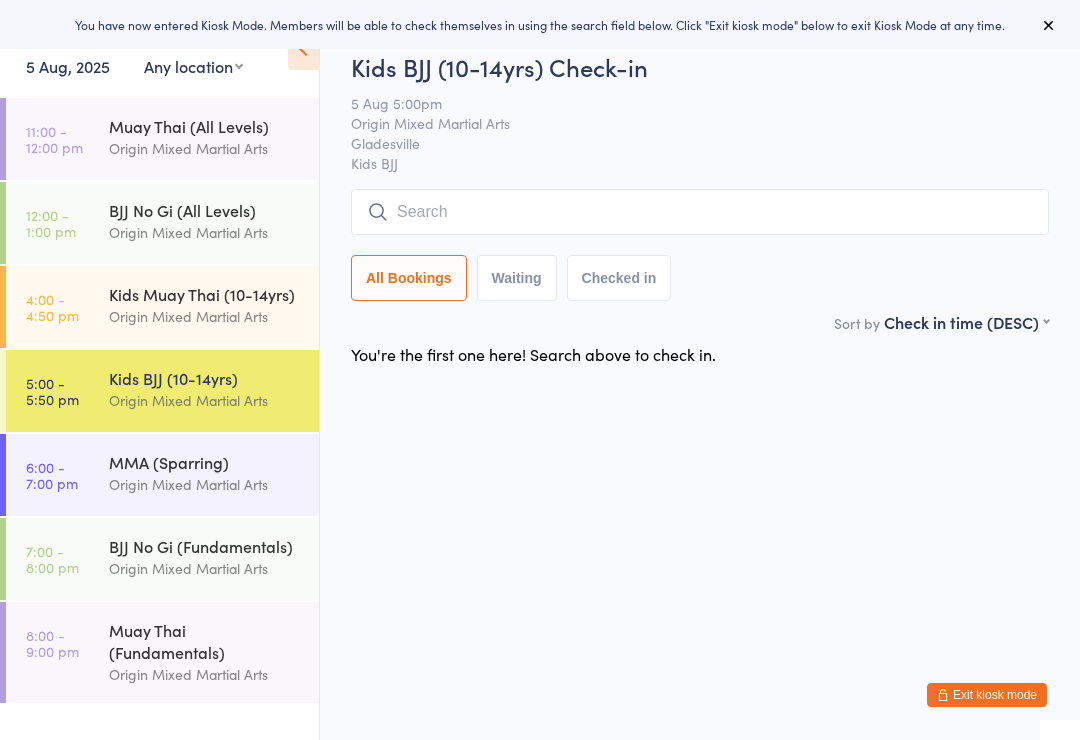 scroll, scrollTop: 0, scrollLeft: 0, axis: both 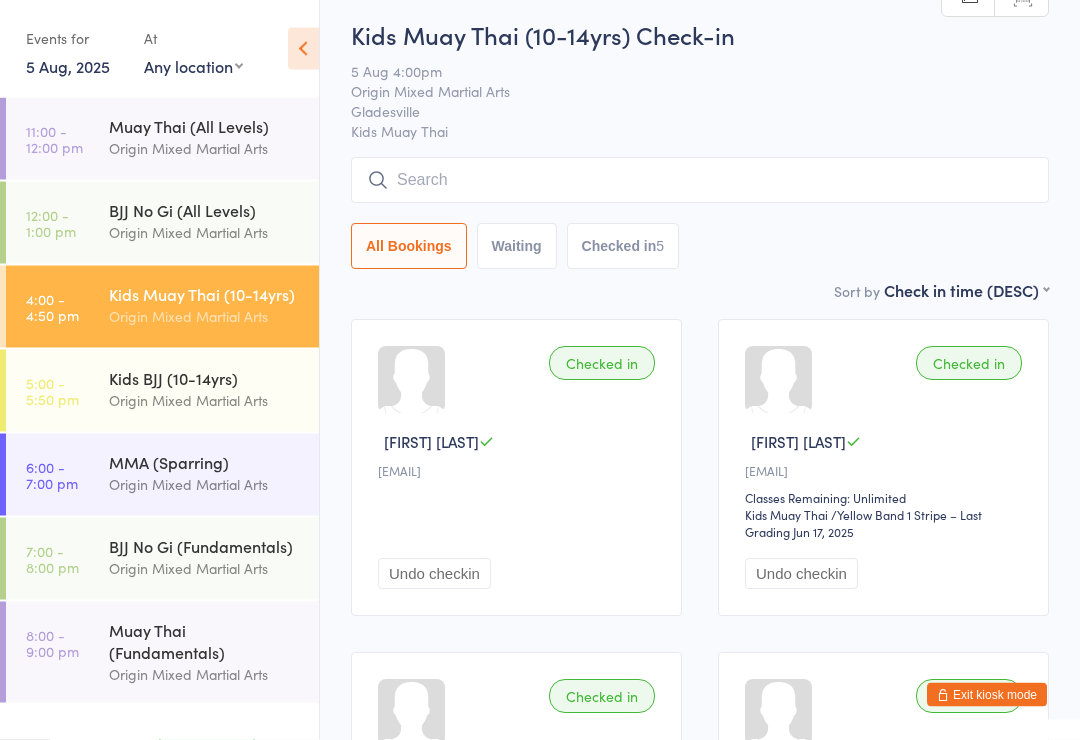 click at bounding box center (700, 181) 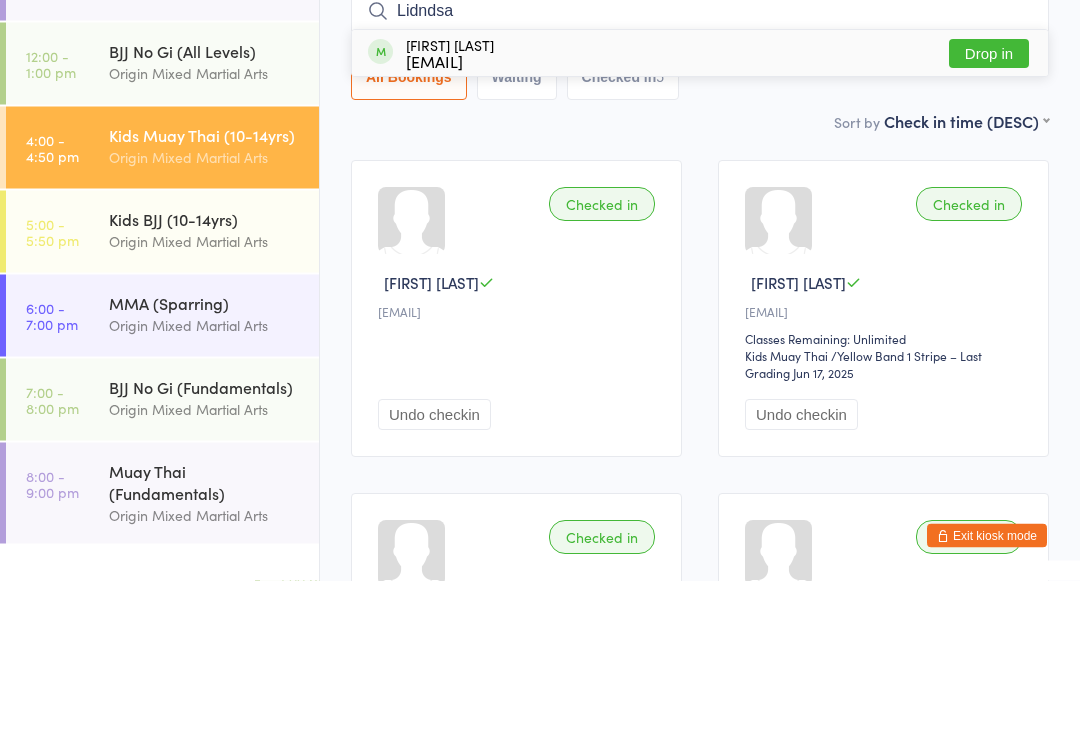 type on "Lidndsa" 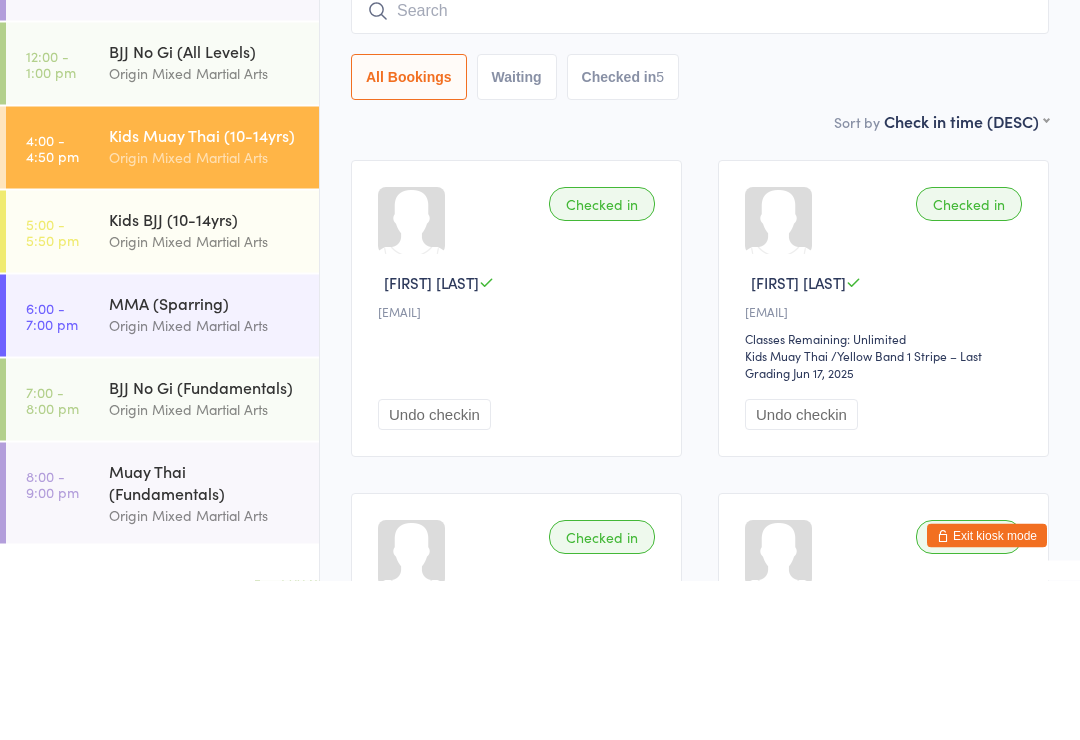 scroll, scrollTop: 191, scrollLeft: 0, axis: vertical 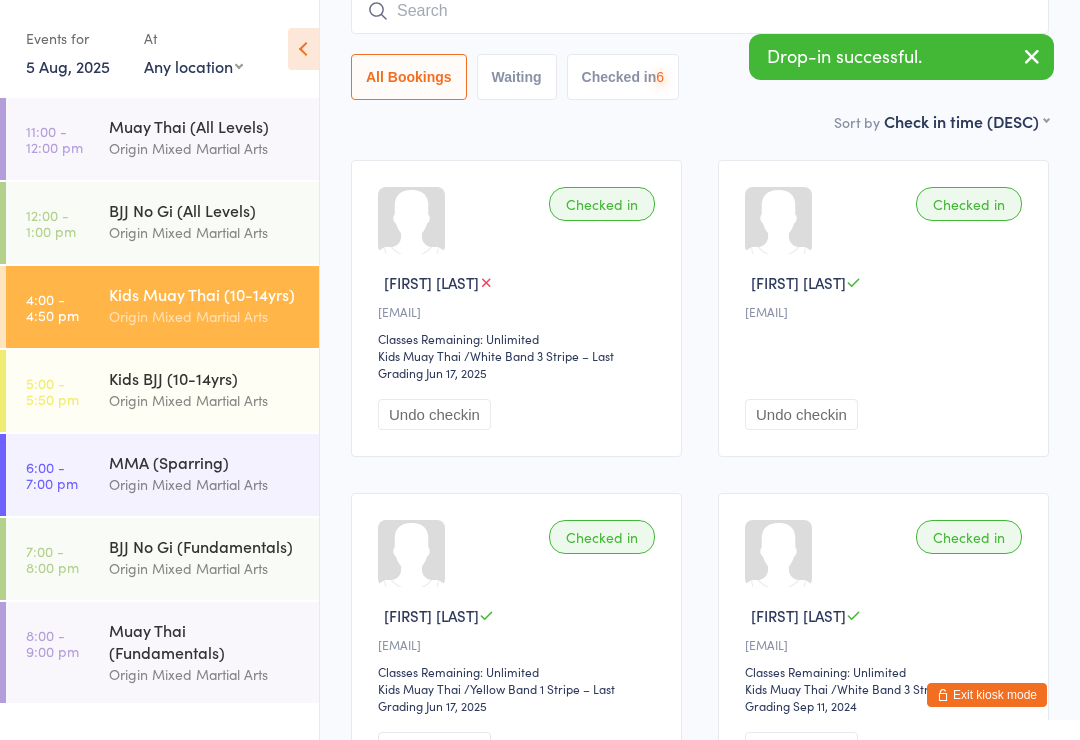 click at bounding box center (700, 11) 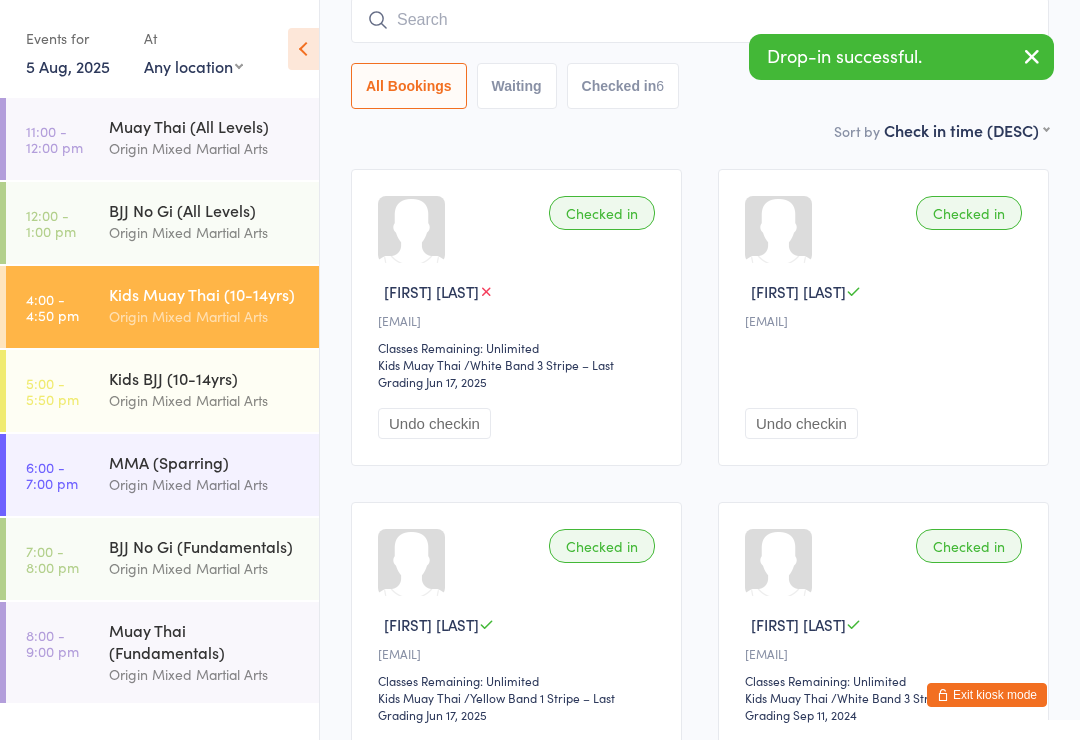 scroll, scrollTop: 181, scrollLeft: 0, axis: vertical 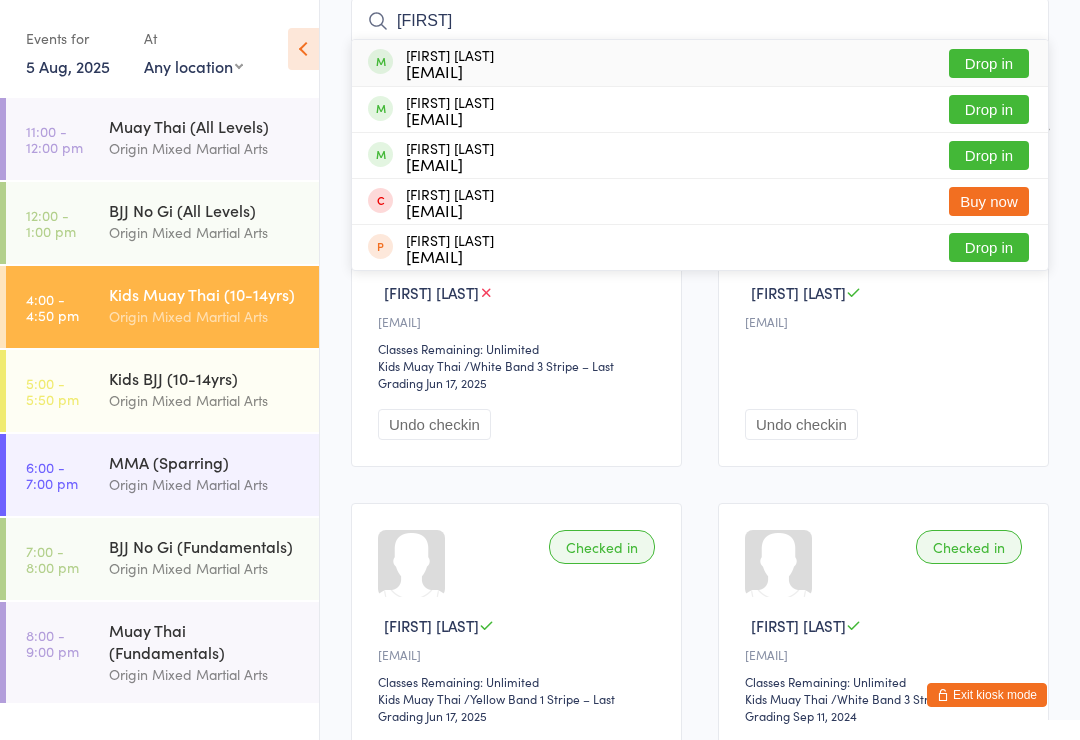 type on "[FIRST]" 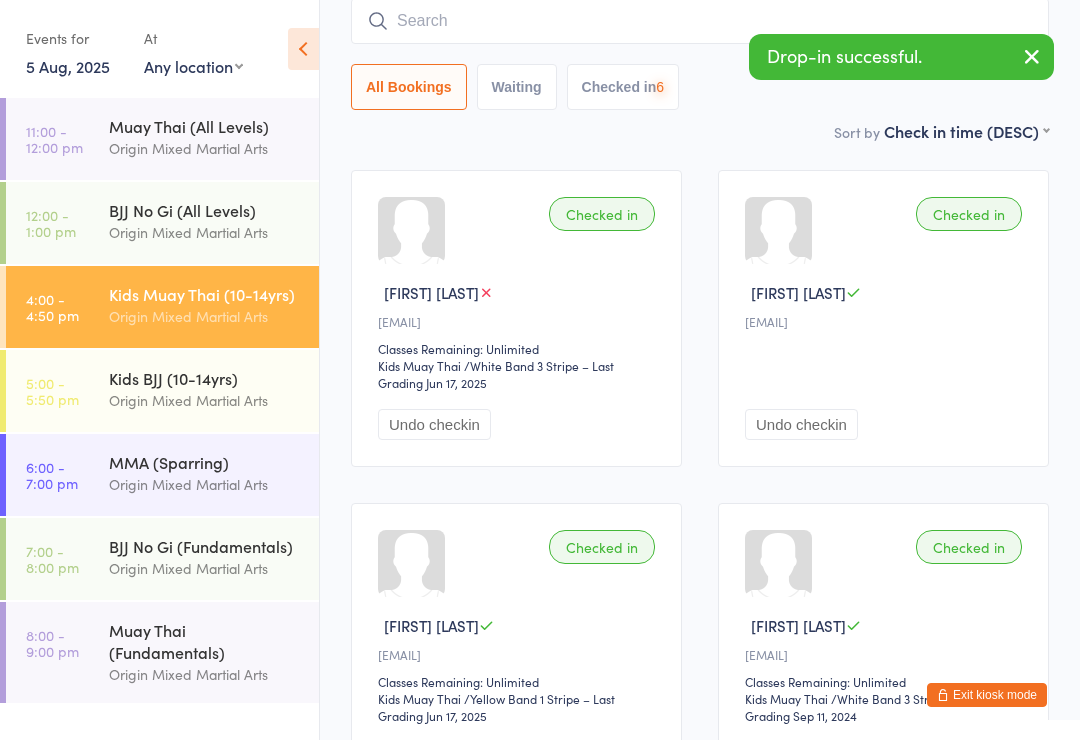 click on "Checked in Ethan P  t••••••••s@hotmail.com Classes Remaining: Unlimited Kids Muay Thai  Kids Muay Thai   /  White Band 3 Stripe – Last Grading Sep 11, 2024   Undo checkin" at bounding box center (883, 651) 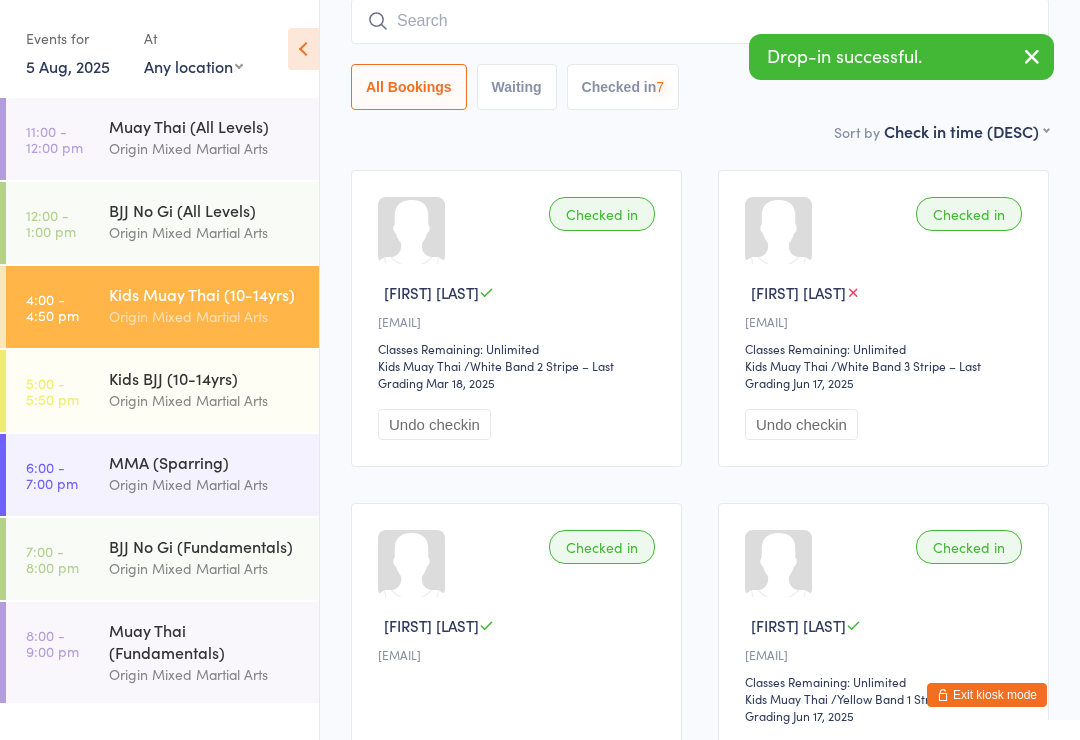 click at bounding box center [700, 21] 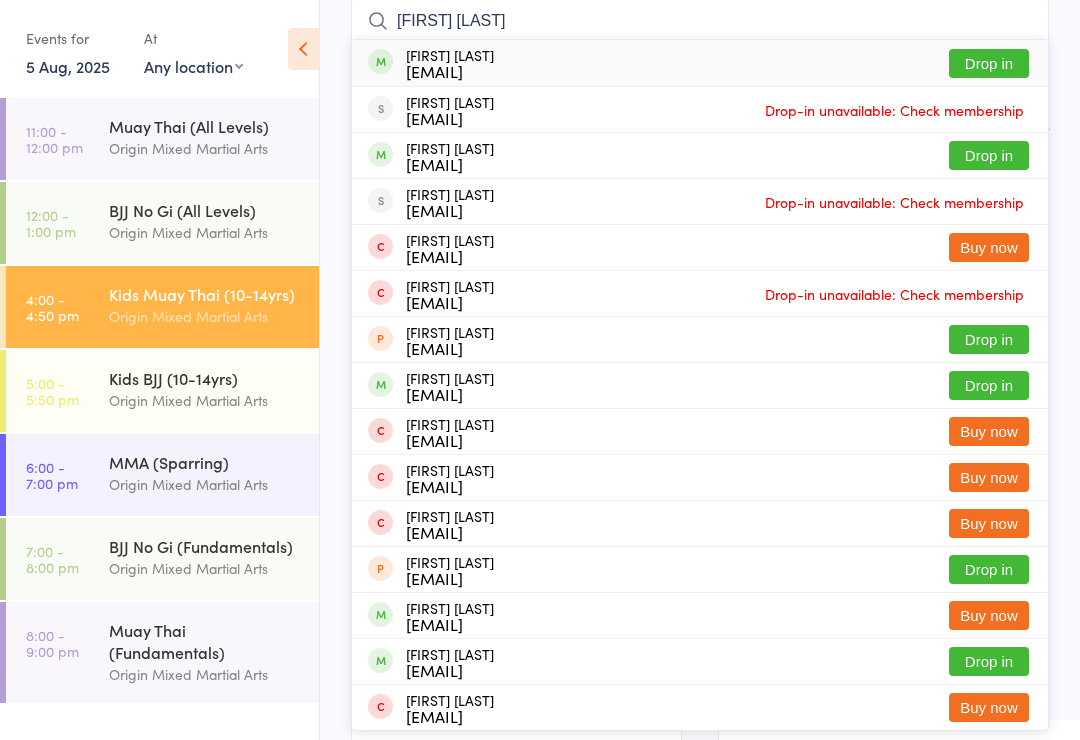 type on "Liam lu" 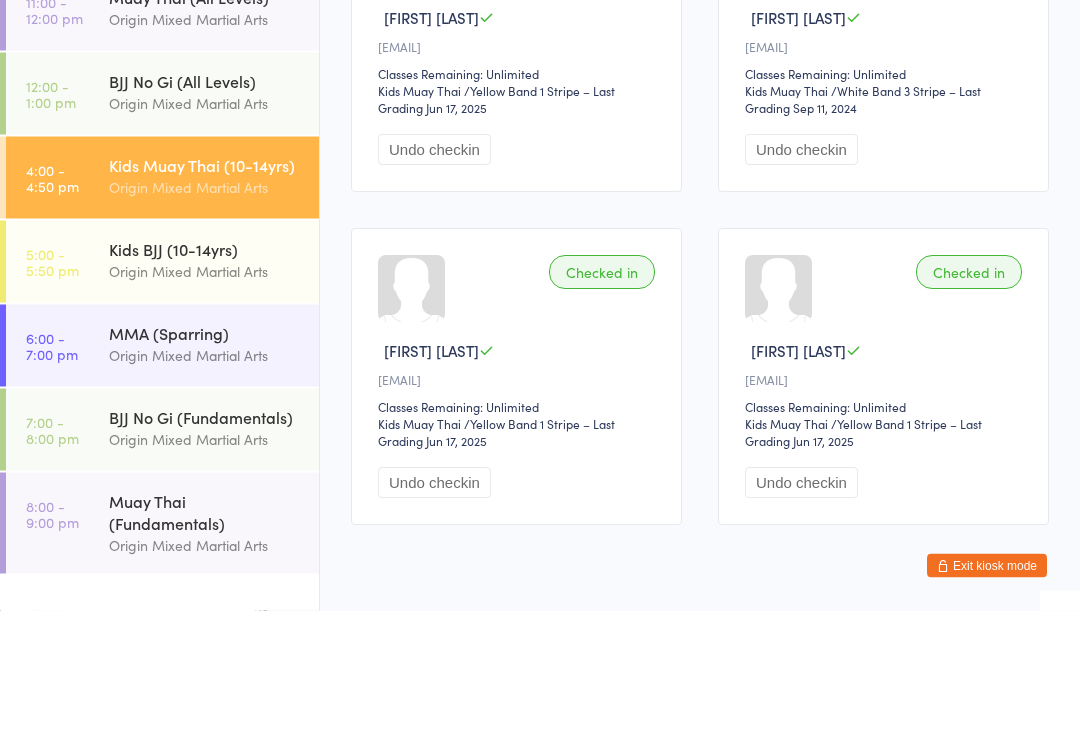 scroll, scrollTop: 1066, scrollLeft: 0, axis: vertical 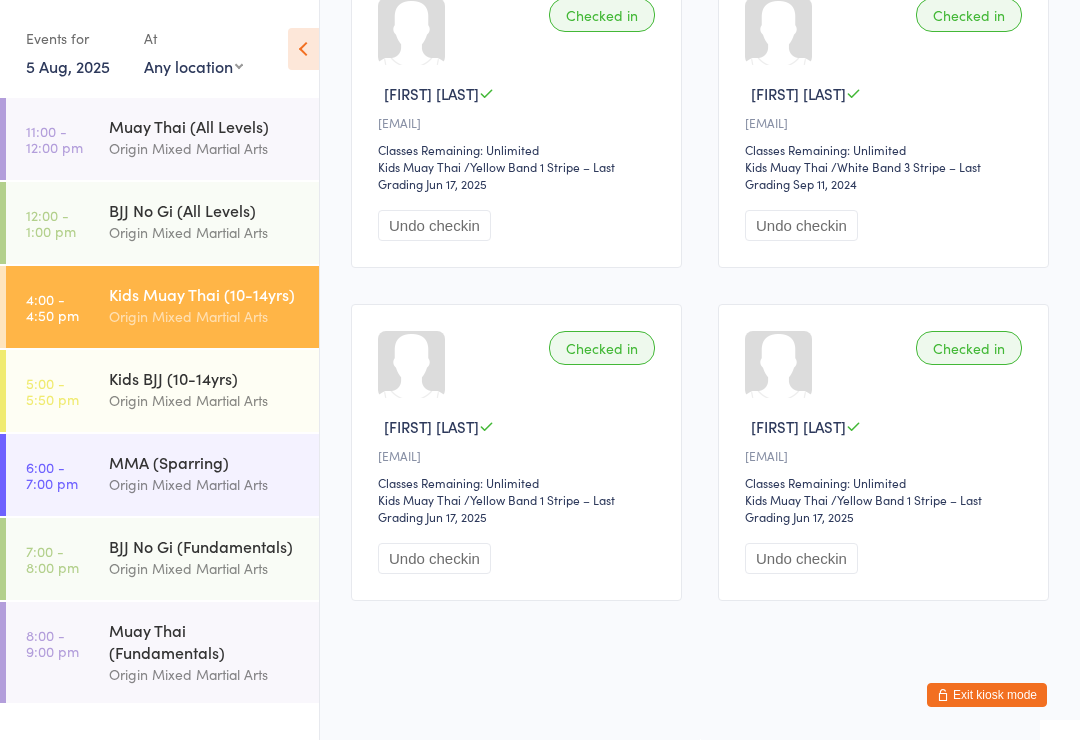 click on "Origin Mixed Martial Arts" at bounding box center [205, 400] 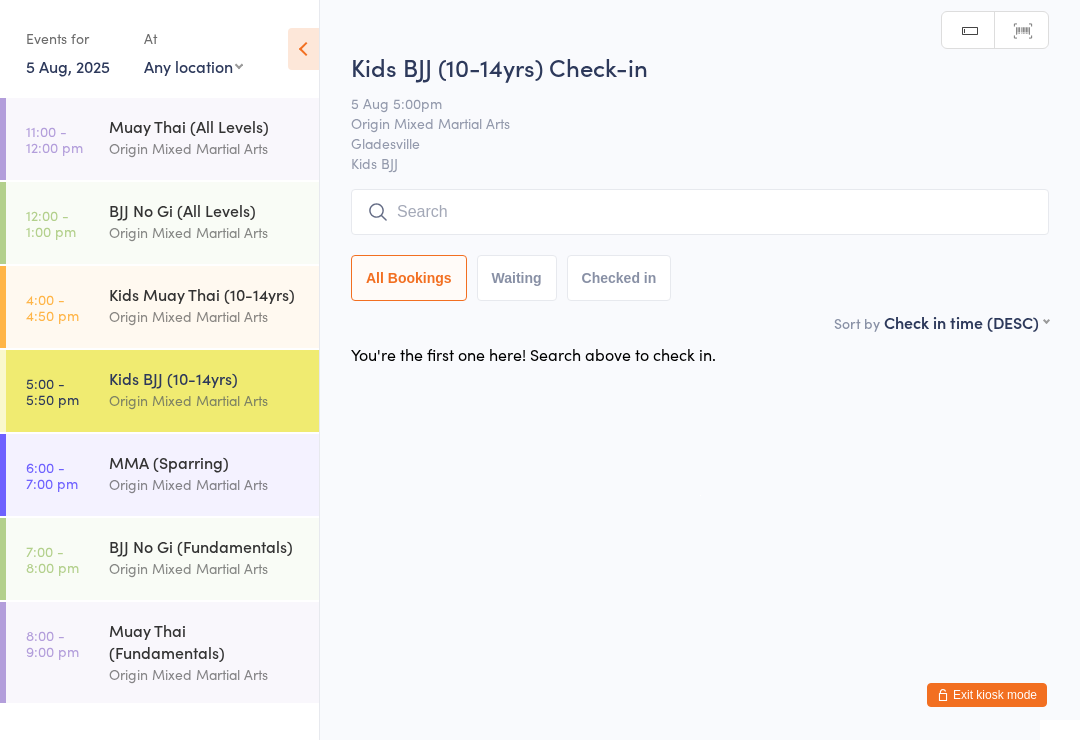 click at bounding box center [700, 212] 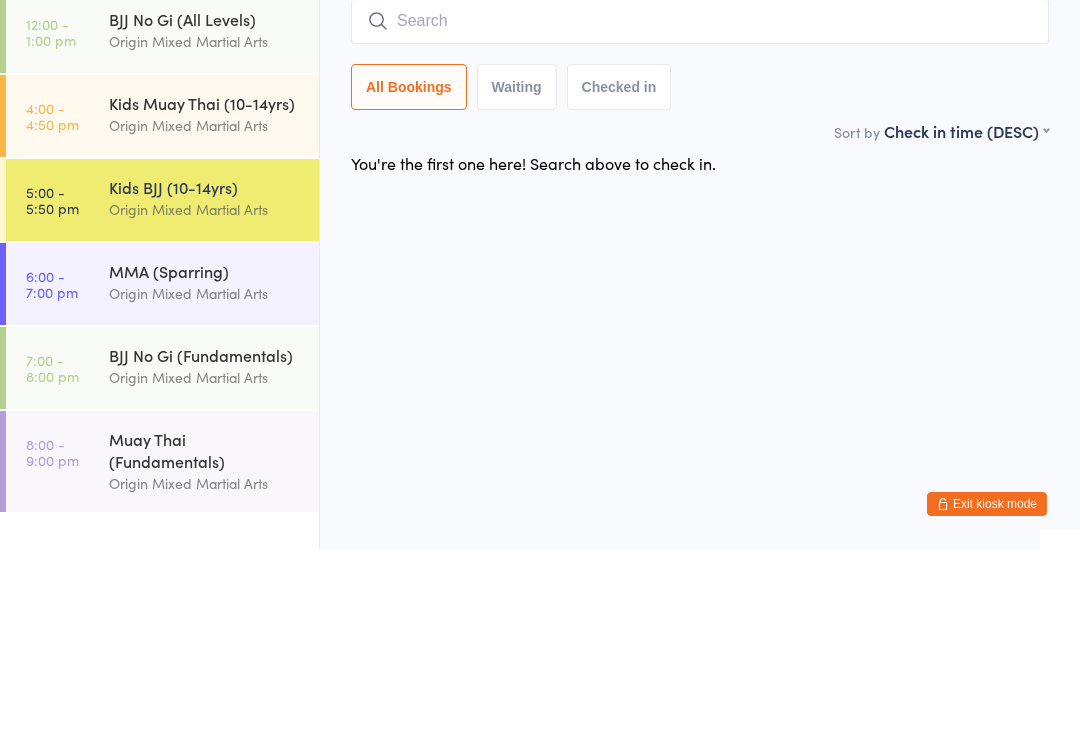 type on "P" 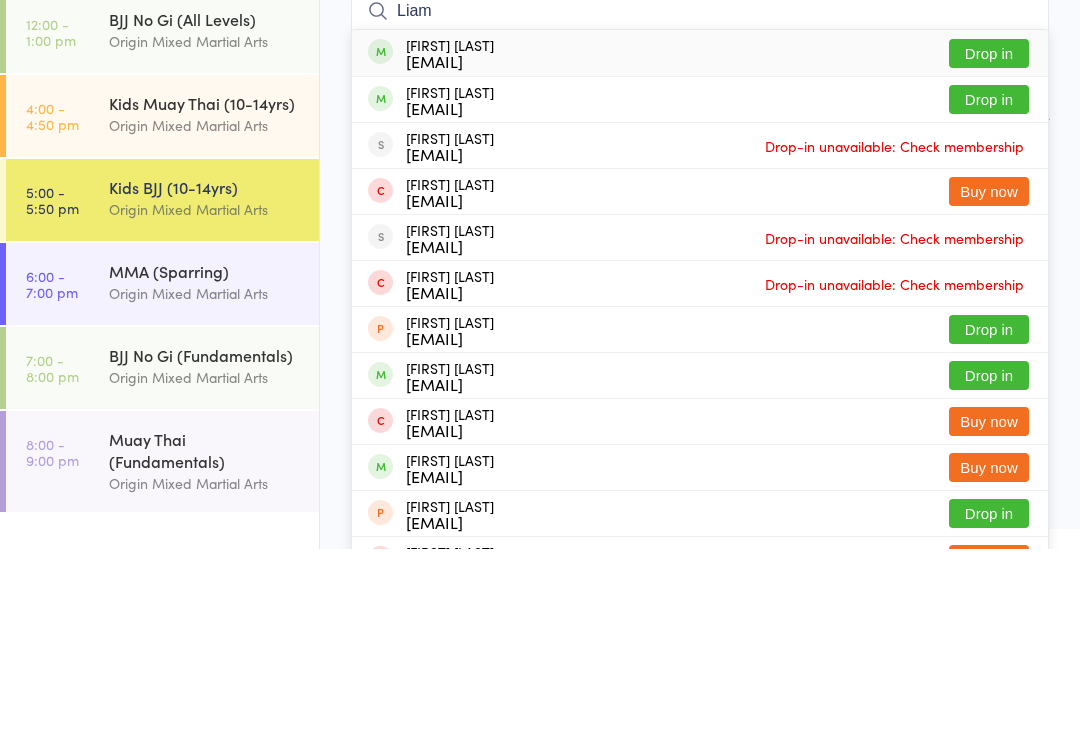 type on "Liam" 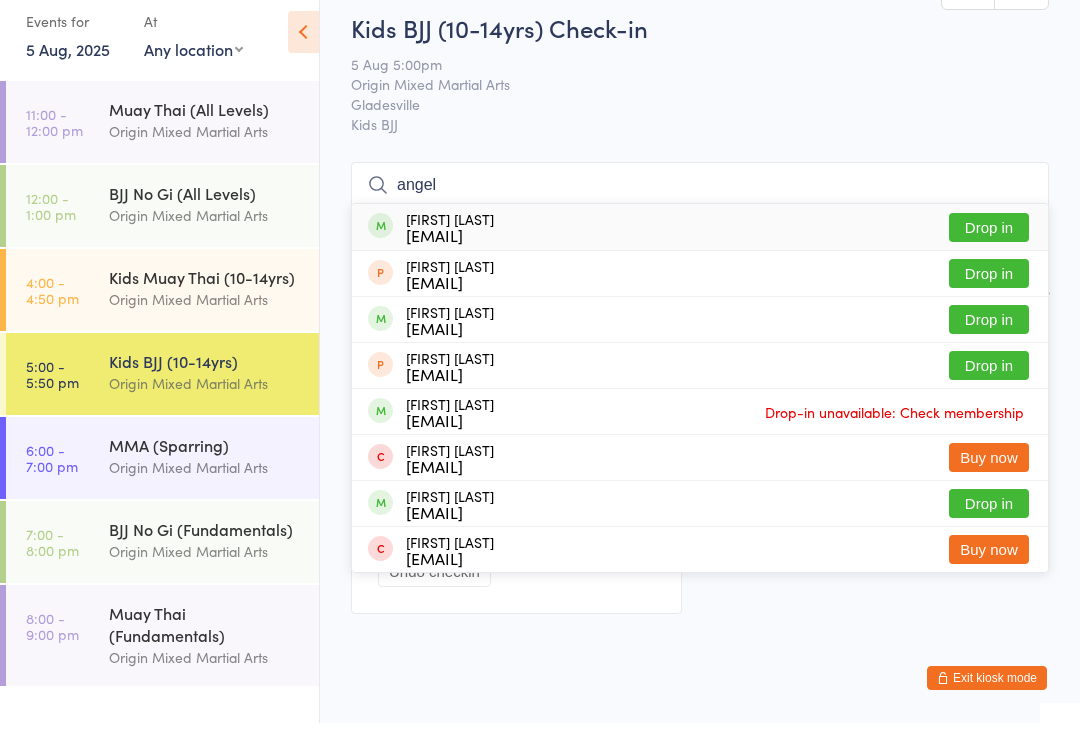 type on "angel" 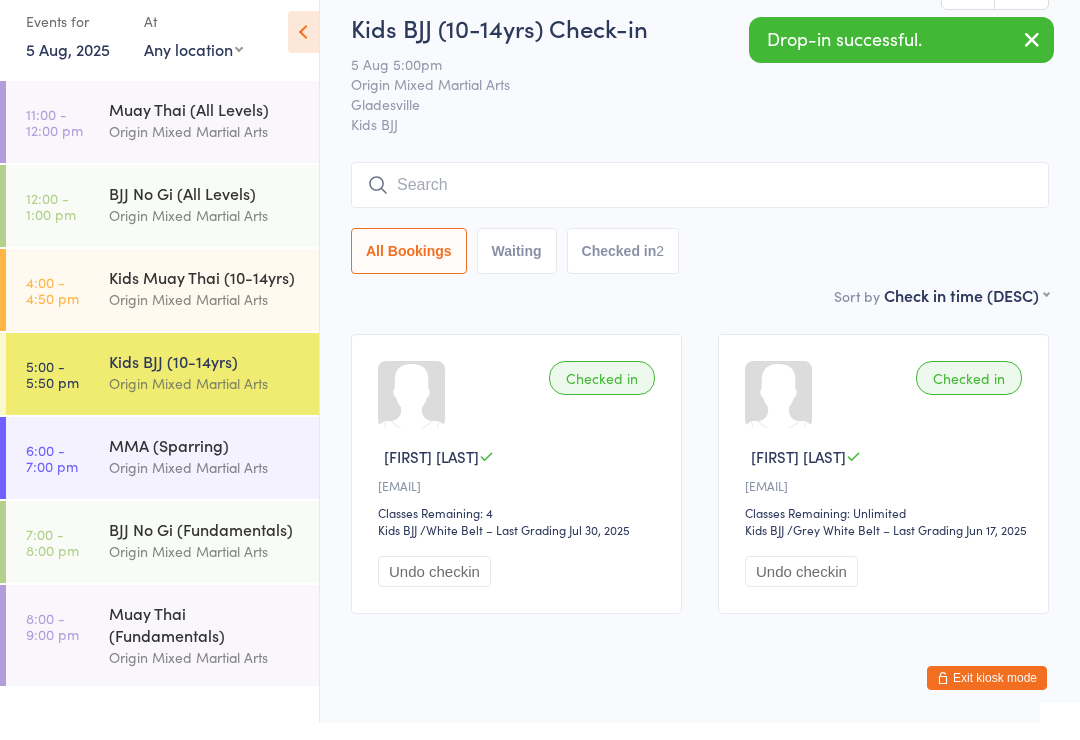 click at bounding box center [700, 202] 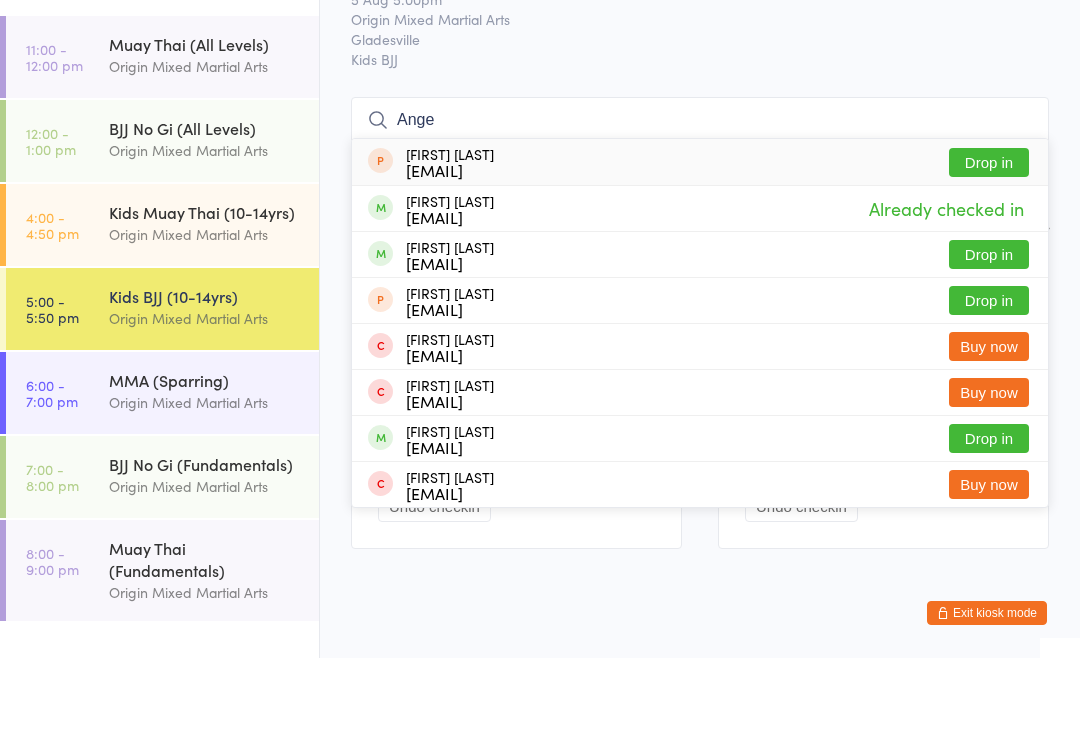 type on "Ange" 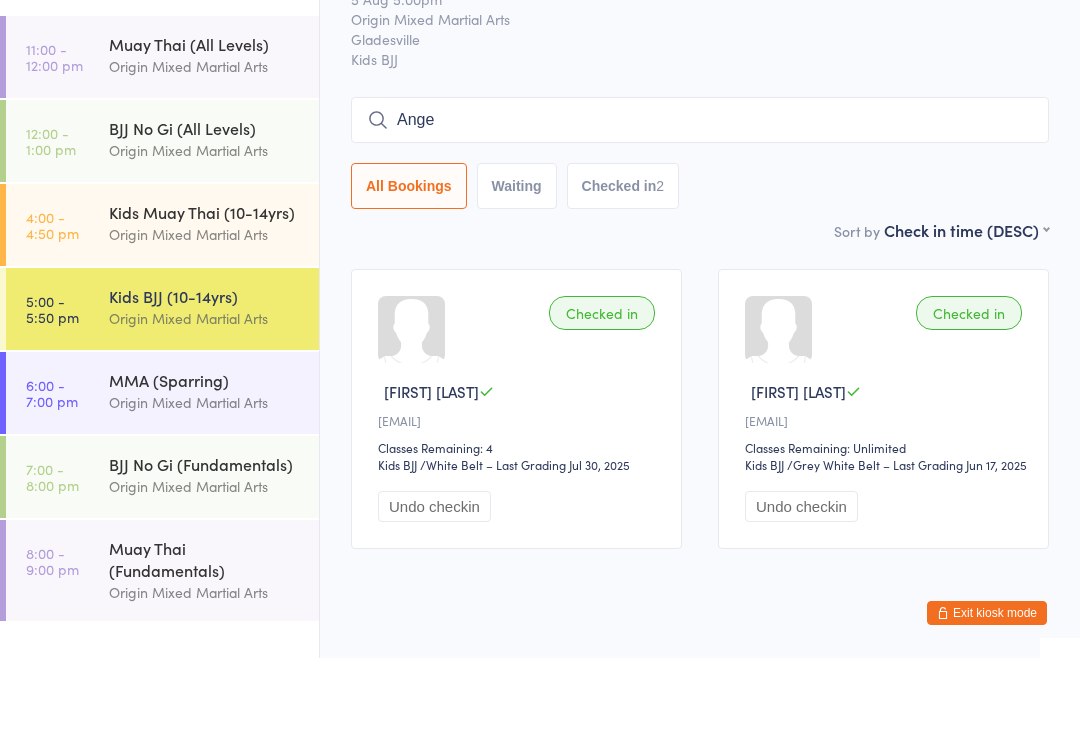 type 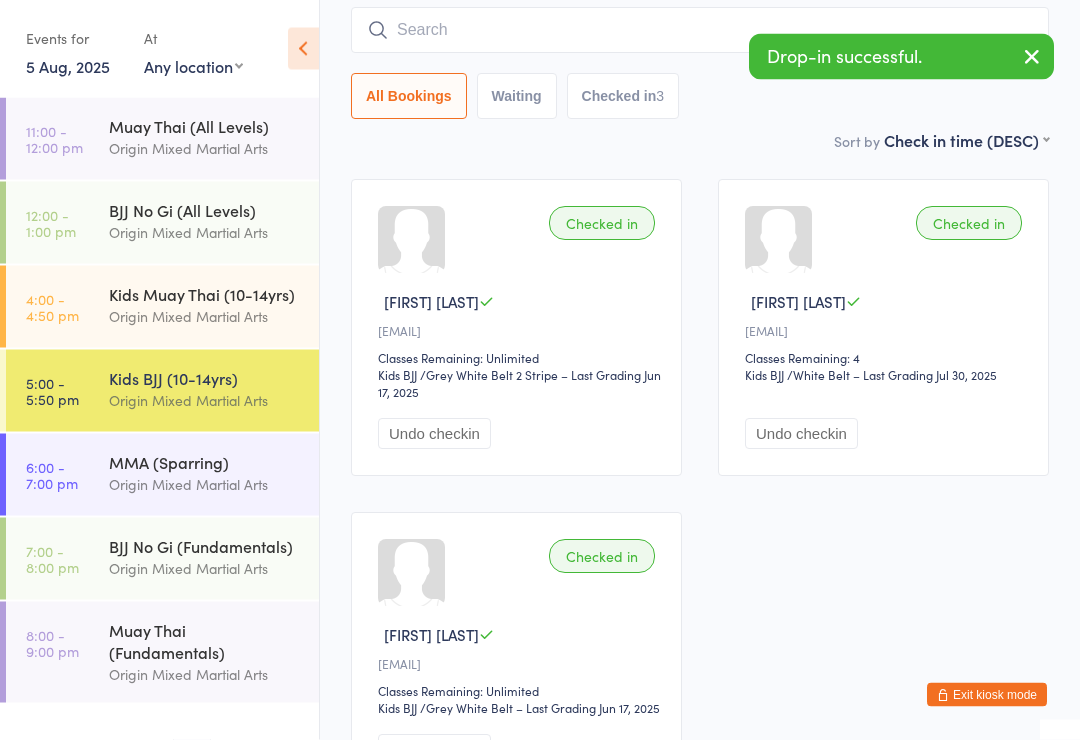 scroll, scrollTop: 150, scrollLeft: 0, axis: vertical 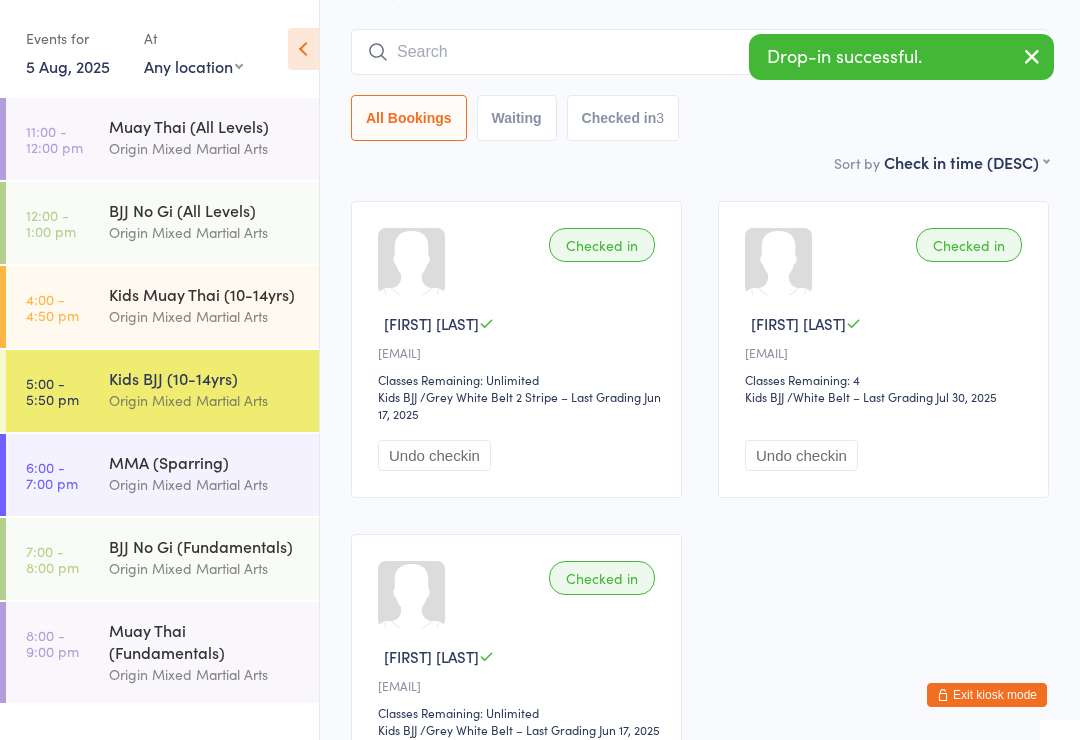 click on "Undo checkin" at bounding box center (801, 455) 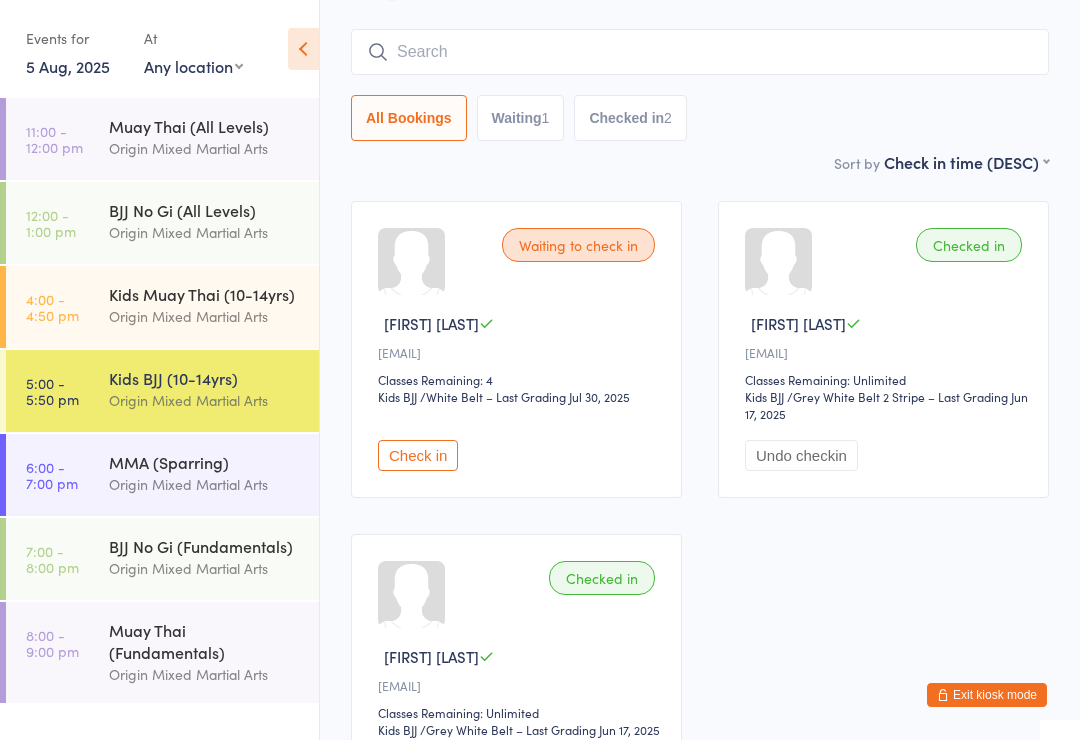 click on "Waiting  1" at bounding box center [521, 118] 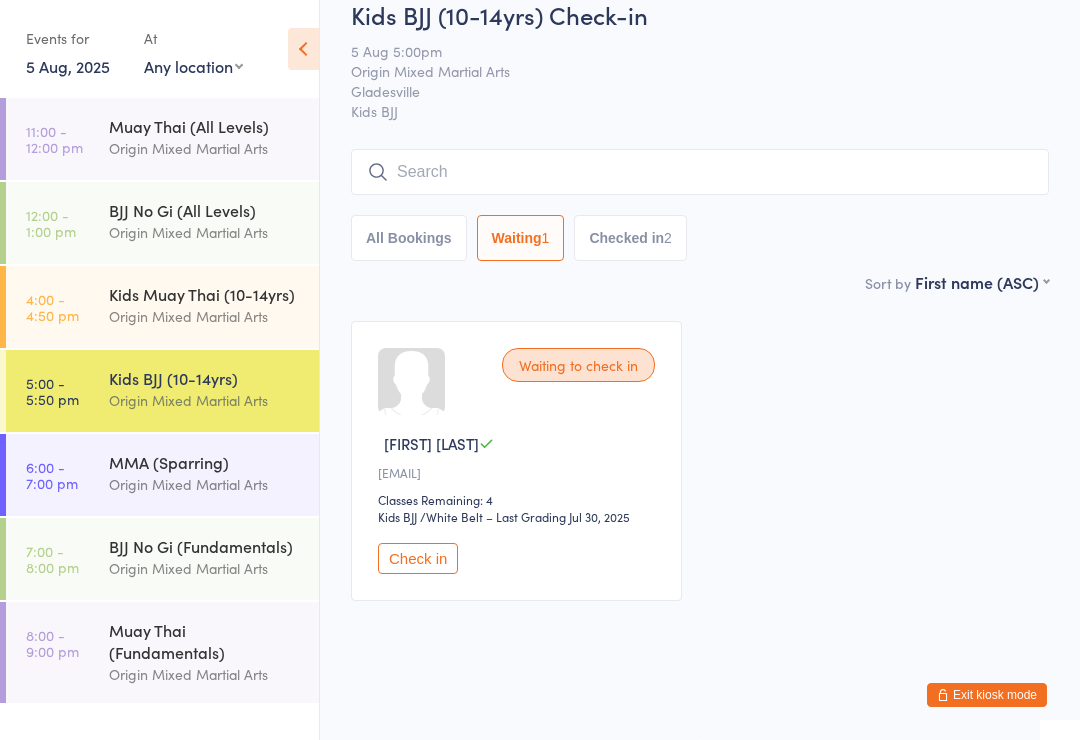 select on "0" 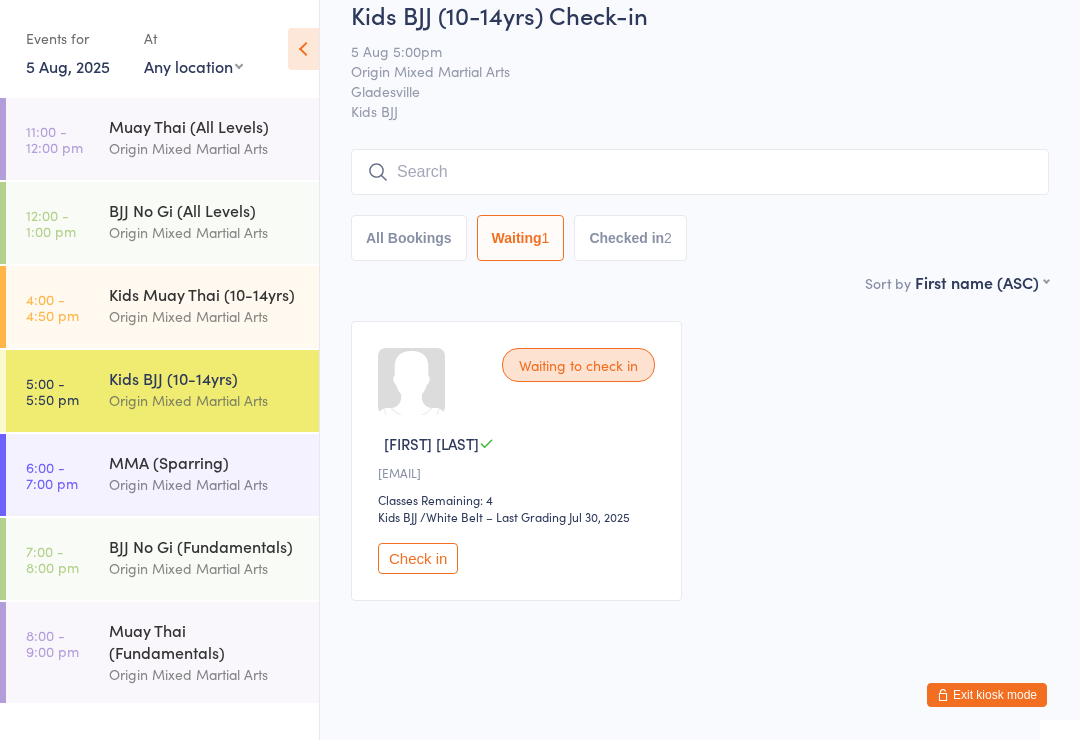 scroll, scrollTop: 25, scrollLeft: 0, axis: vertical 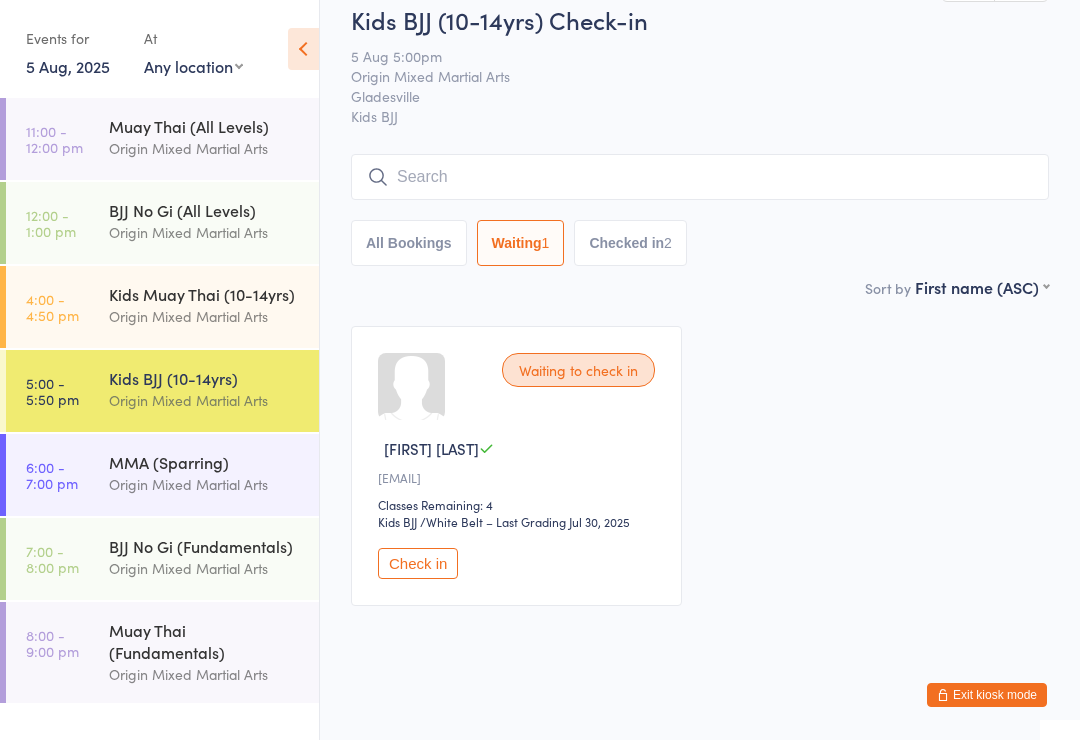 click on "Exit kiosk mode" at bounding box center [987, 695] 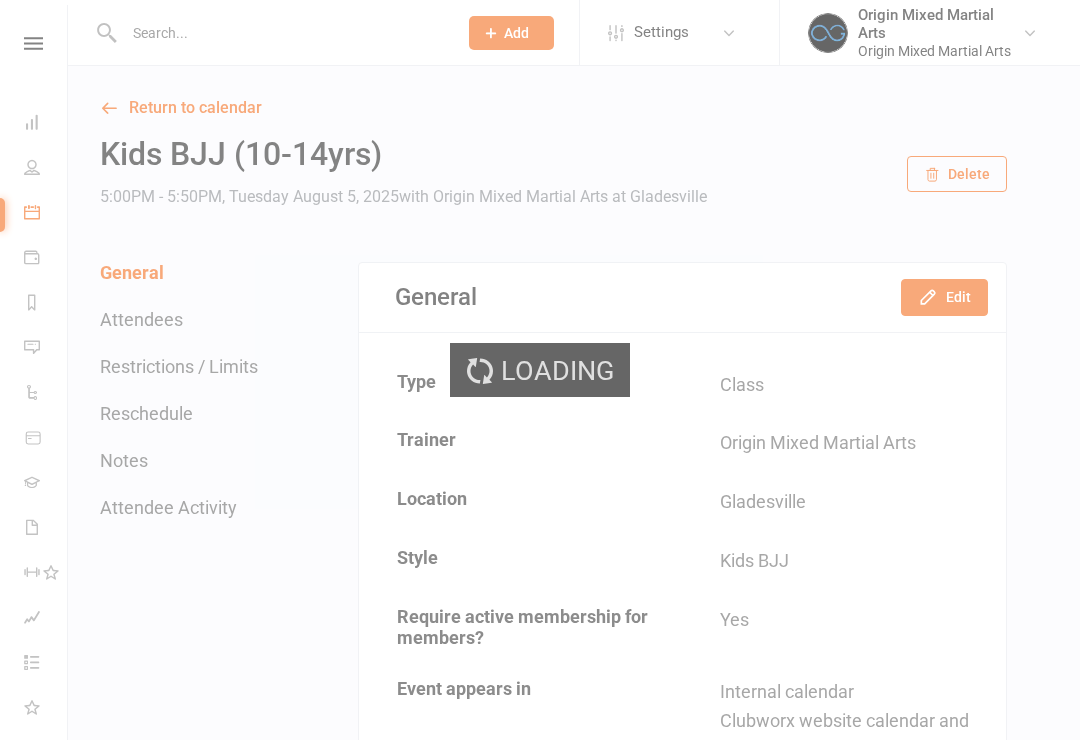 scroll, scrollTop: 237, scrollLeft: 0, axis: vertical 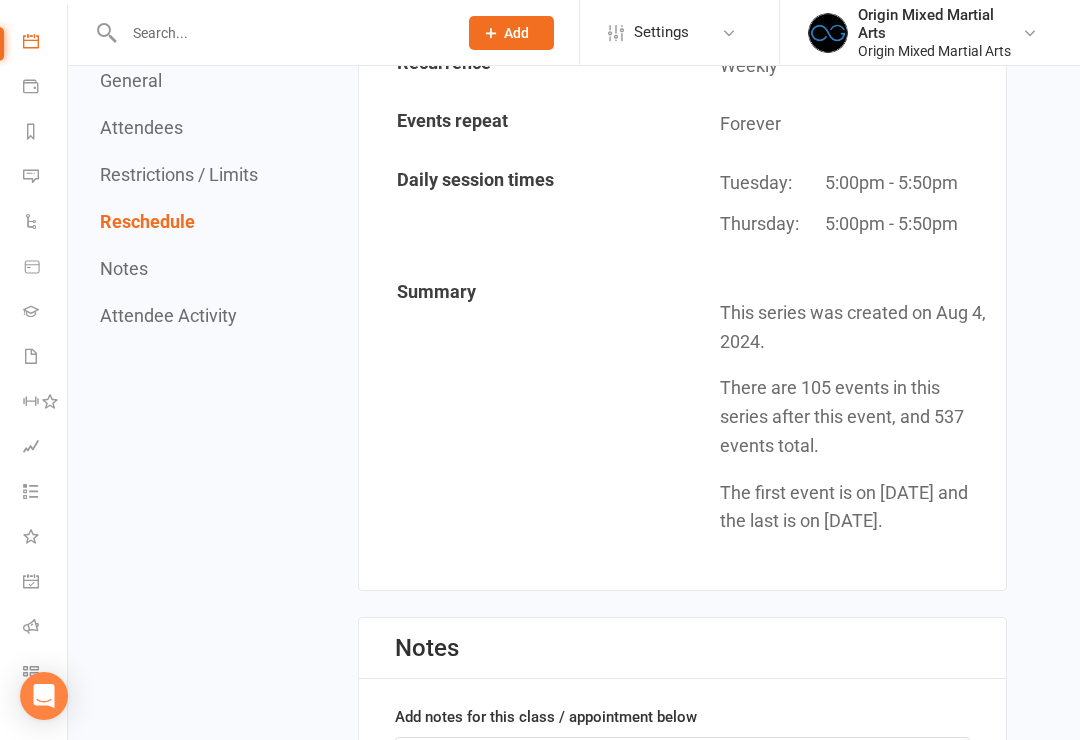 click at bounding box center [31, 671] 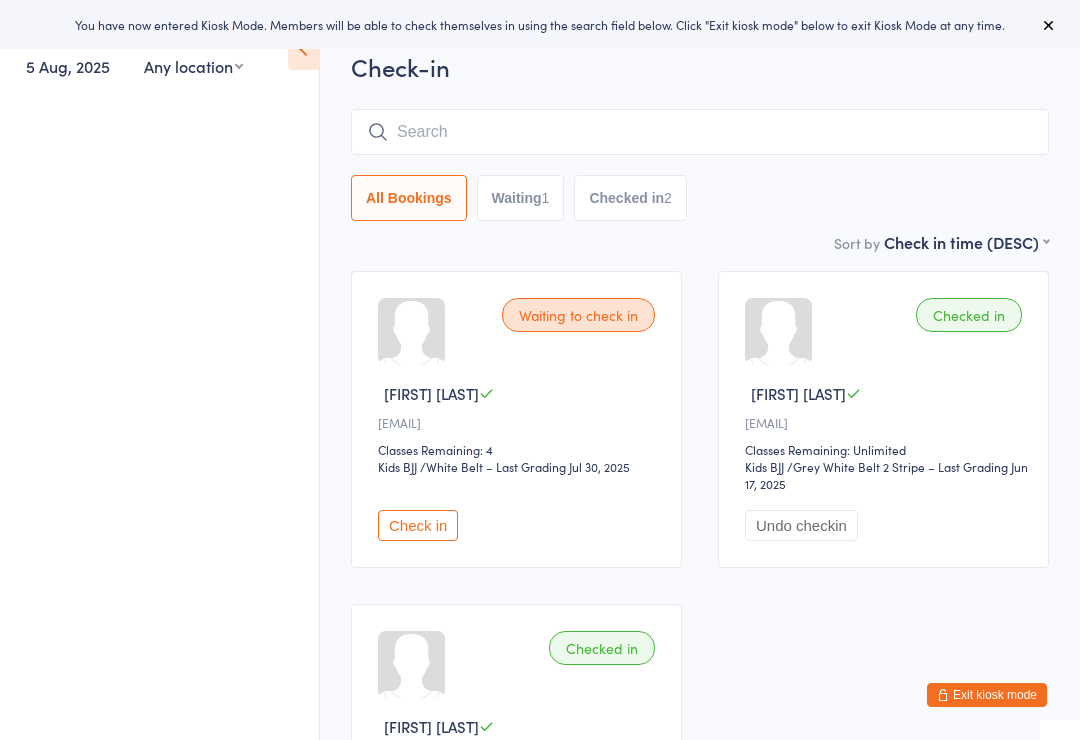 scroll, scrollTop: 0, scrollLeft: 0, axis: both 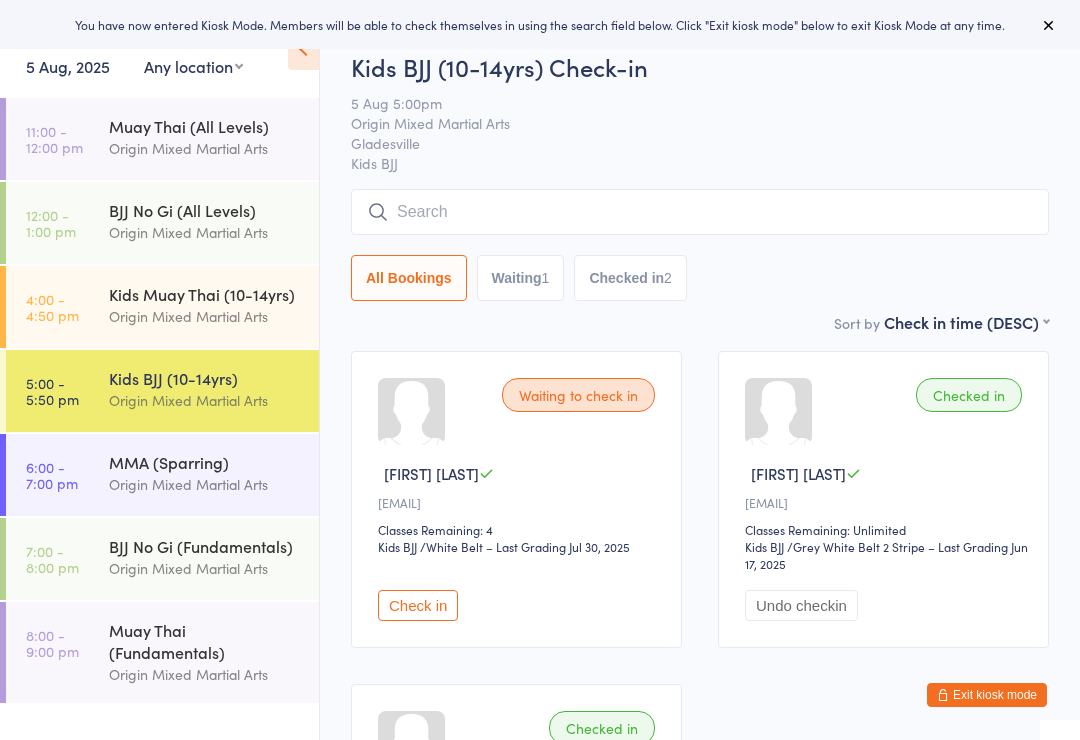 click on "Waiting  1" at bounding box center [521, 278] 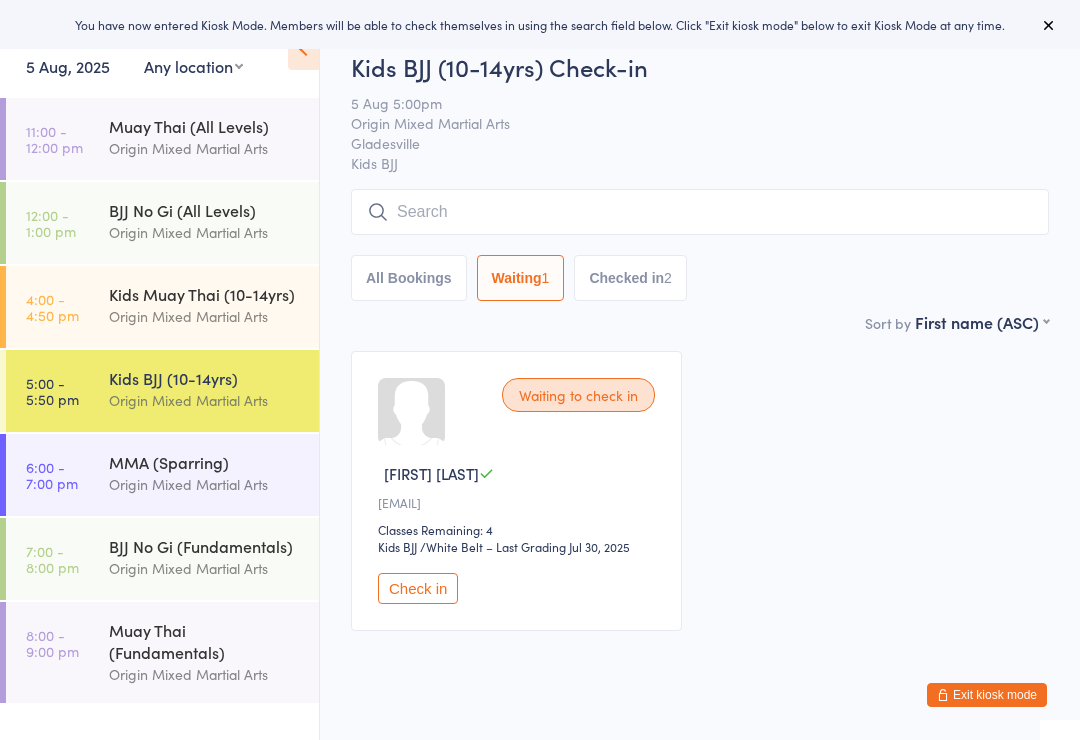 click on "Exit kiosk mode" at bounding box center (987, 695) 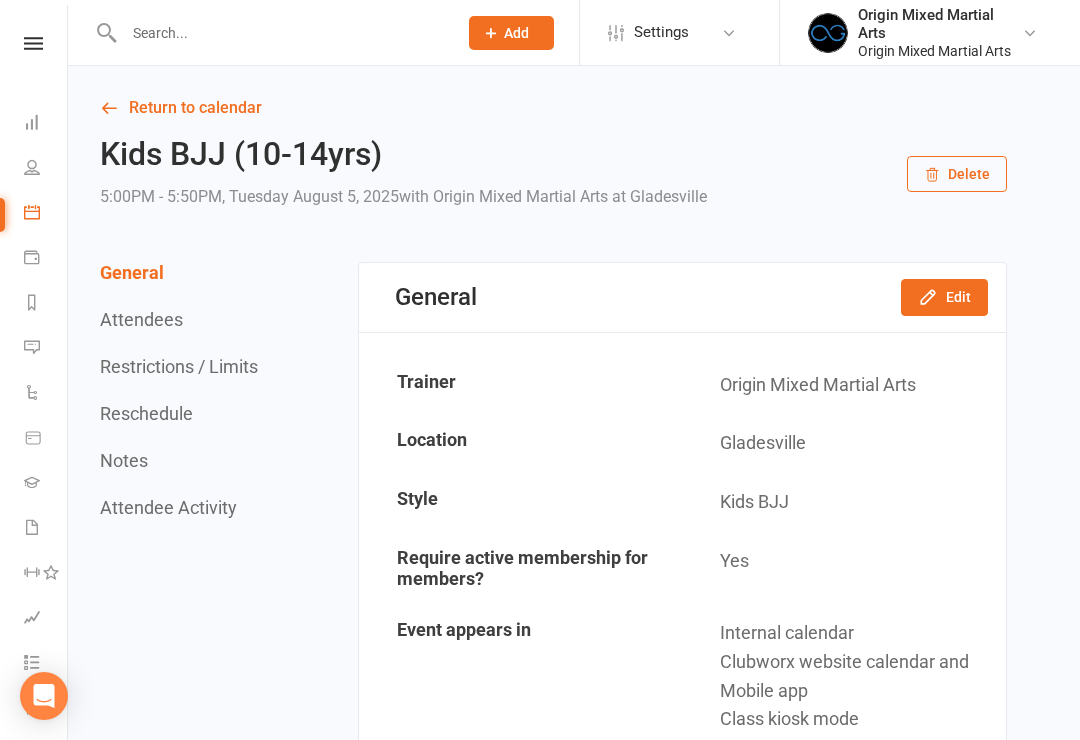 scroll, scrollTop: 0, scrollLeft: 0, axis: both 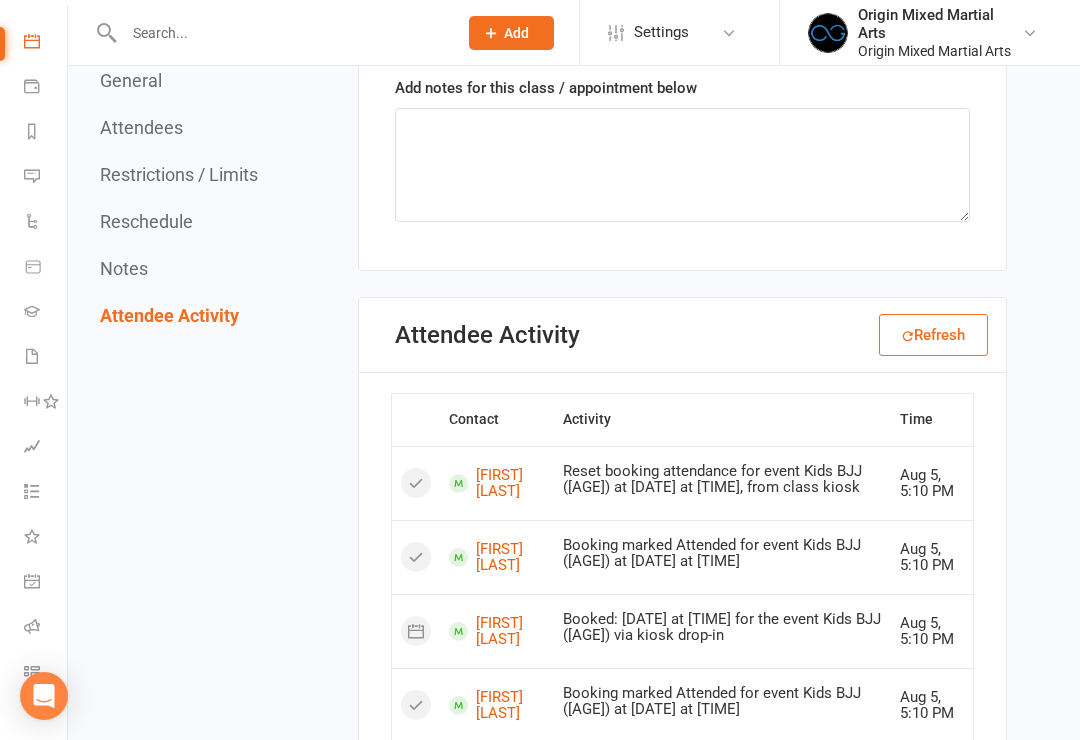 click at bounding box center [32, 626] 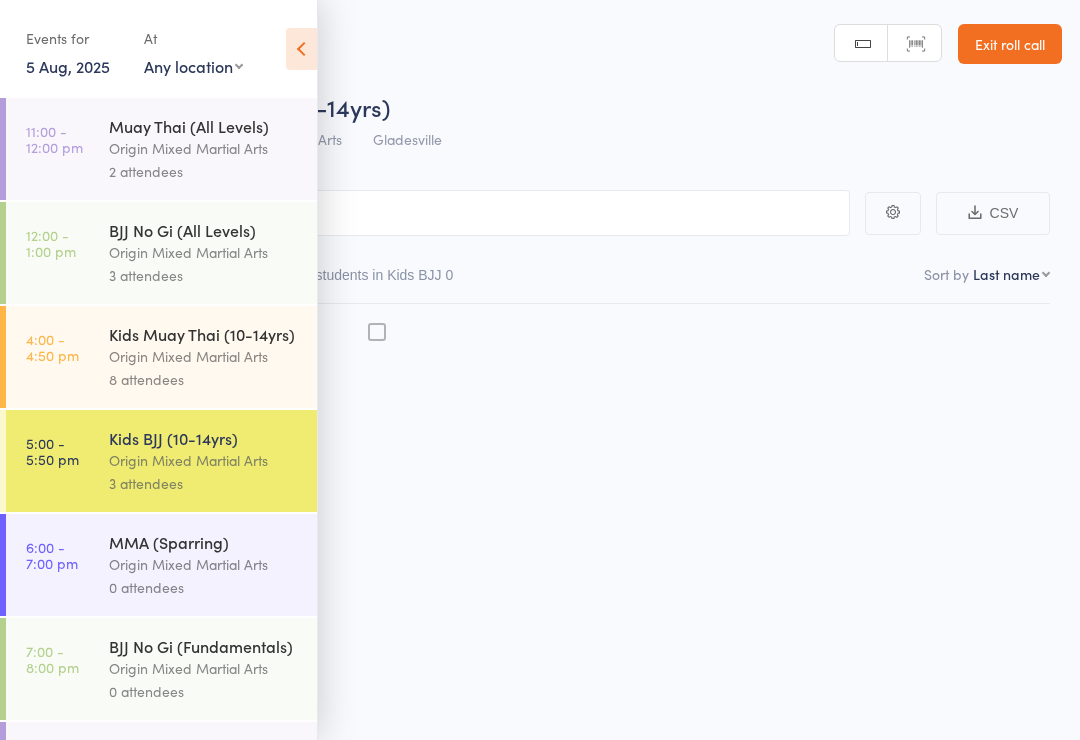 scroll, scrollTop: 0, scrollLeft: 0, axis: both 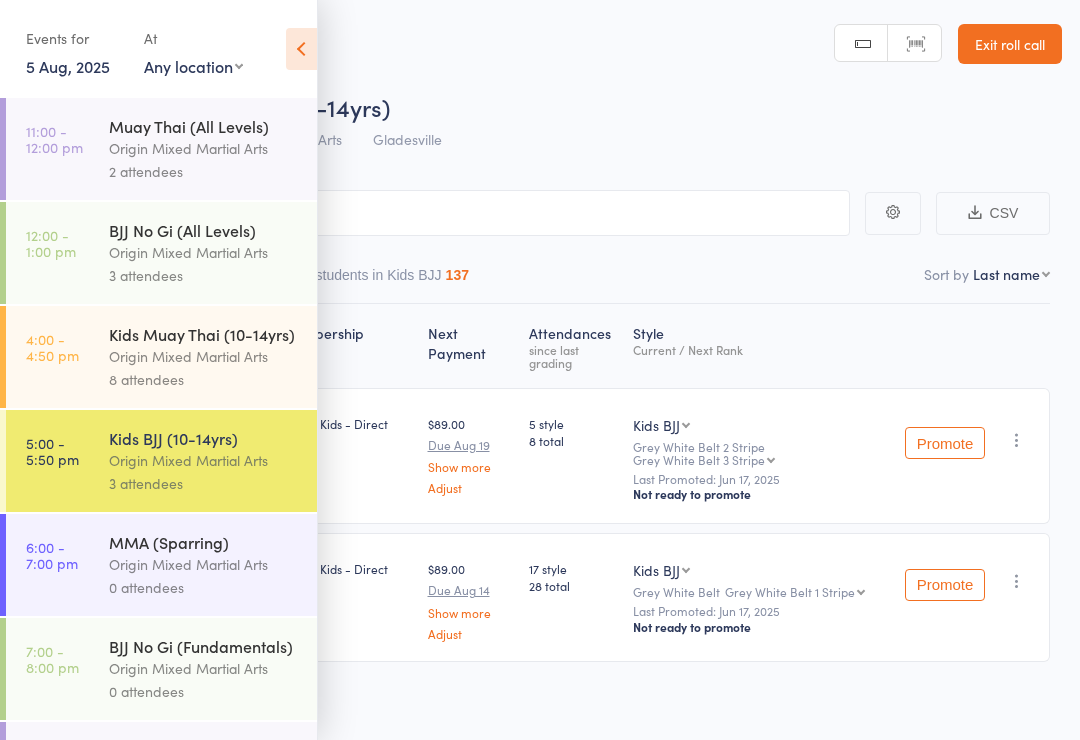 click at bounding box center [301, 49] 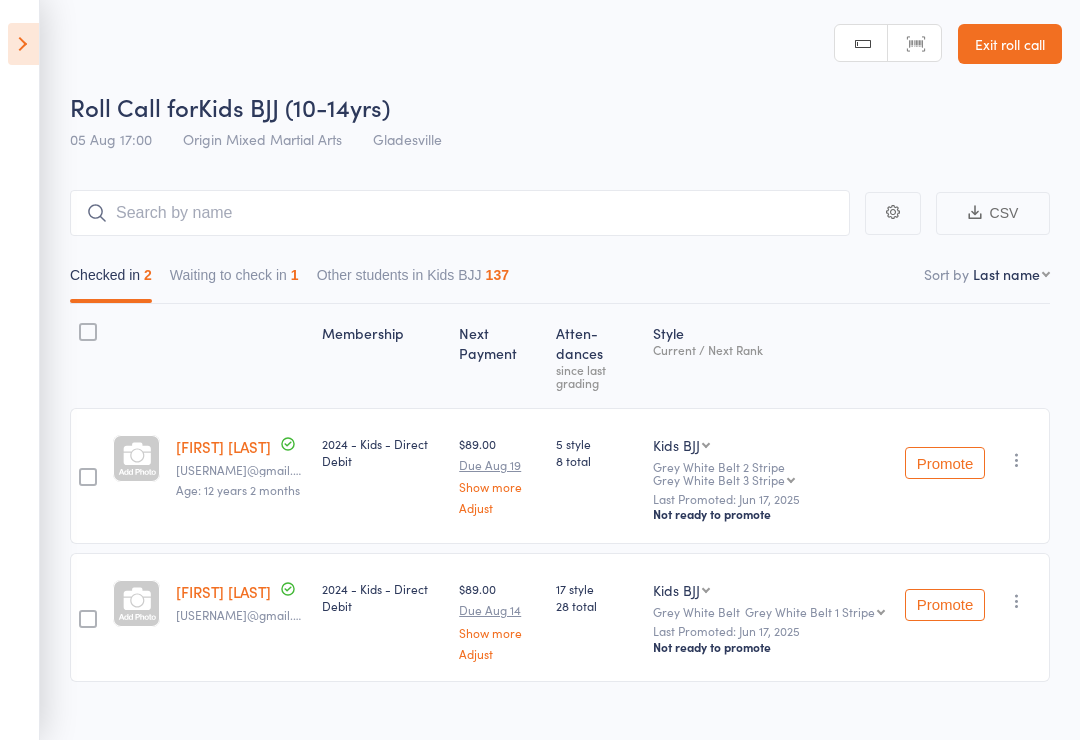 click on "Waiting to check in  1" at bounding box center [234, 280] 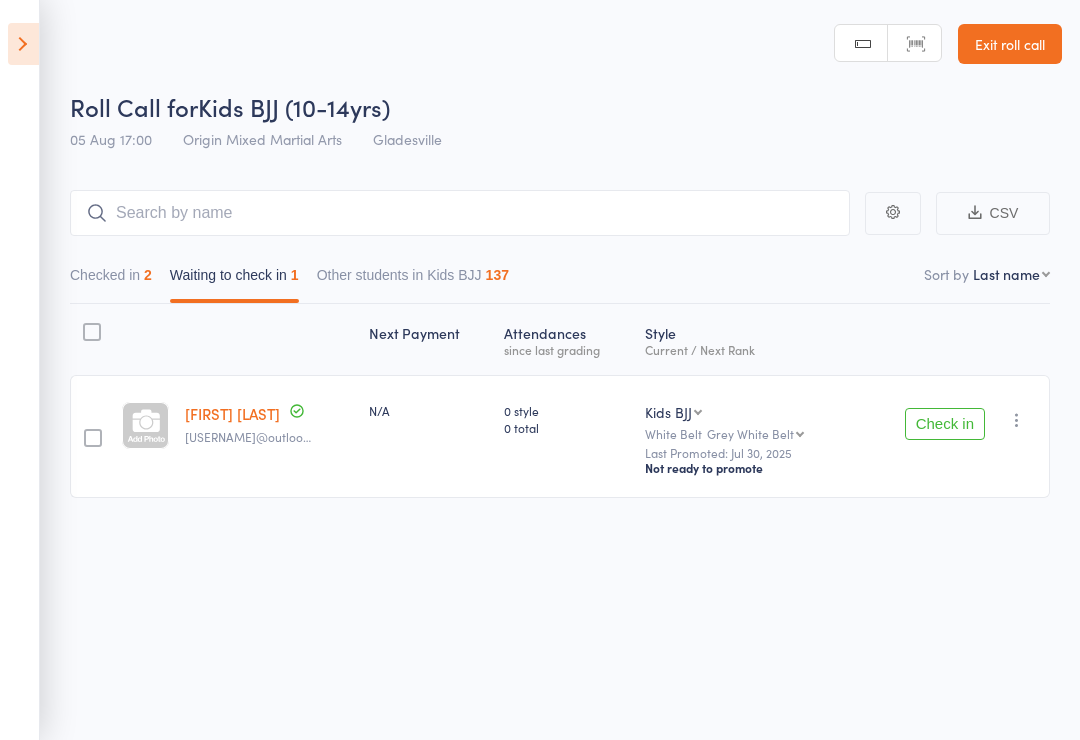 click at bounding box center [1017, 420] 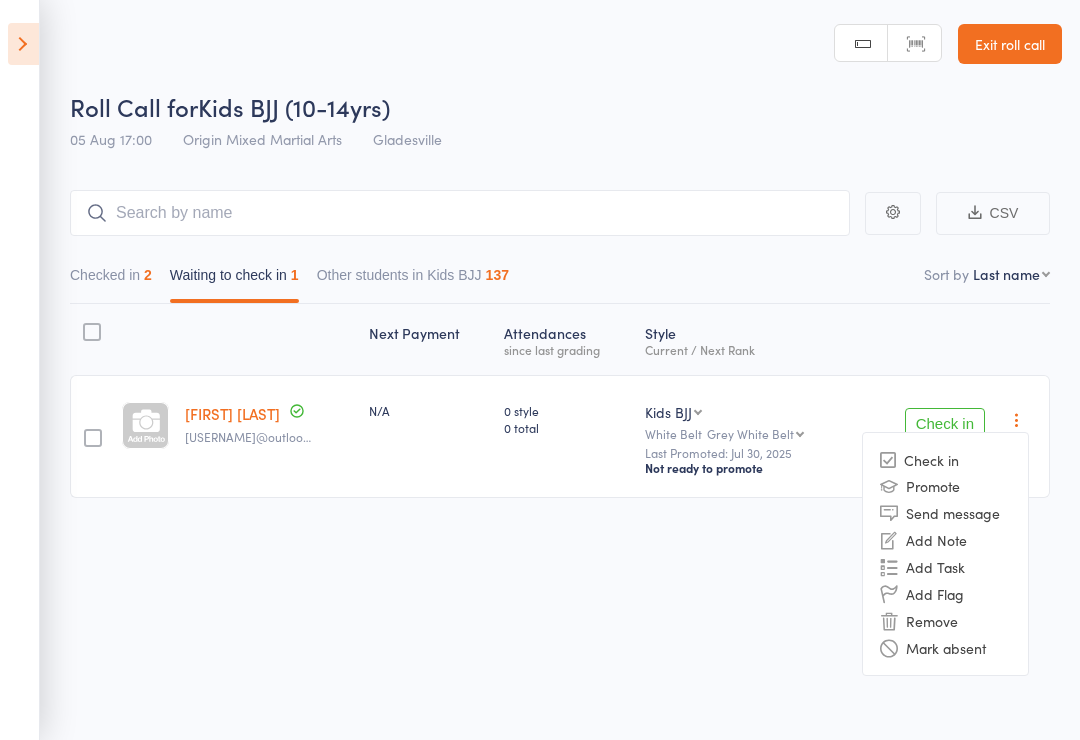 click on "Remove" at bounding box center [945, 620] 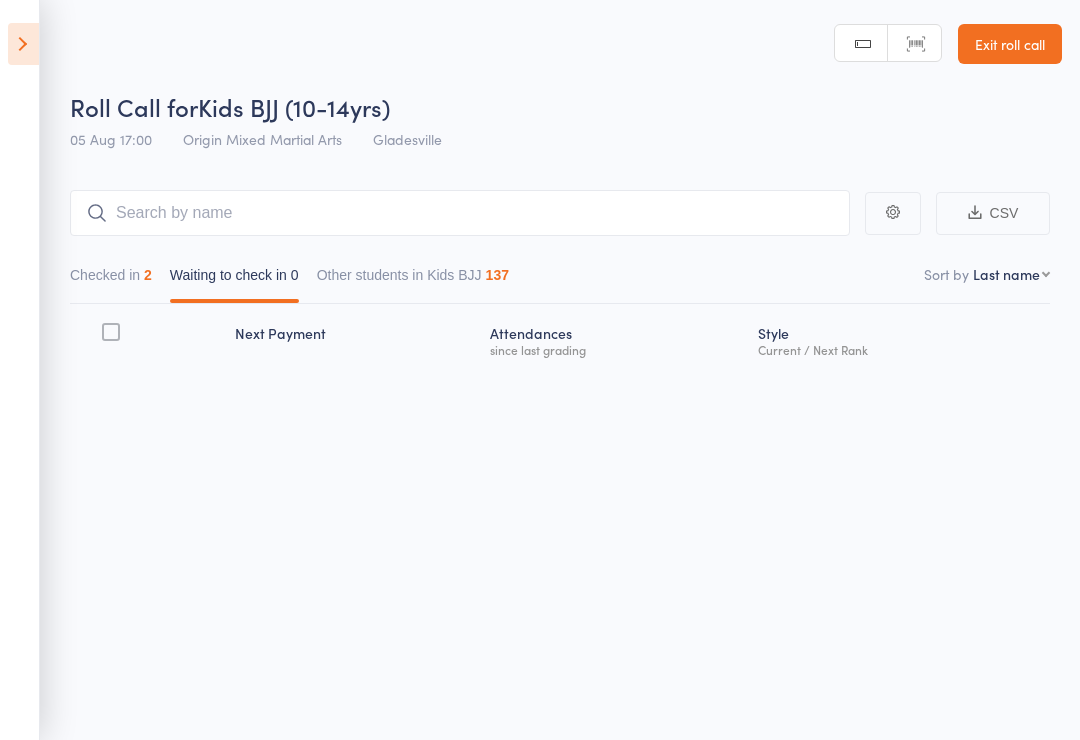click on "Exit roll call" at bounding box center (1010, 44) 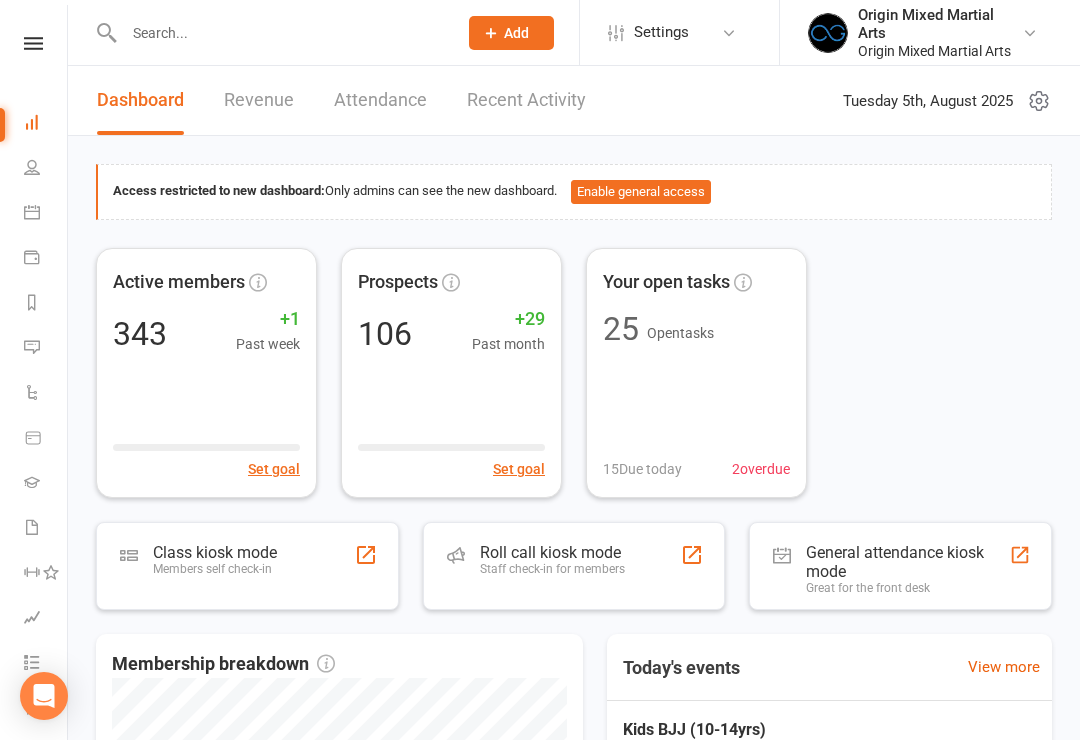 scroll, scrollTop: 0, scrollLeft: 0, axis: both 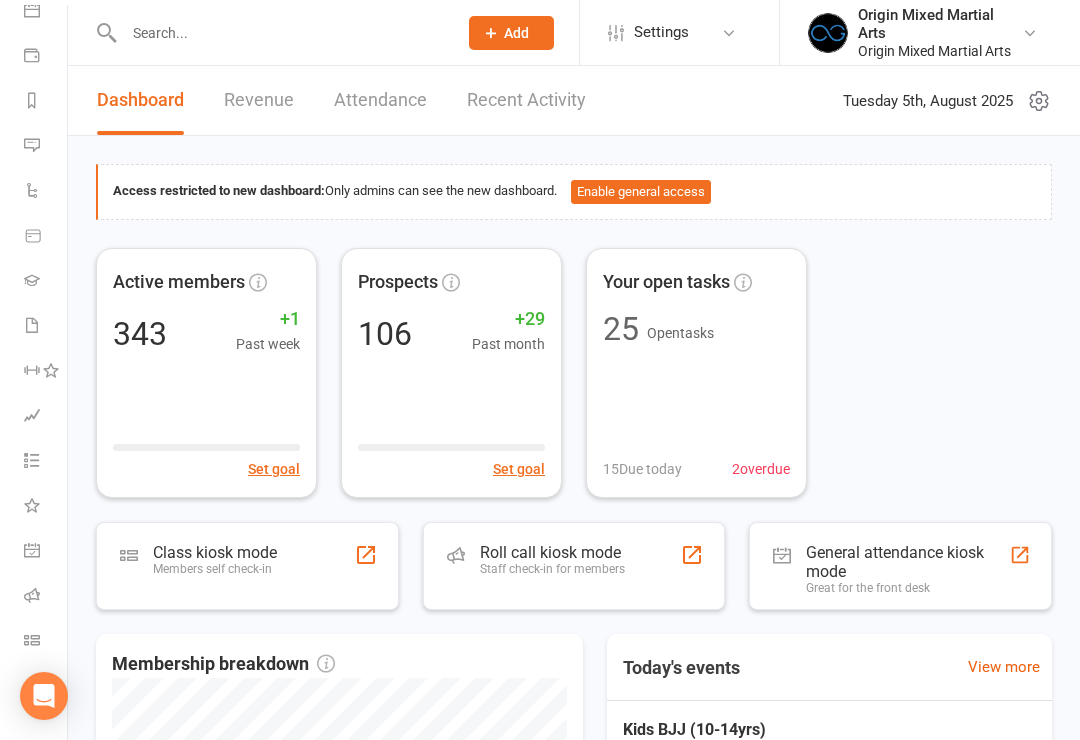 click at bounding box center [32, 640] 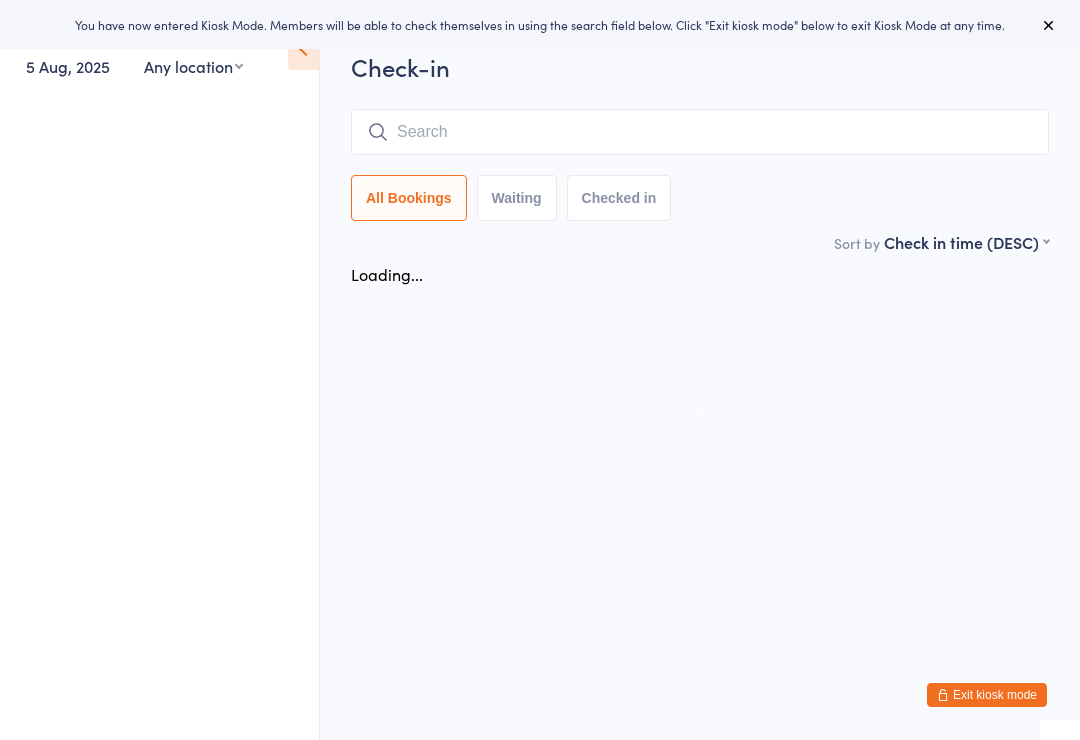 scroll, scrollTop: 0, scrollLeft: 0, axis: both 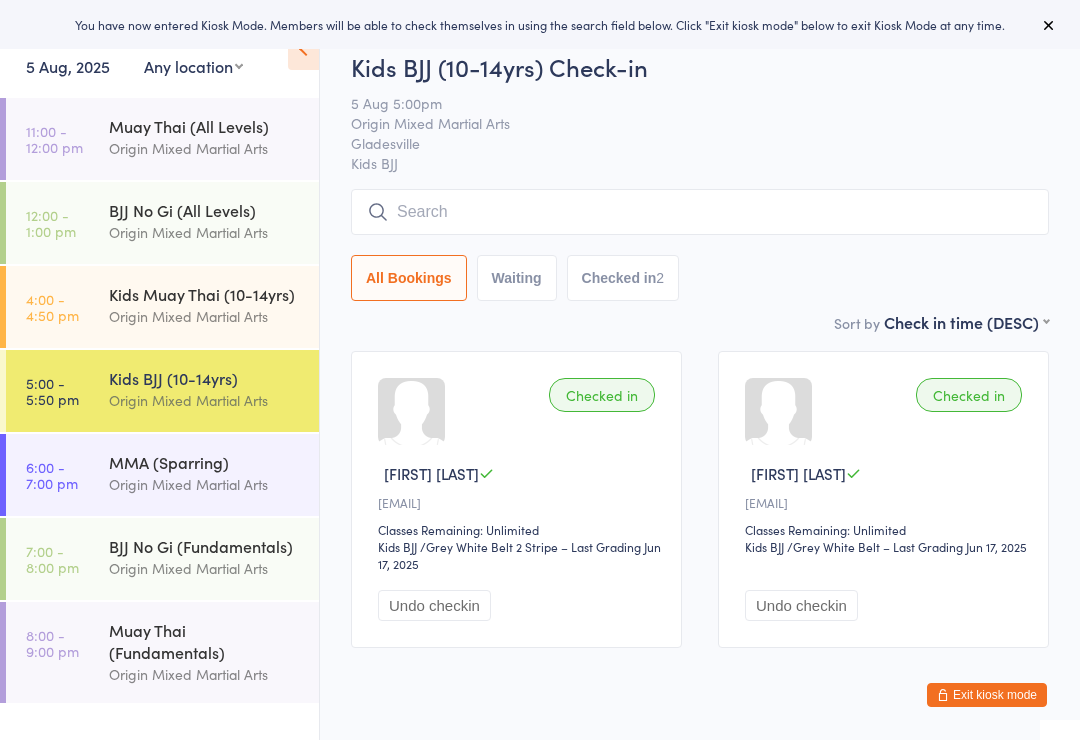 click at bounding box center [700, 212] 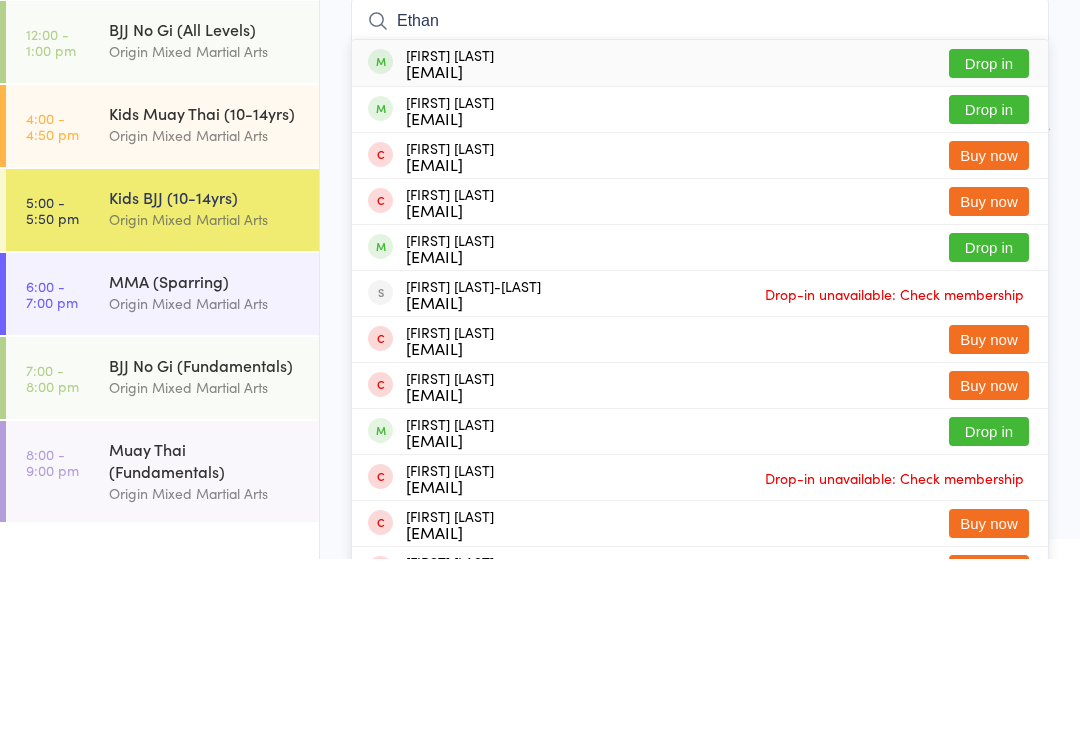 type on "Ethan" 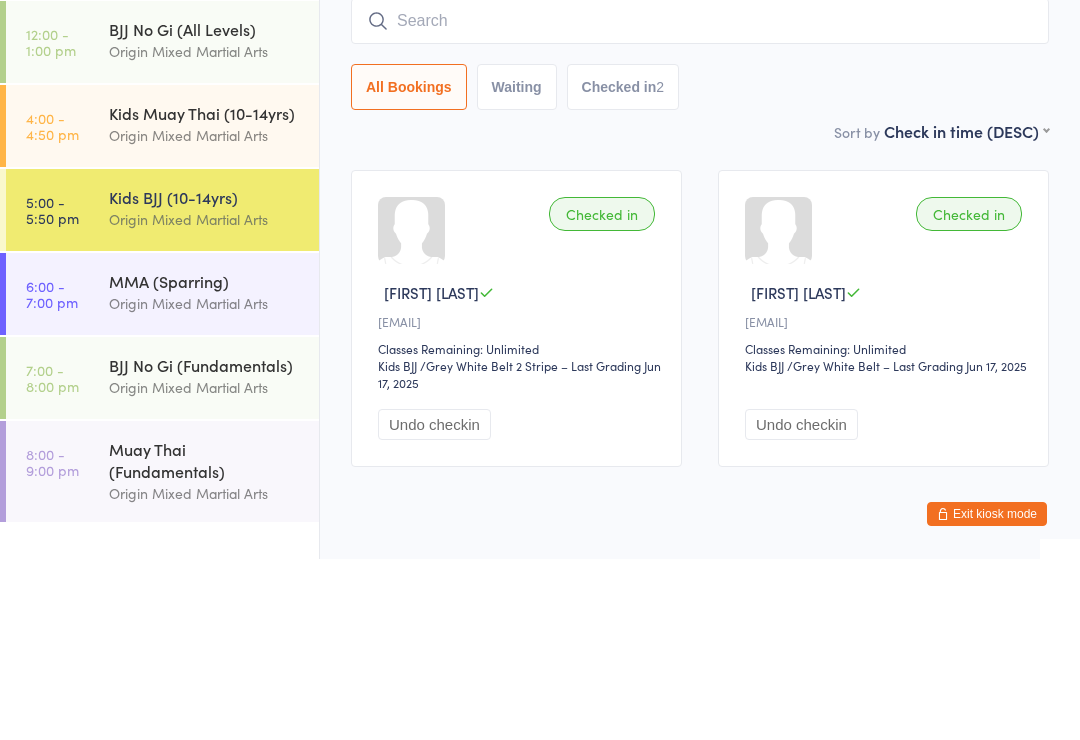 scroll, scrollTop: 74, scrollLeft: 0, axis: vertical 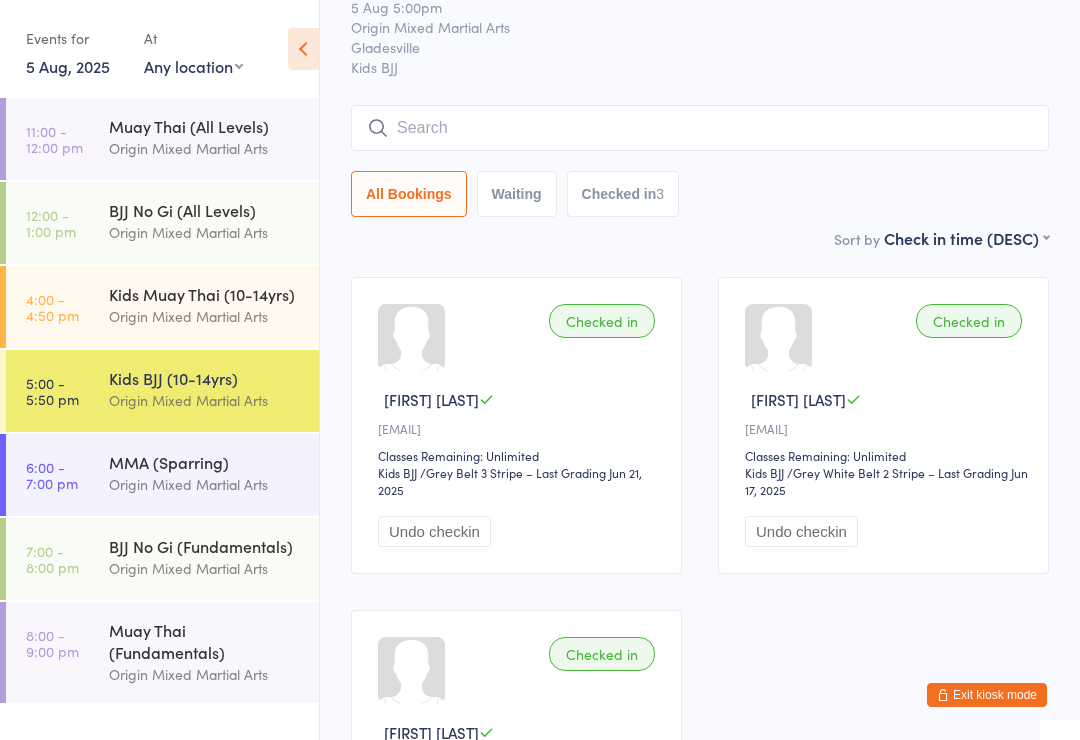 click on "MMA (Sparring)" at bounding box center [205, 462] 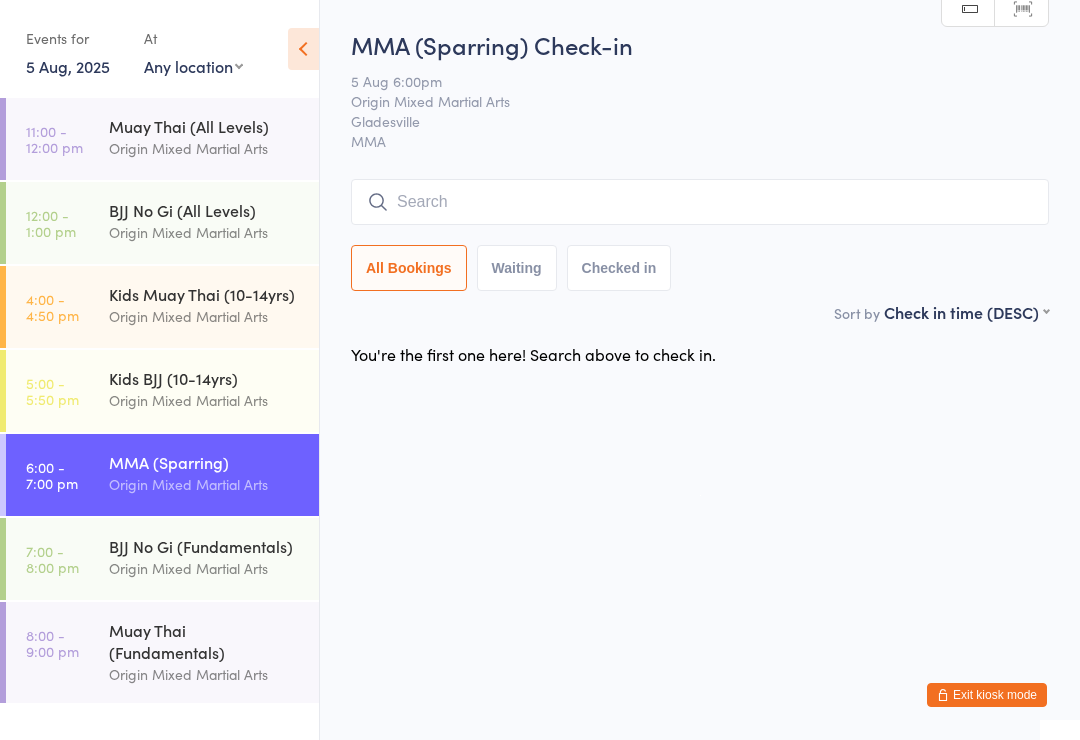 click on "MMA (Sparring) Check-in 5 Aug 6:00pm  Origin Mixed Martial Arts  Gladesville  MMA  Manual search Scanner input All Bookings Waiting  Checked in" at bounding box center [700, 164] 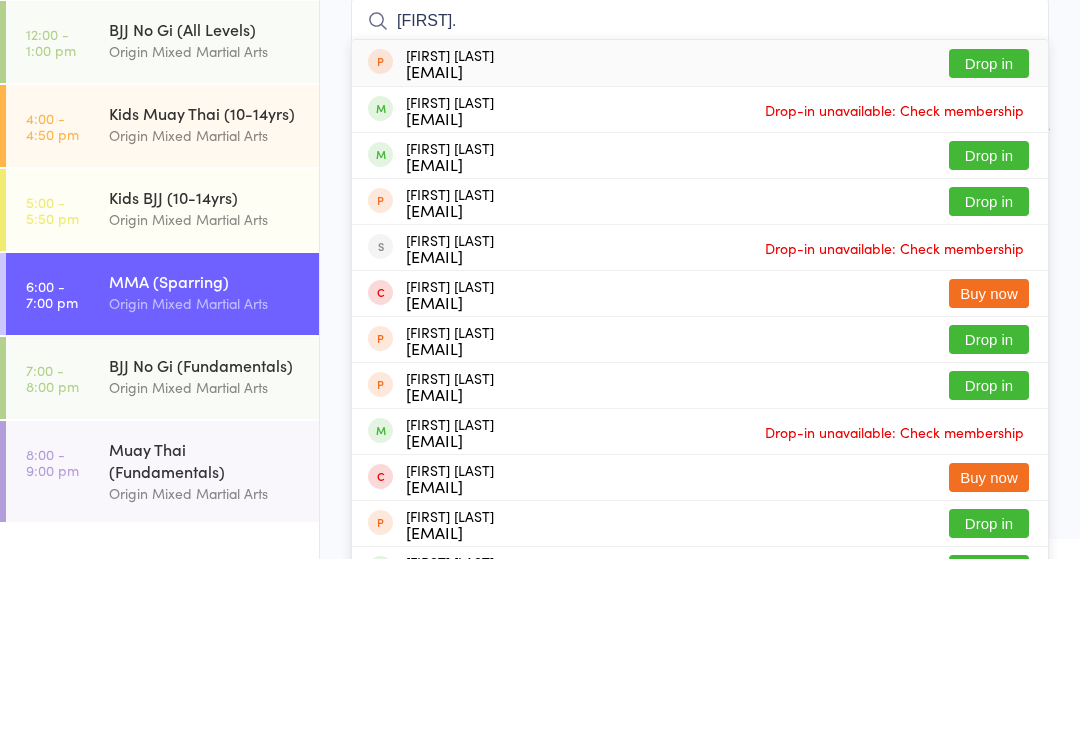 type on "[FIRST]." 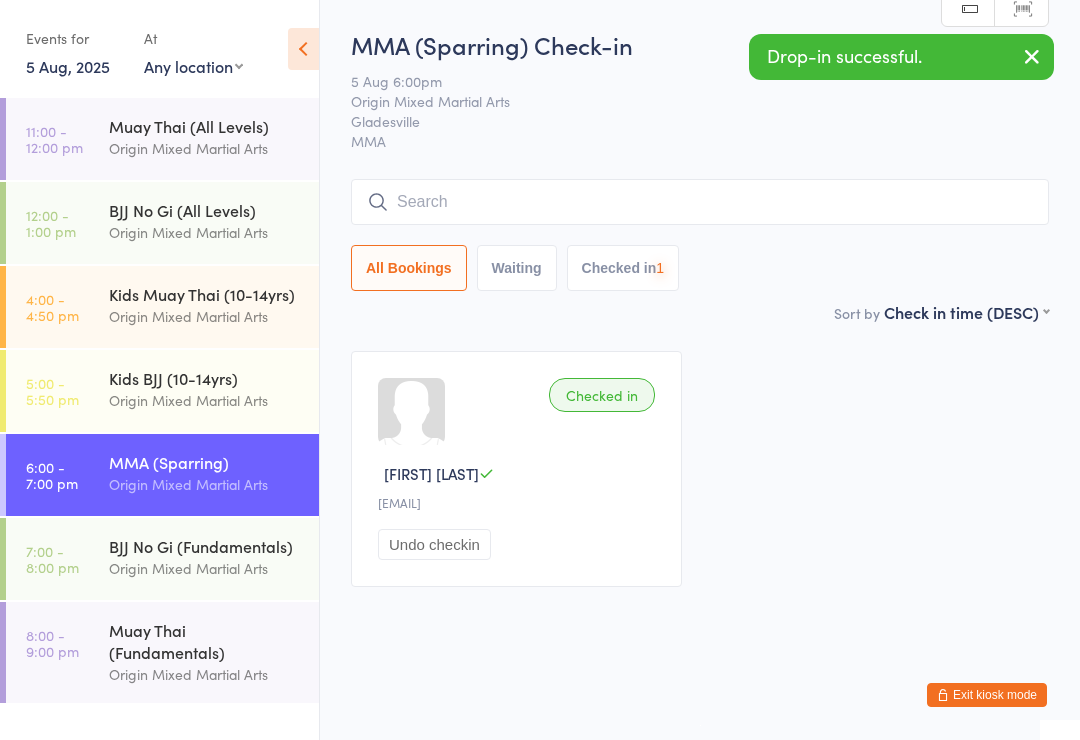 click at bounding box center [700, 202] 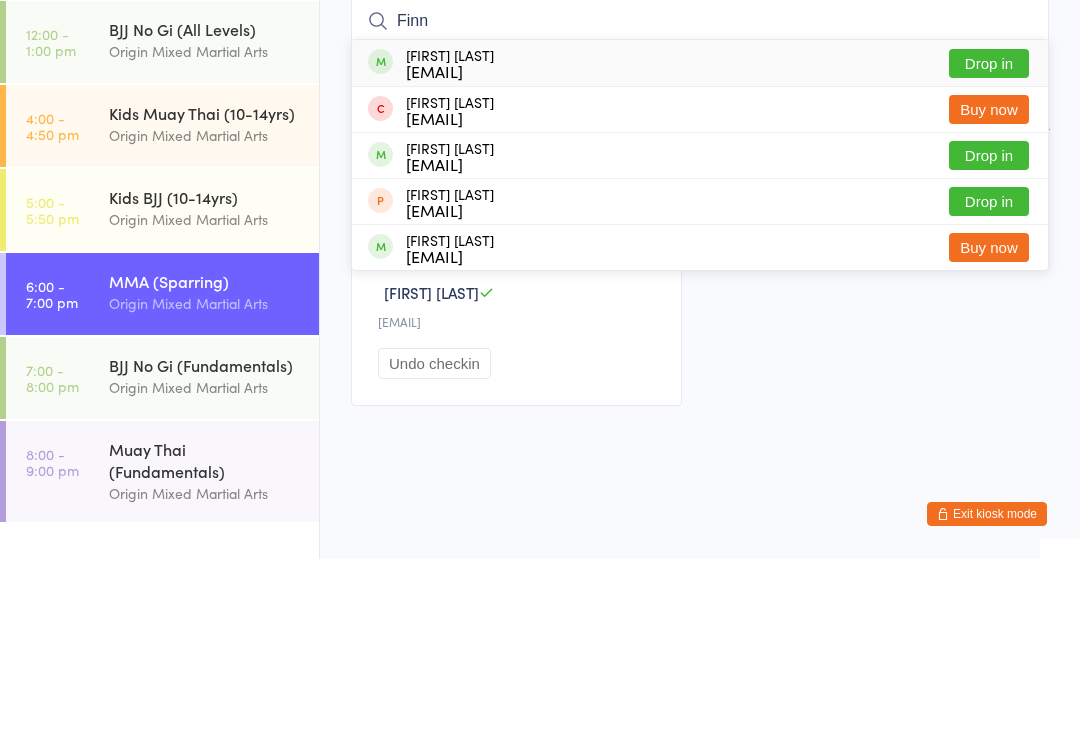 type on "Finn" 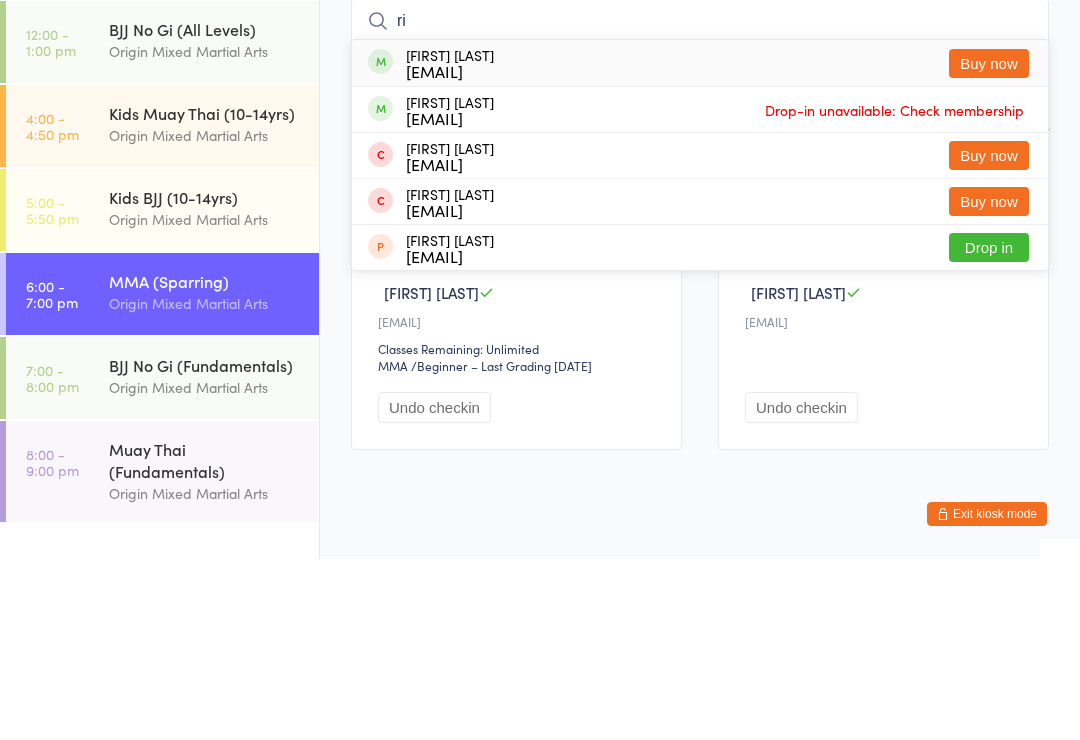 type on "r" 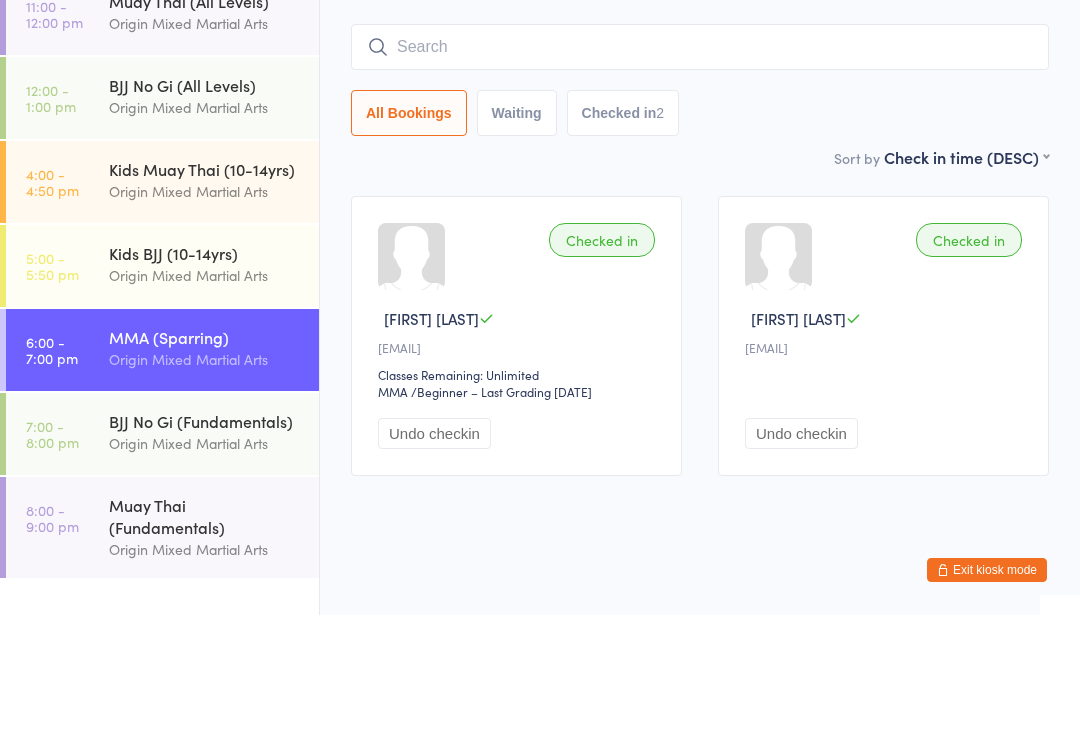 scroll, scrollTop: 0, scrollLeft: 0, axis: both 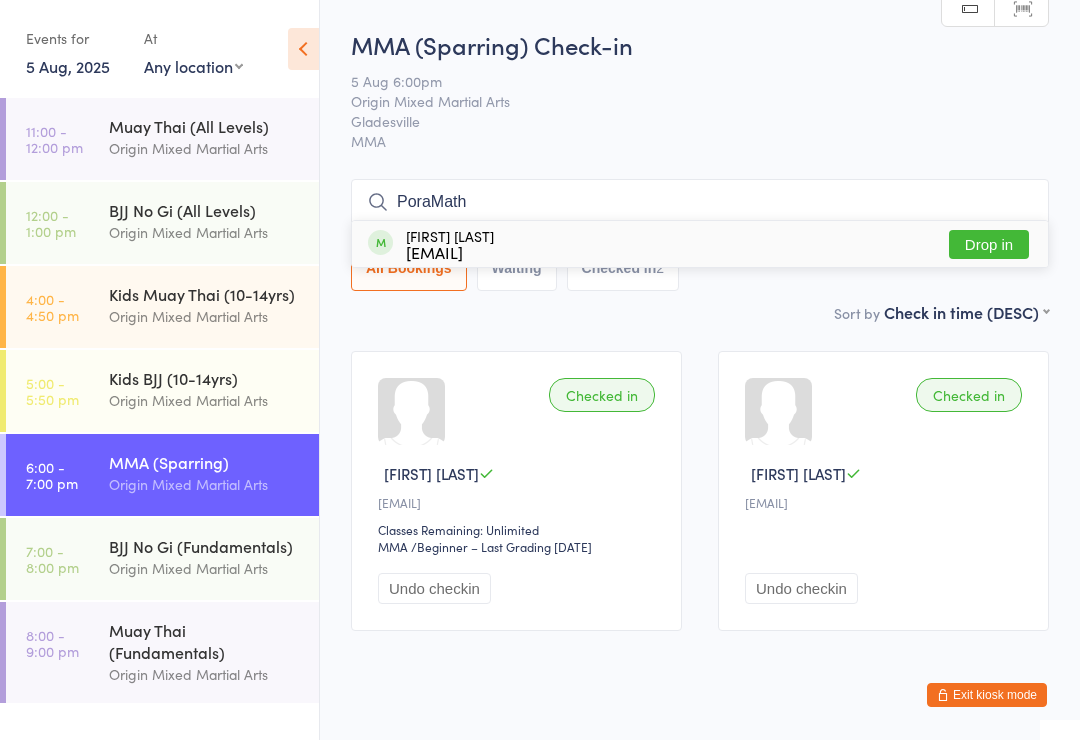 type on "PoraMath" 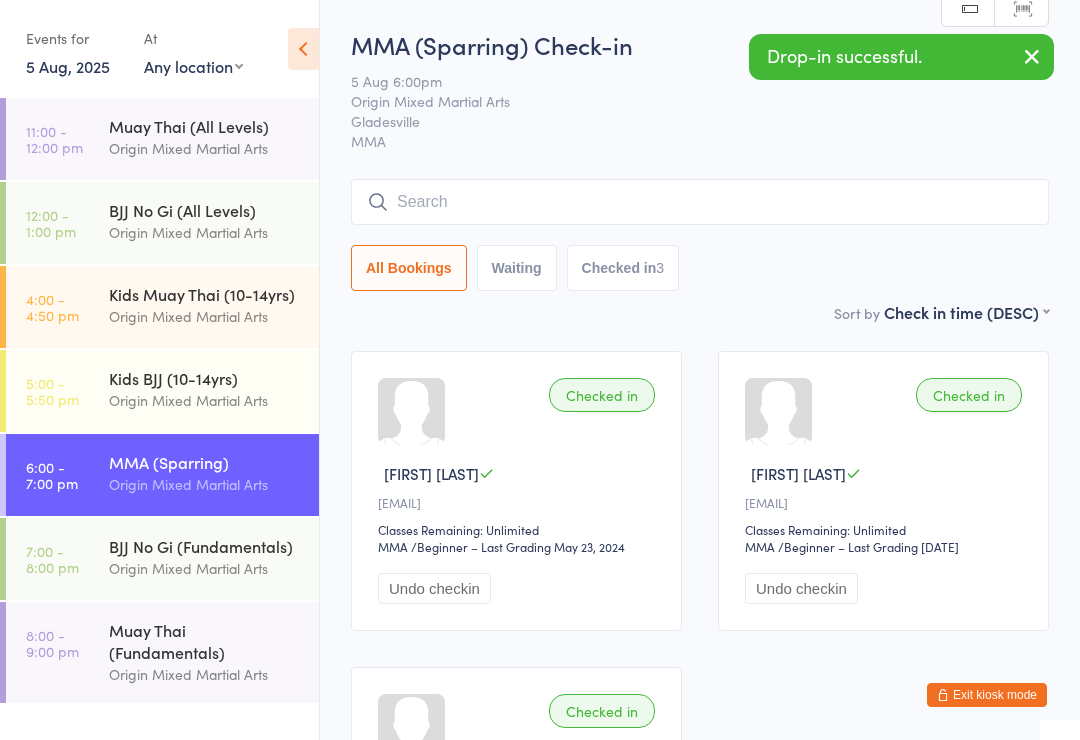 click at bounding box center (700, 202) 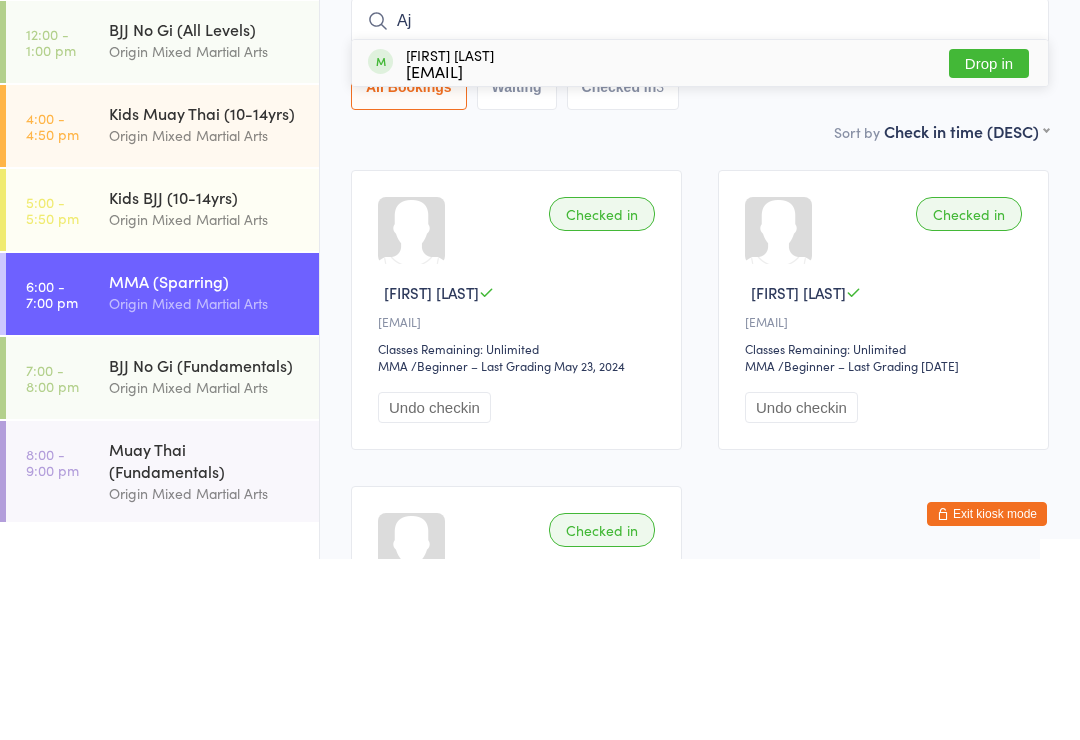 type on "Aj" 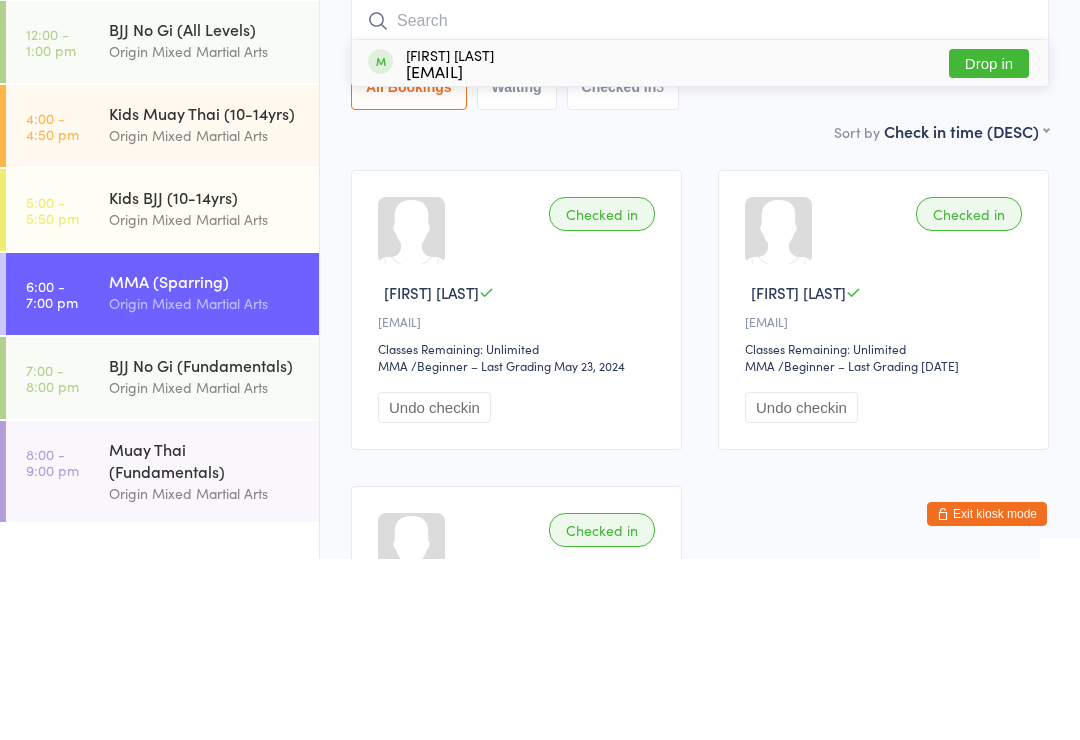scroll, scrollTop: 181, scrollLeft: 0, axis: vertical 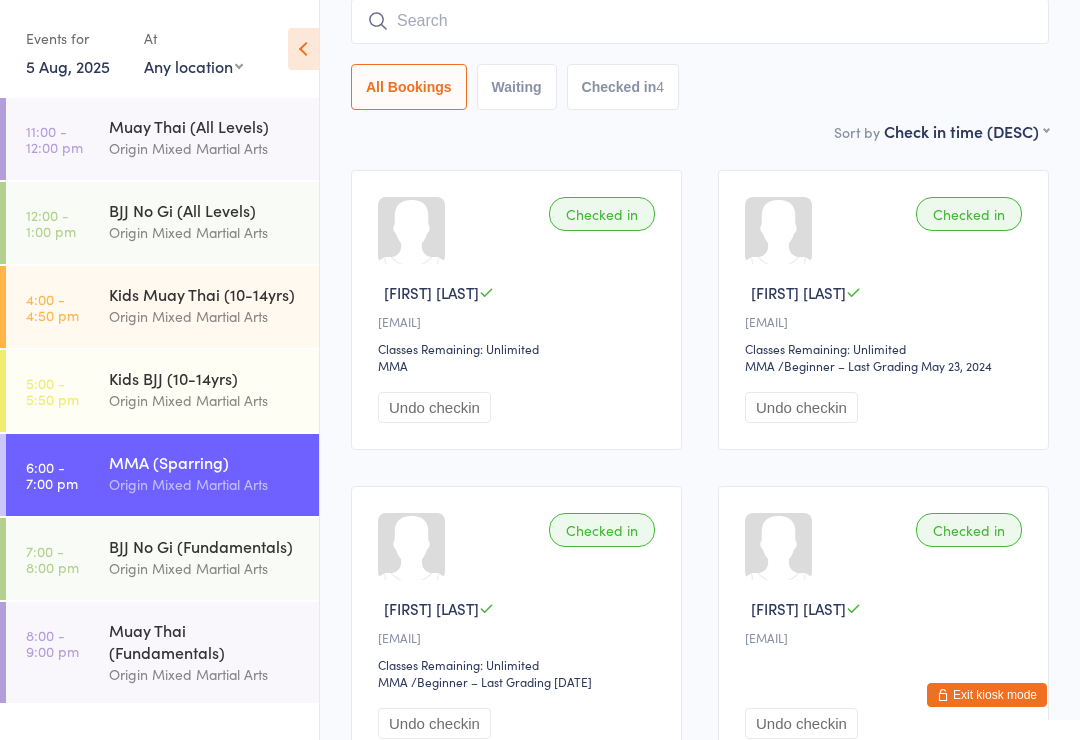 click at bounding box center (700, 21) 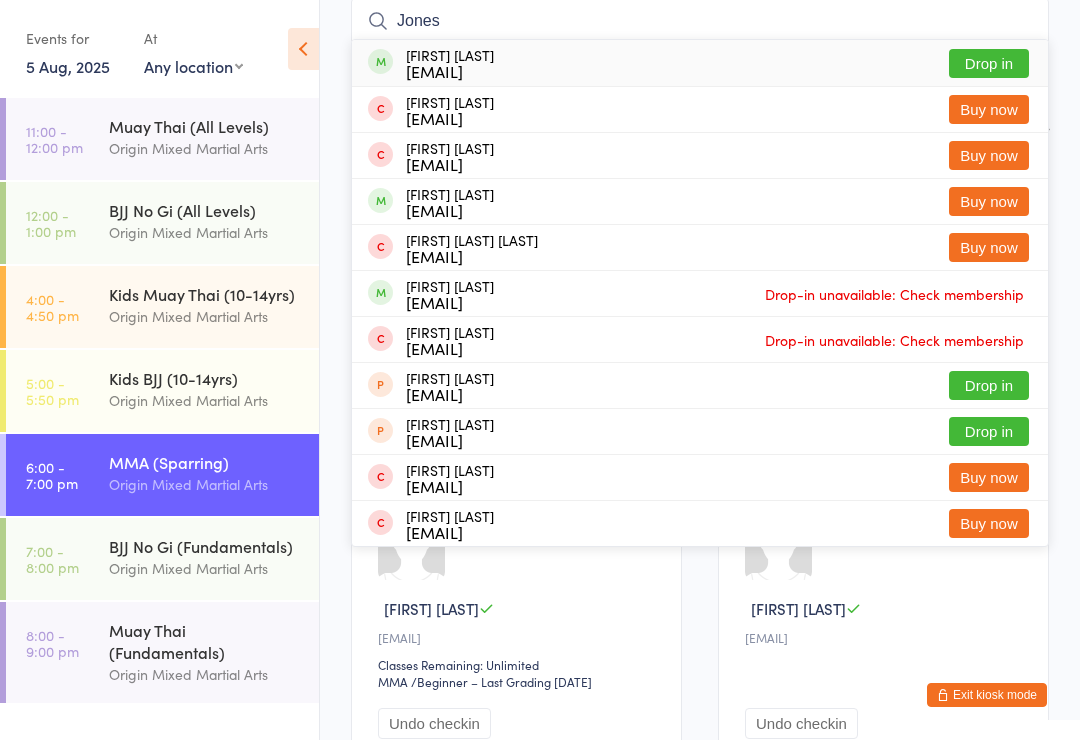 type on "Jones" 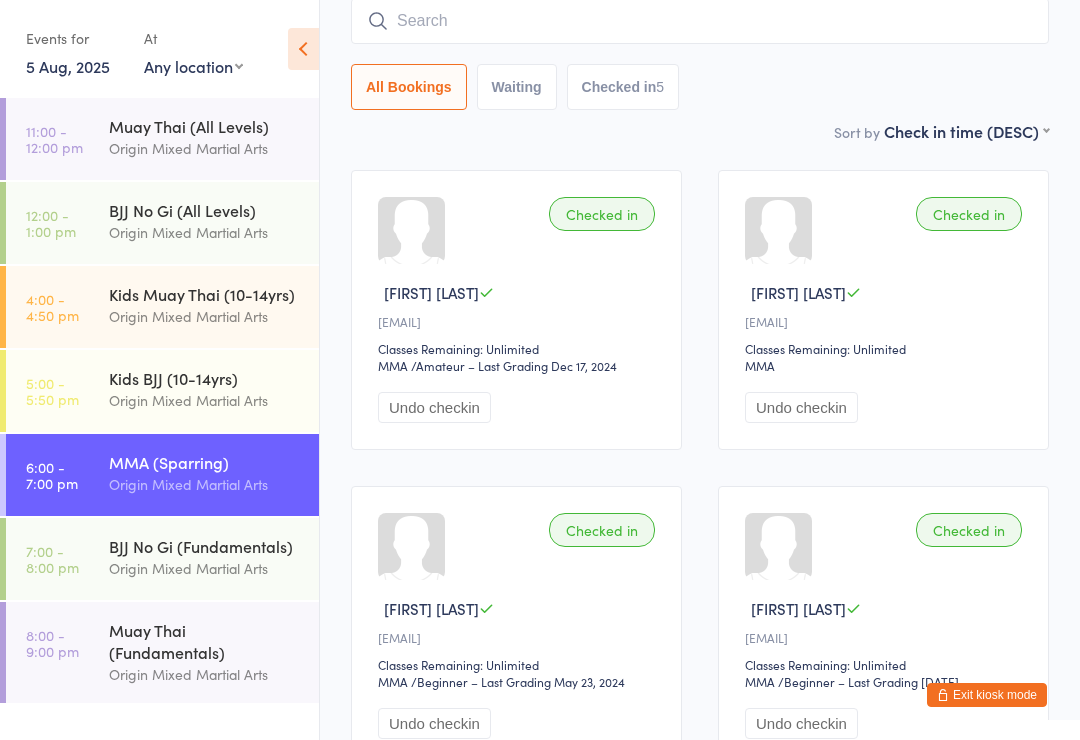 click at bounding box center (700, 21) 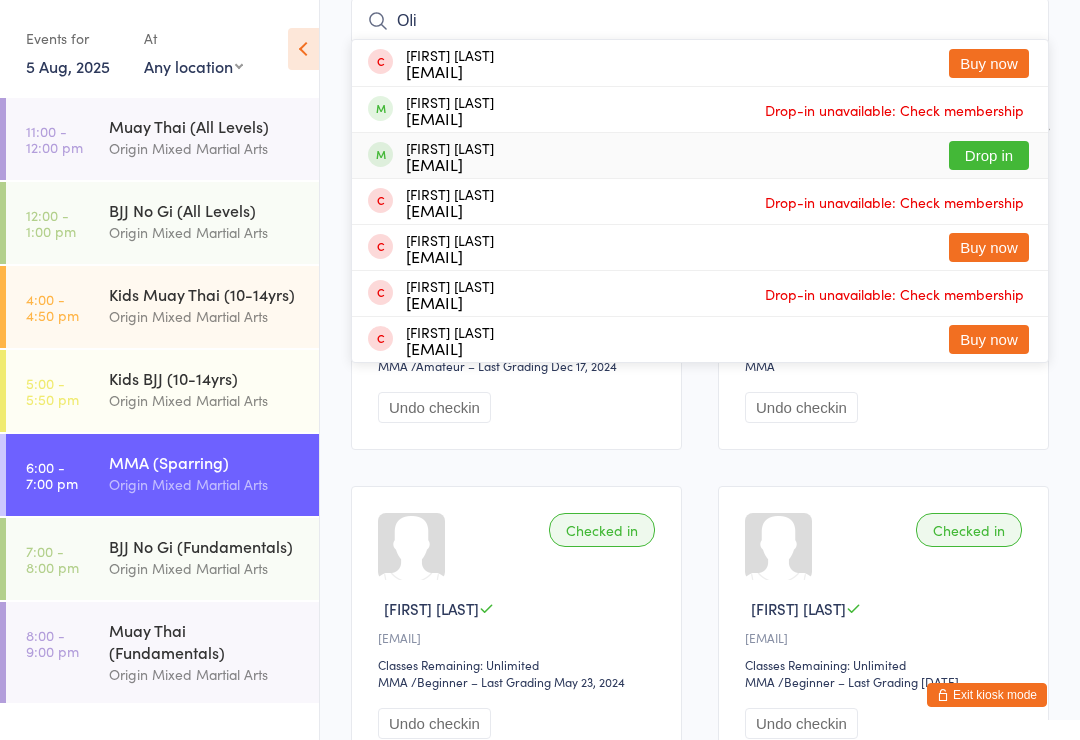 type on "Oli" 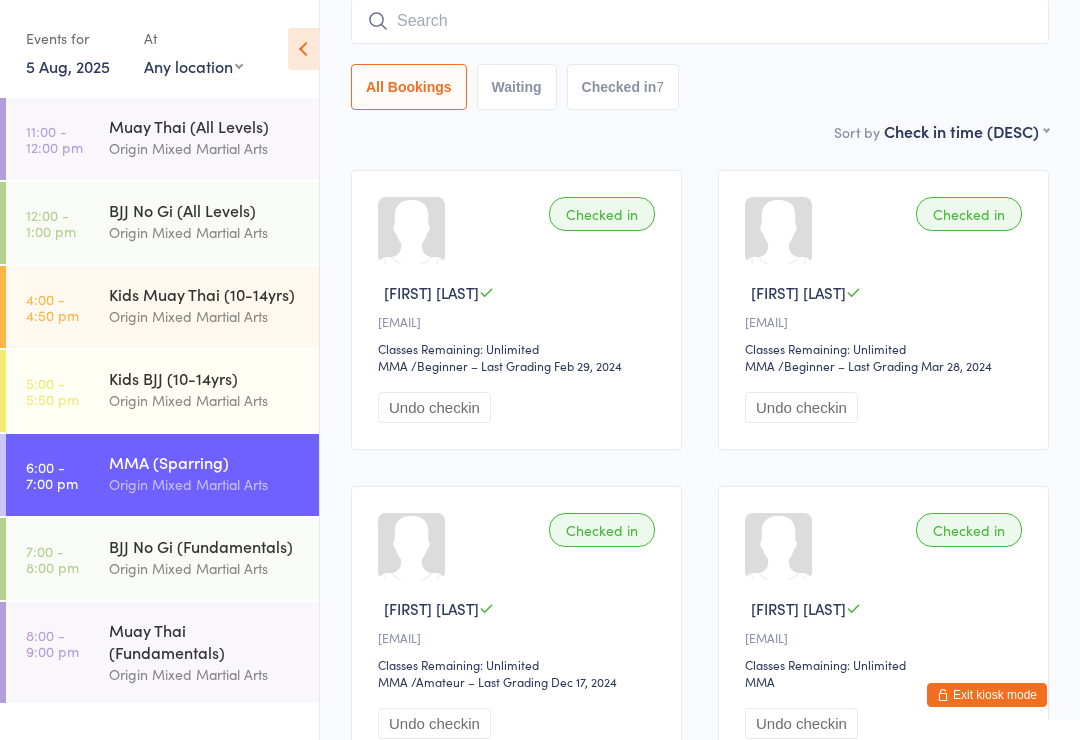 click at bounding box center [700, 21] 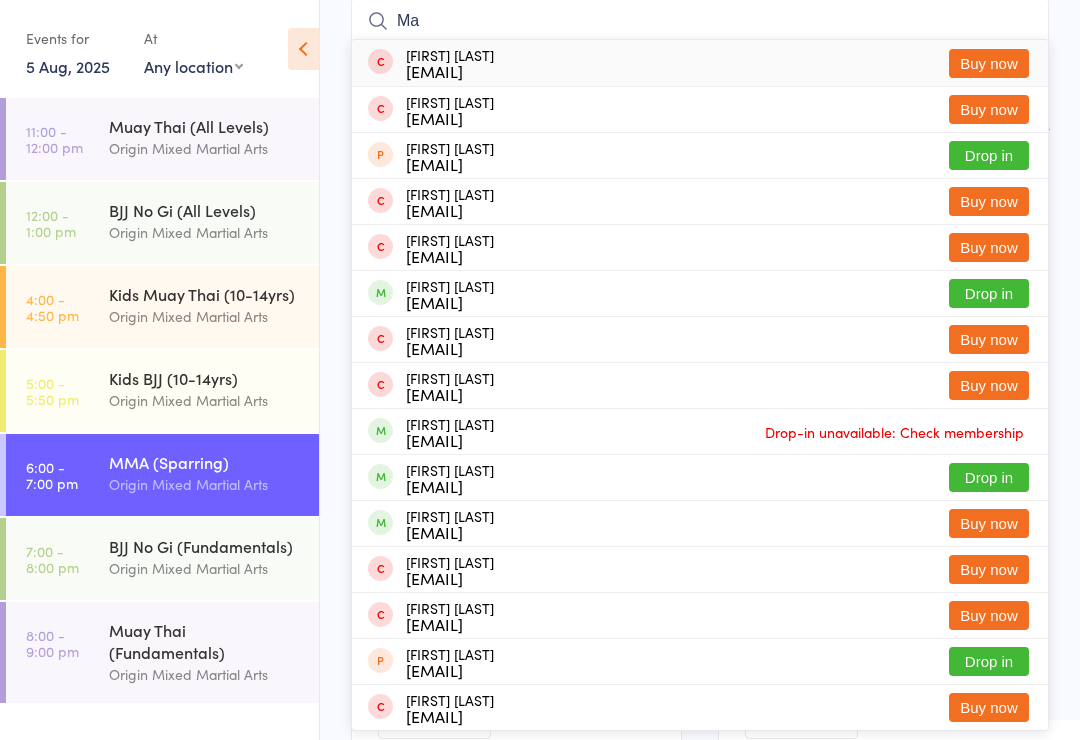 type on "M" 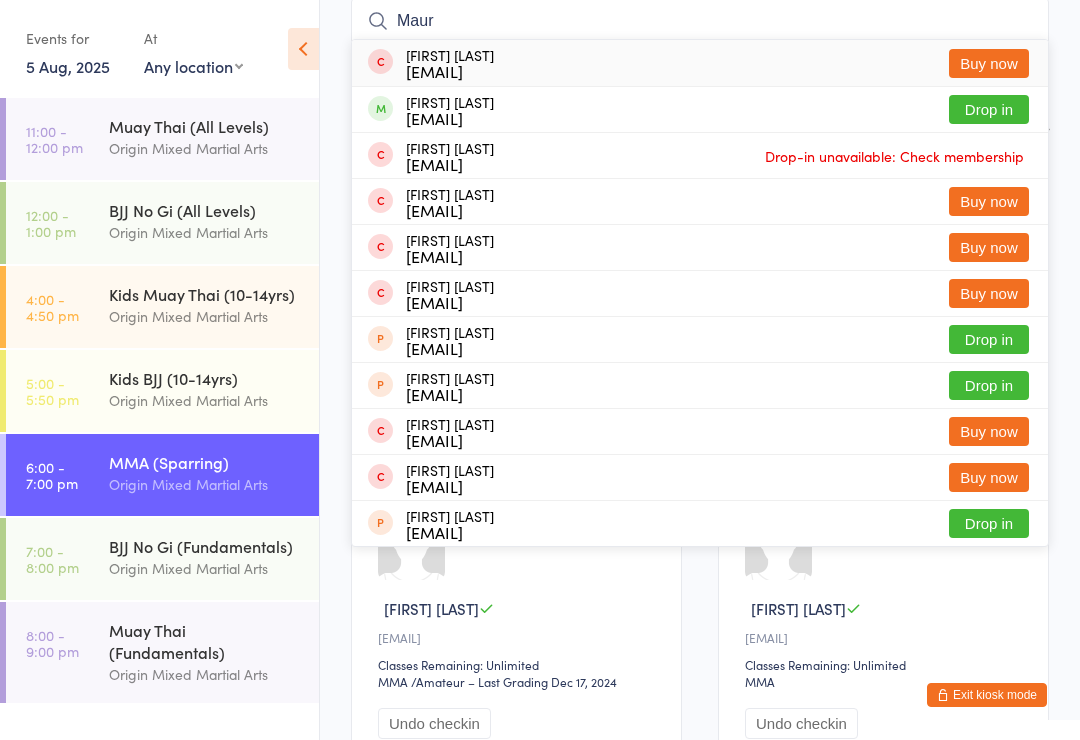 type on "Maur" 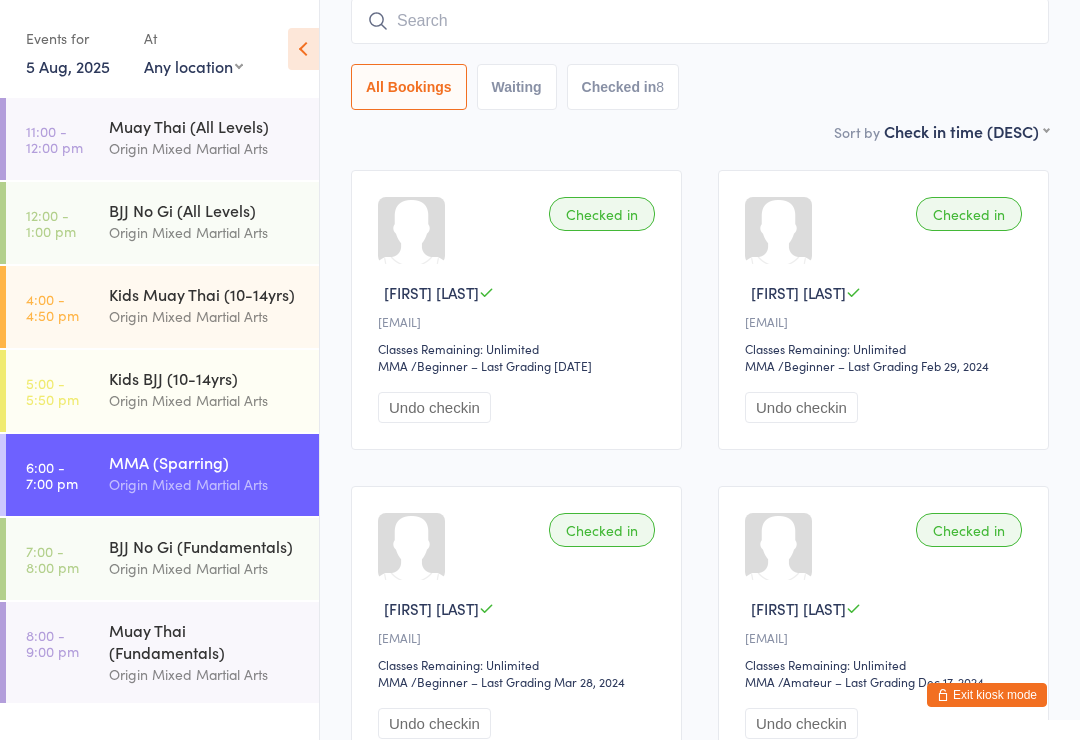 type on "r" 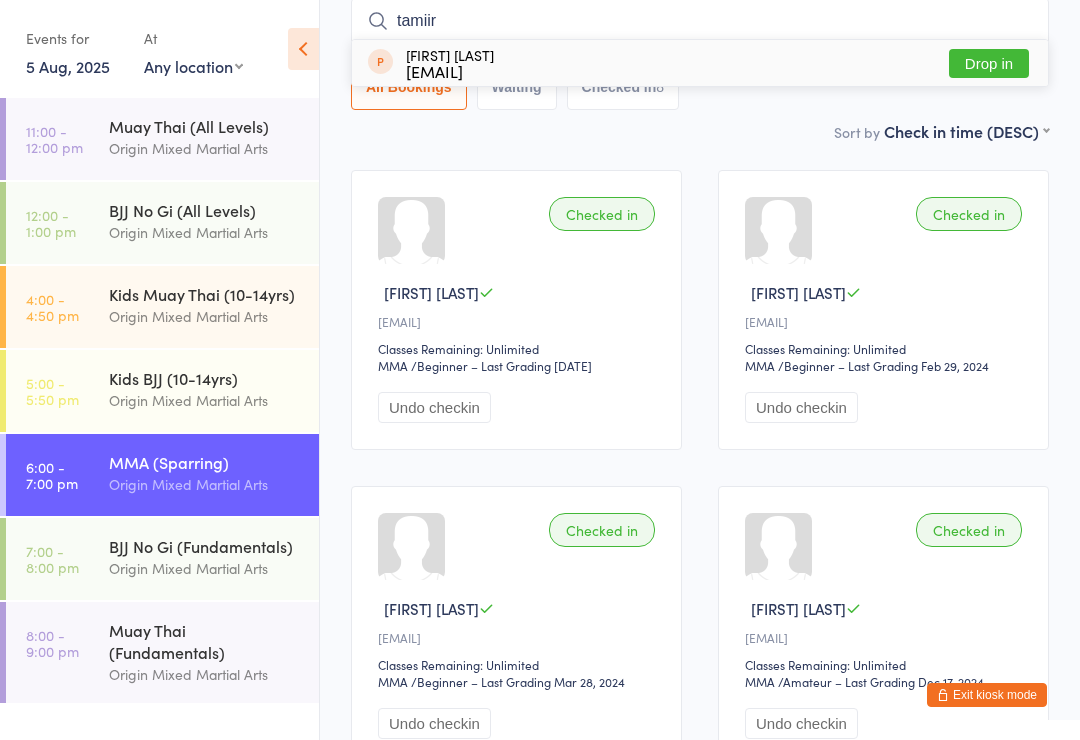 click on "Checked in [FIRST] [LAST]  [EMAIL] Classes Remaining: Unlimited MMA  MMA   /  Beginner – Last Grading [DATE]   Undo checkin Checked in [FIRST] [LAST]  [EMAIL] Classes Remaining: Unlimited MMA  MMA   /  Beginner – Last Grading [DATE]   Undo checkin Checked in [FIRST] [LAST]  [EMAIL] Classes Remaining: Unlimited MMA  MMA   /  Beginner – Last Grading [DATE]   Undo checkin Checked in [FIRST] [LAST]  [EMAIL] Classes Remaining: Unlimited MMA  MMA   /  Amateur – Last Grading [DATE]   Undo checkin Checked in [FIRST] [LAST]  [EMAIL] Classes Remaining: Unlimited MMA  MMA     Undo checkin Checked in [FIRST] [LAST]  [EMAIL] Classes Remaining: Unlimited MMA  MMA   /  Beginner – Last Grading [DATE]   Undo checkin Checked in [FIRST] [LAST]  [EMAIL] MMA  MMA" at bounding box center (700, 784) 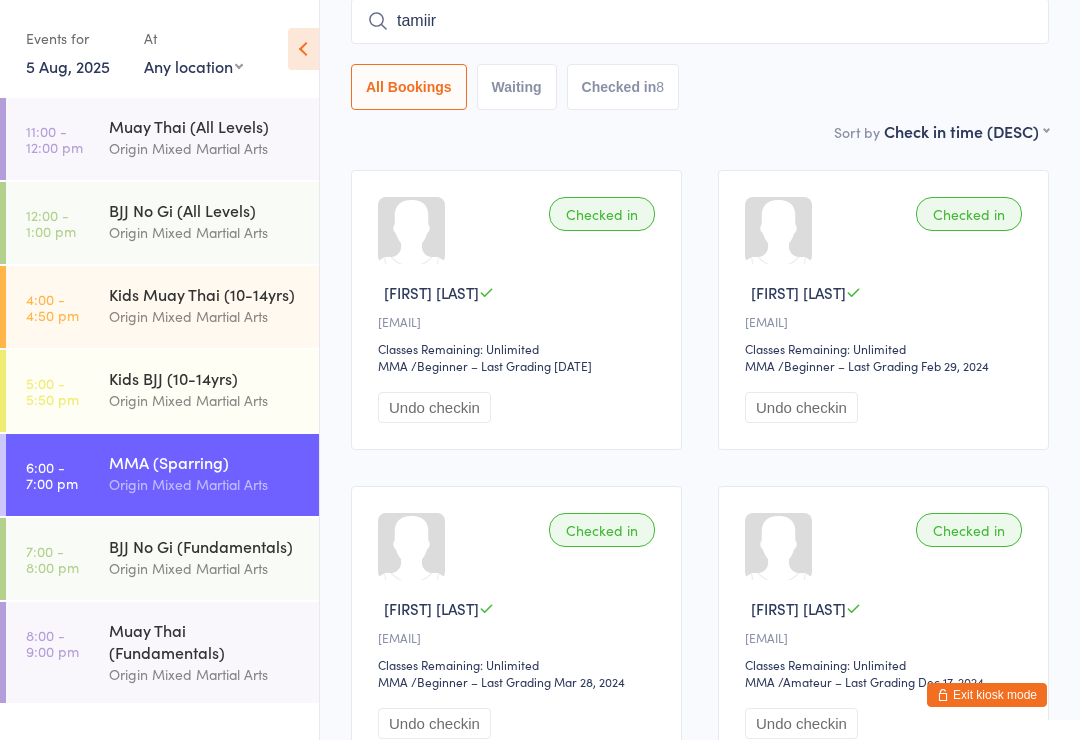 click on "tamiir" at bounding box center (700, 21) 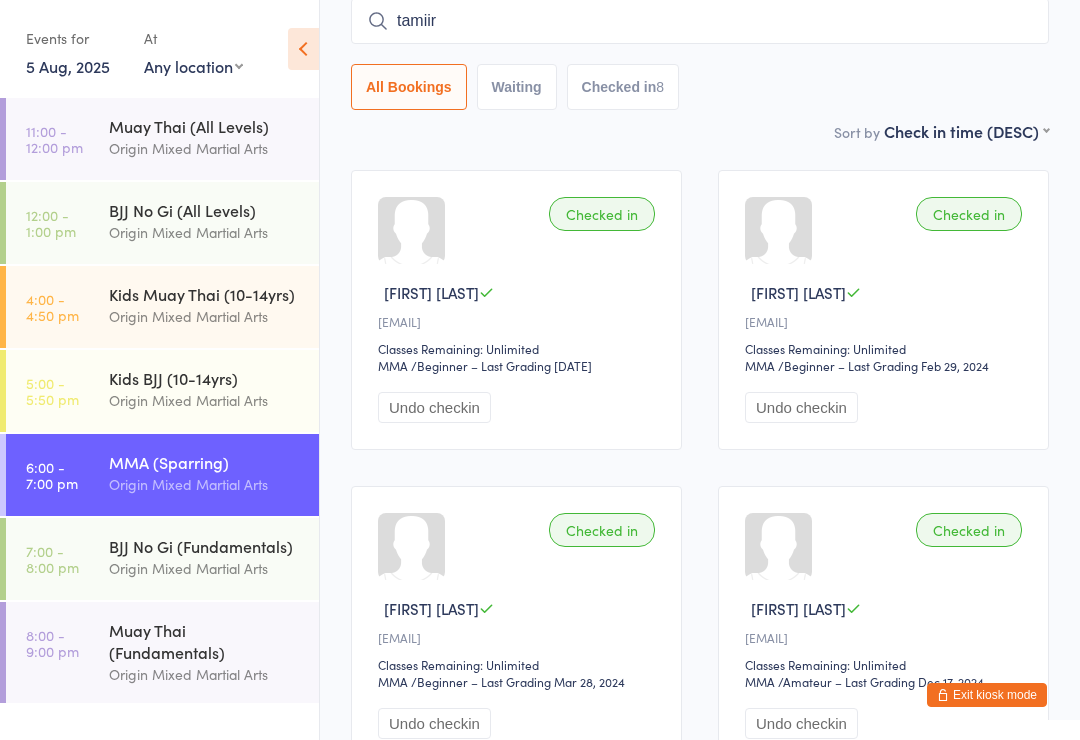 click on "tamiir" at bounding box center [700, 21] 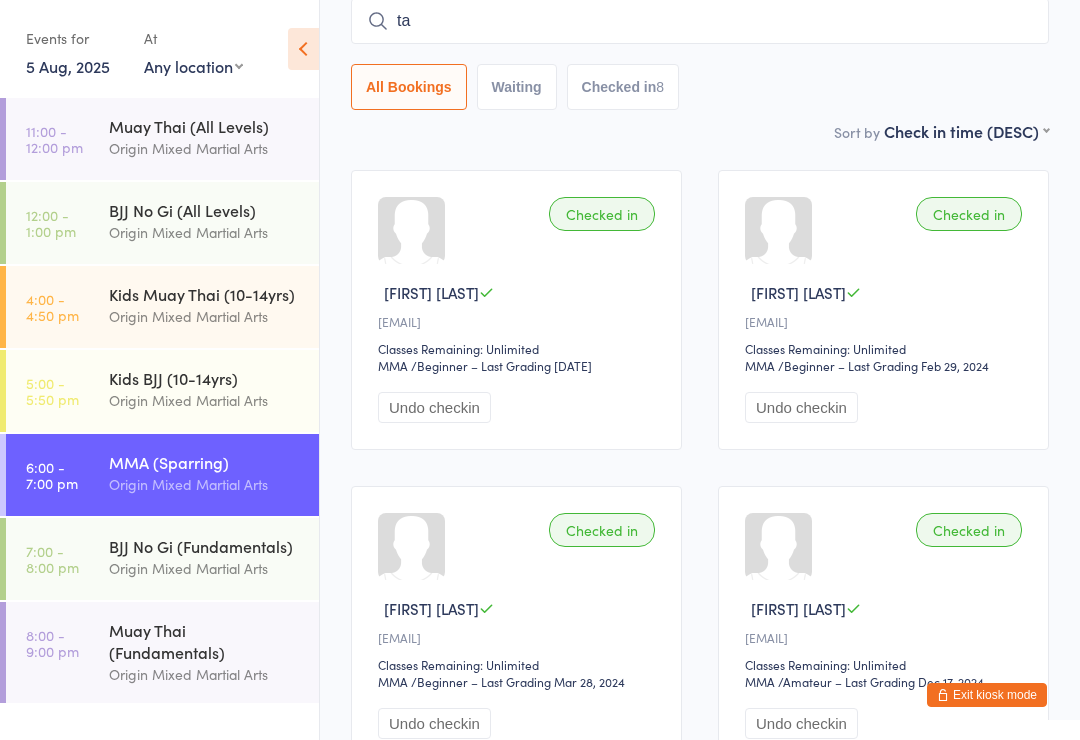 type on "t" 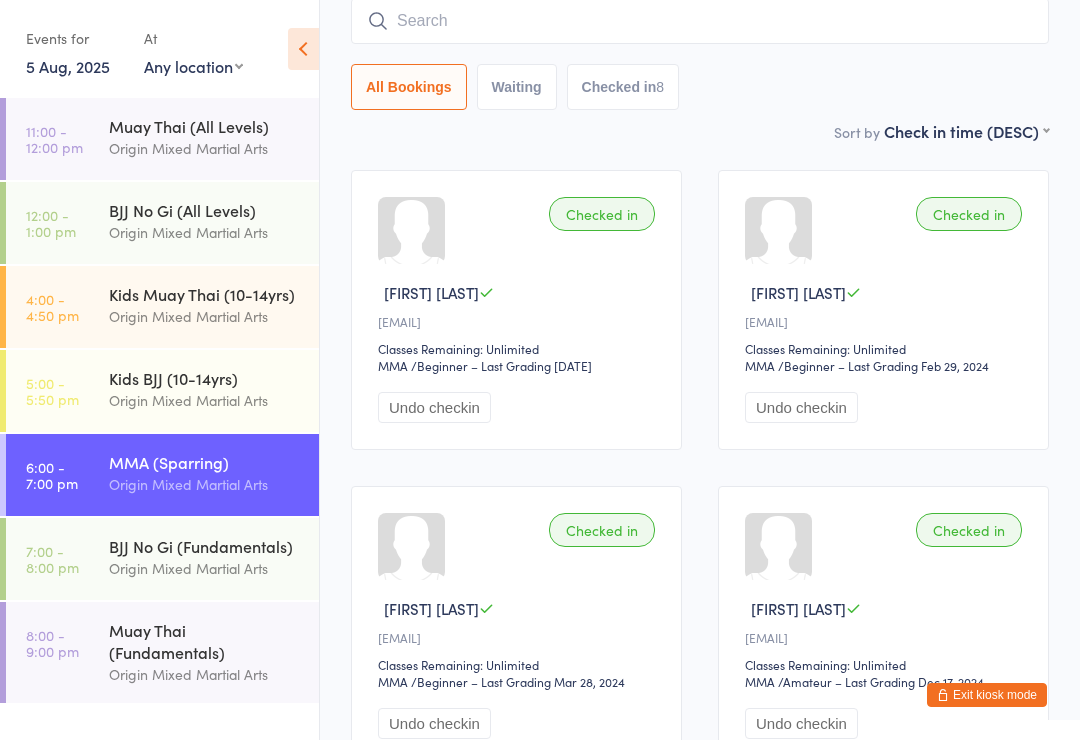 type on "U" 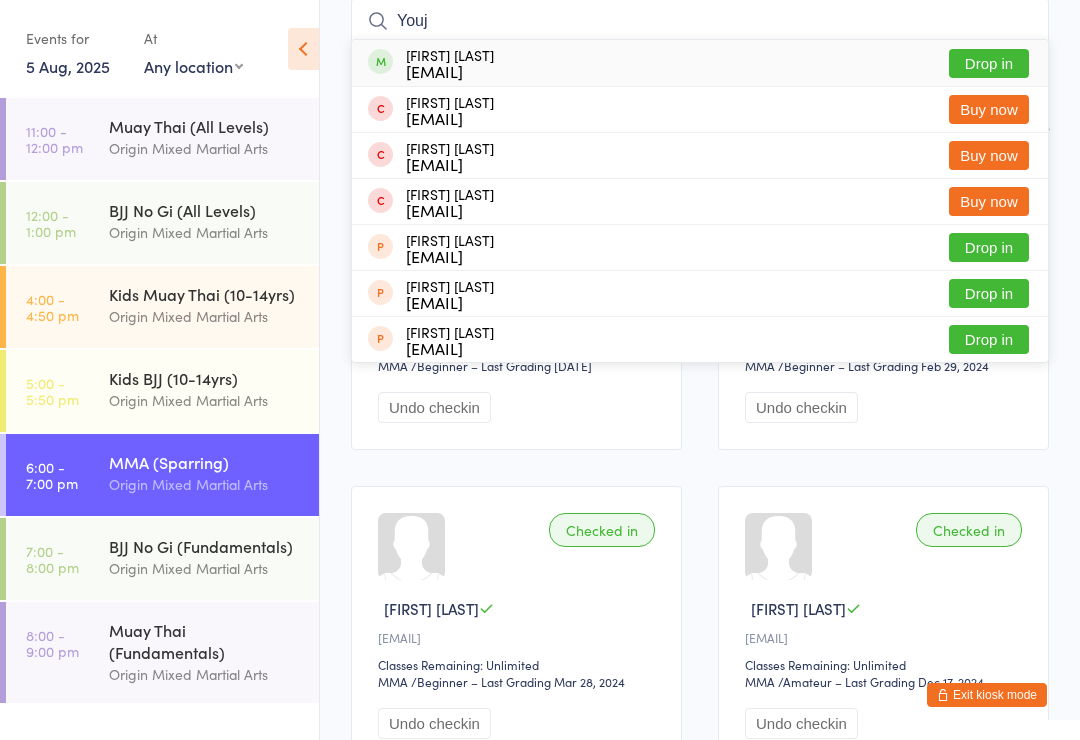 type on "Youj" 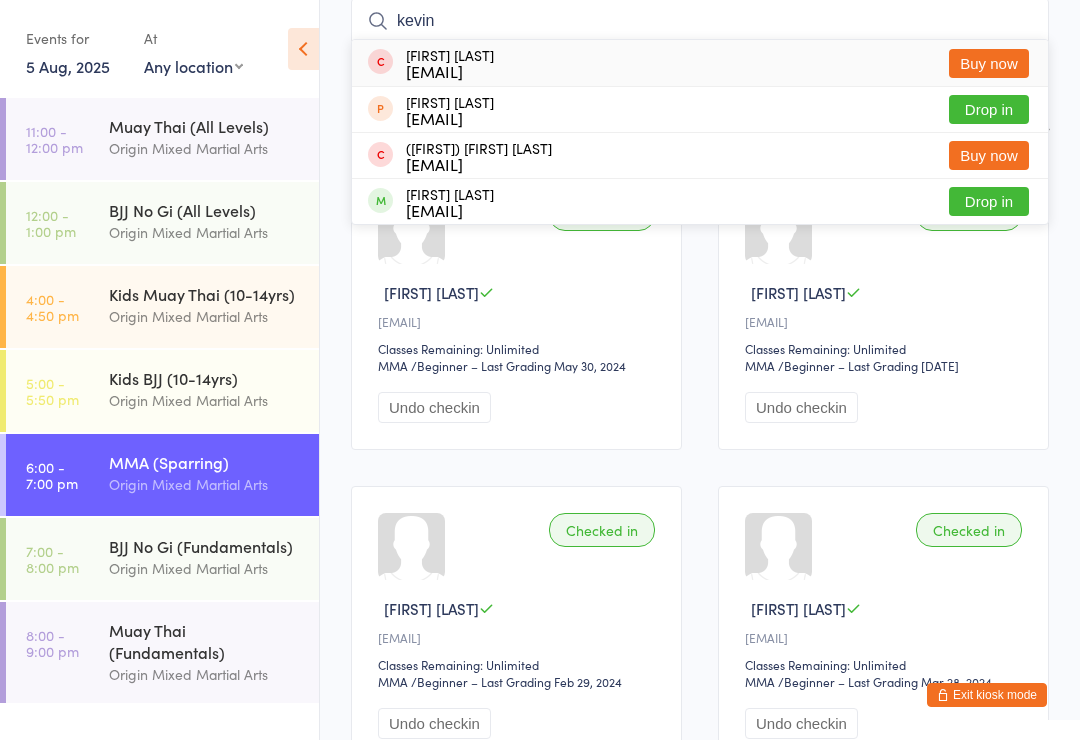 type on "kevin" 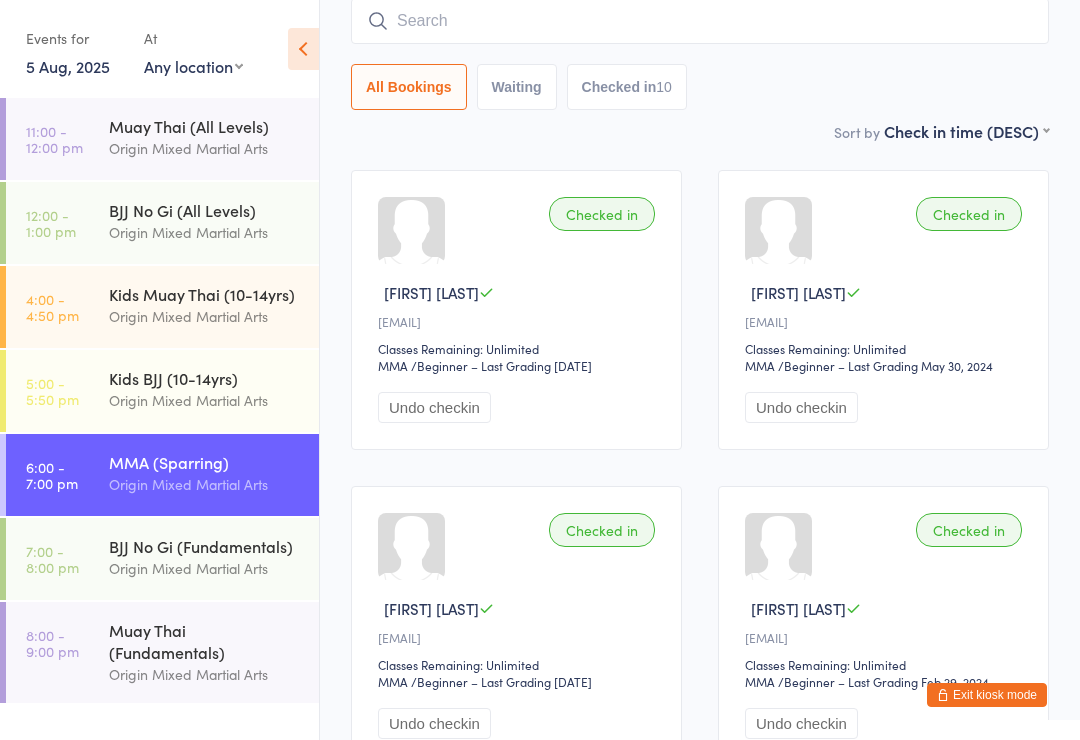 click at bounding box center [700, 21] 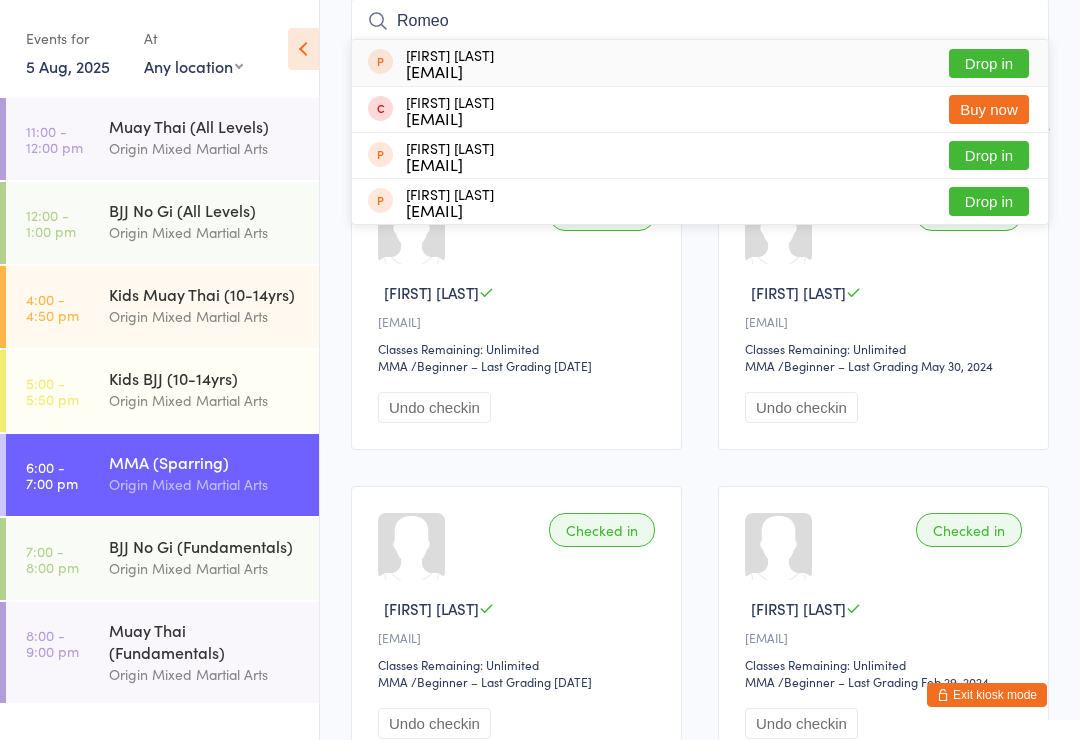 type on "Romeo" 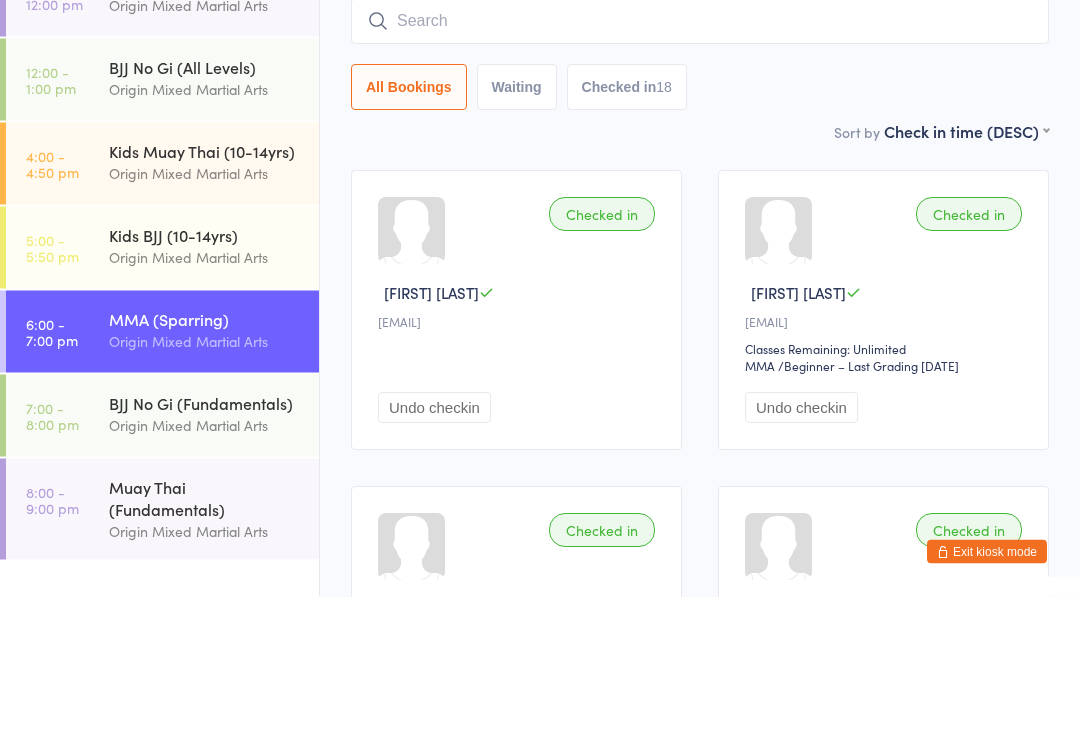 scroll, scrollTop: 0, scrollLeft: 0, axis: both 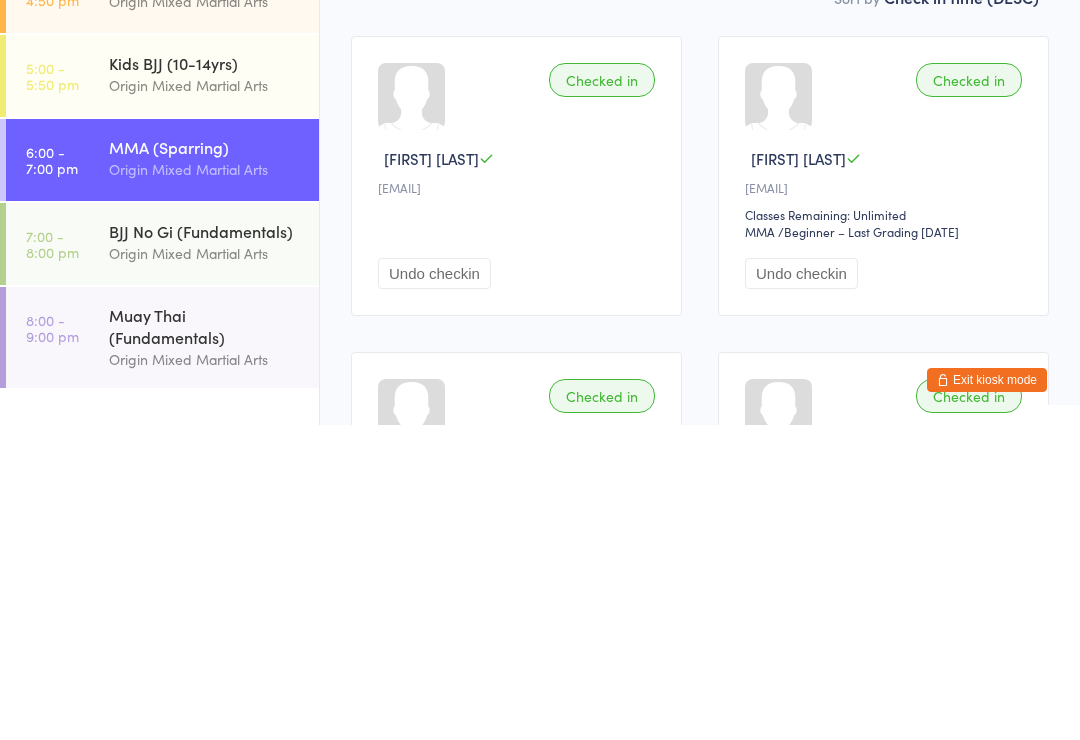 click on "Checked in [FIRST] [LAST]  [EMAIL]   Undo checkin" at bounding box center [516, 491] 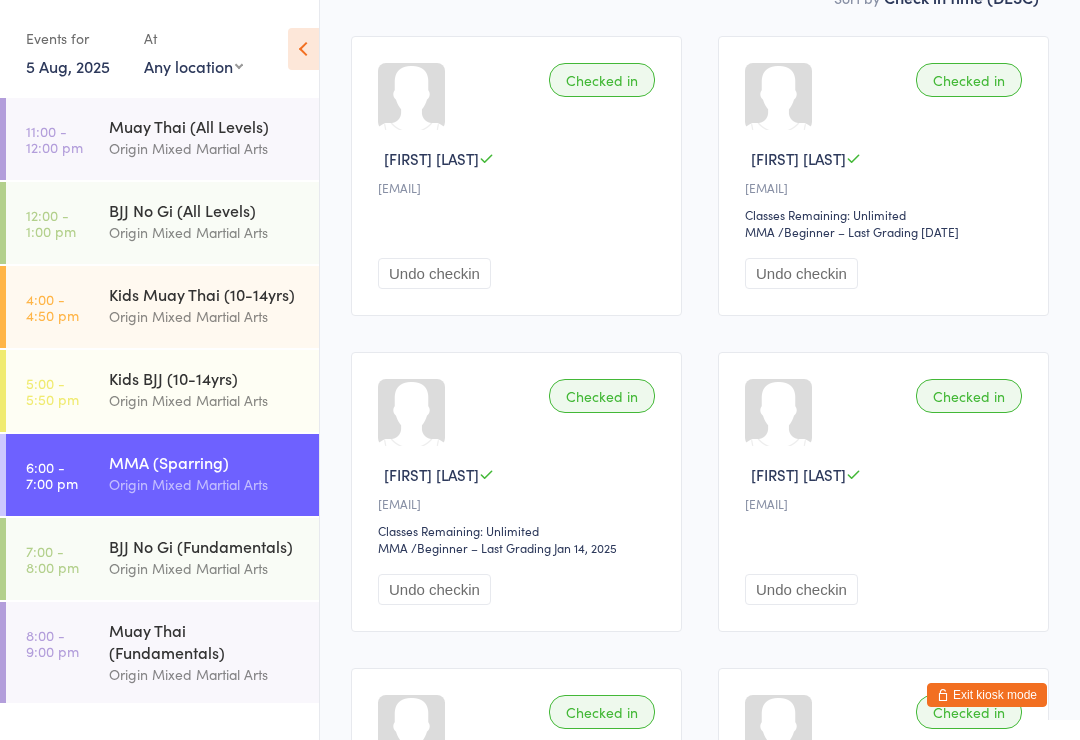 click at bounding box center [411, 96] 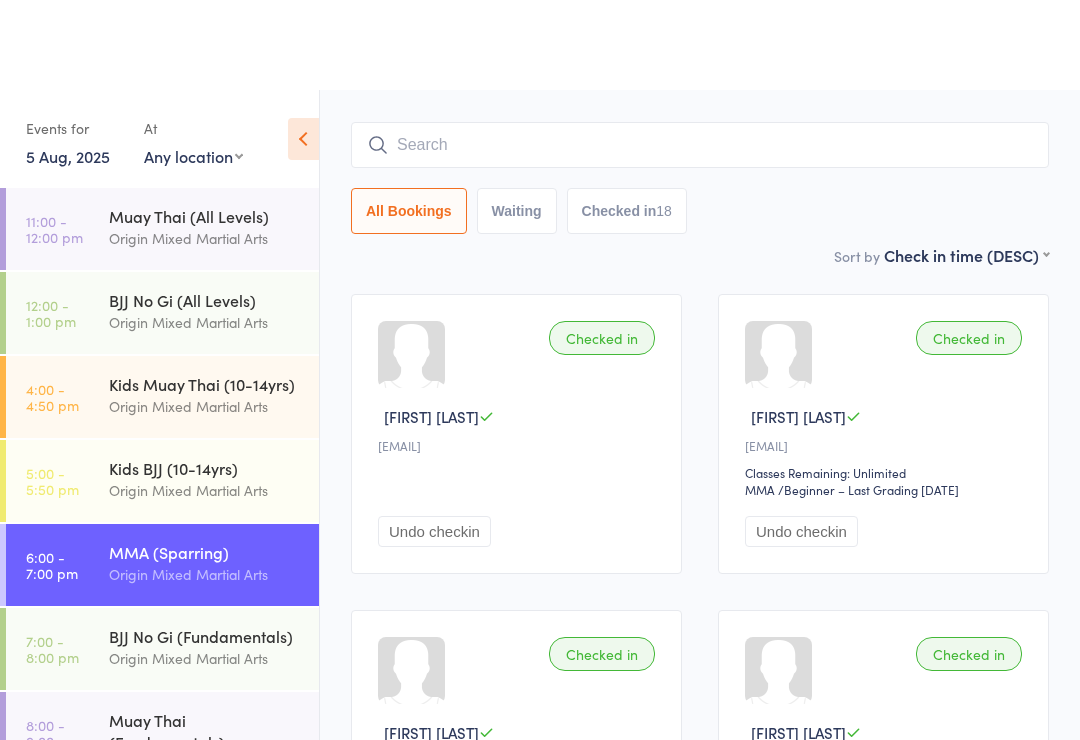 scroll, scrollTop: 0, scrollLeft: 0, axis: both 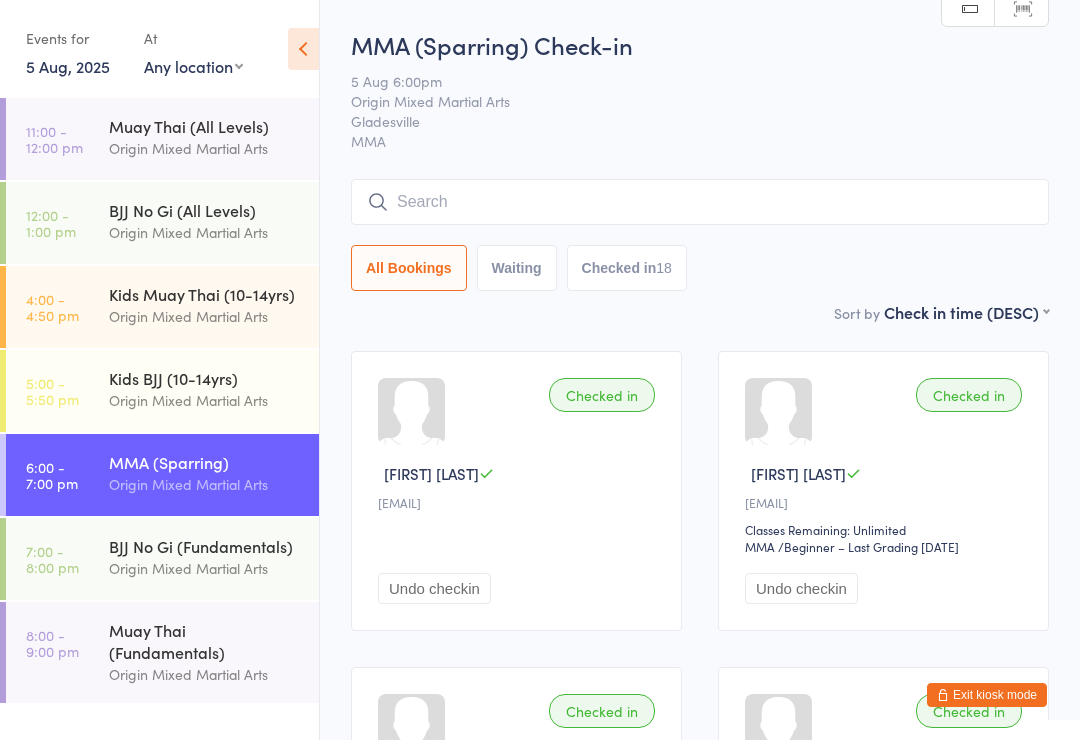 click at bounding box center (411, 411) 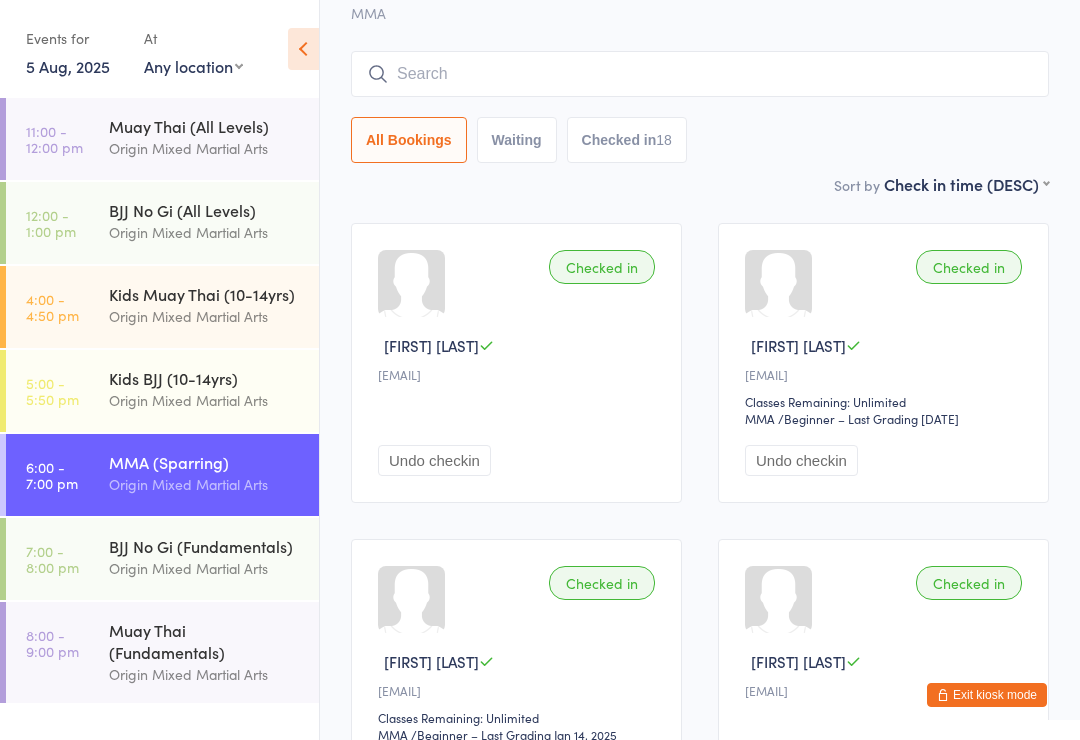 scroll, scrollTop: 128, scrollLeft: 0, axis: vertical 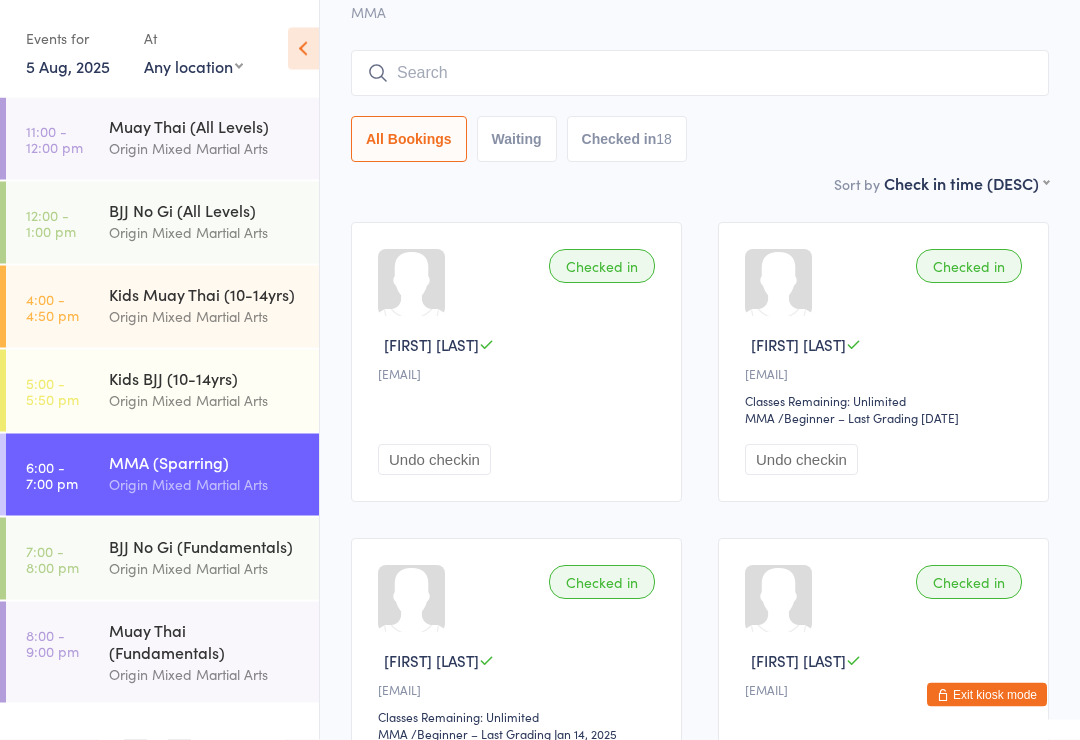 click on "Checked in [FIRST] [LAST]  [EMAIL]   Undo checkin" at bounding box center (516, 363) 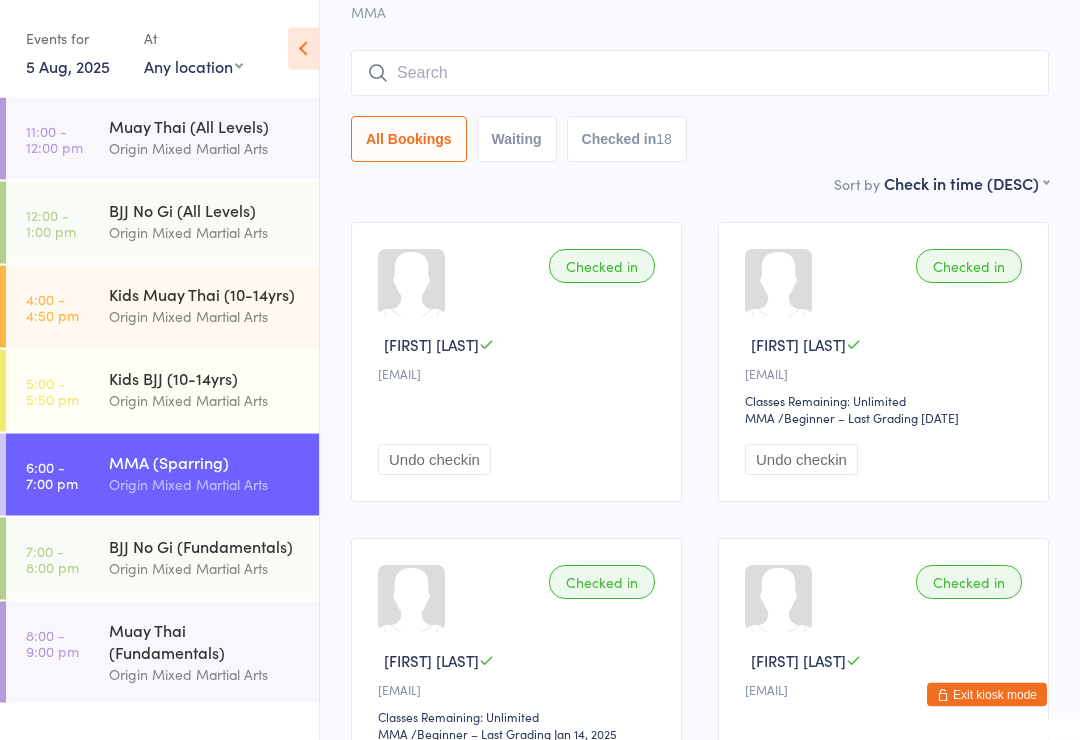 click on "BJJ No Gi (Fundamentals) Origin Mixed Martial Arts" at bounding box center (214, 557) 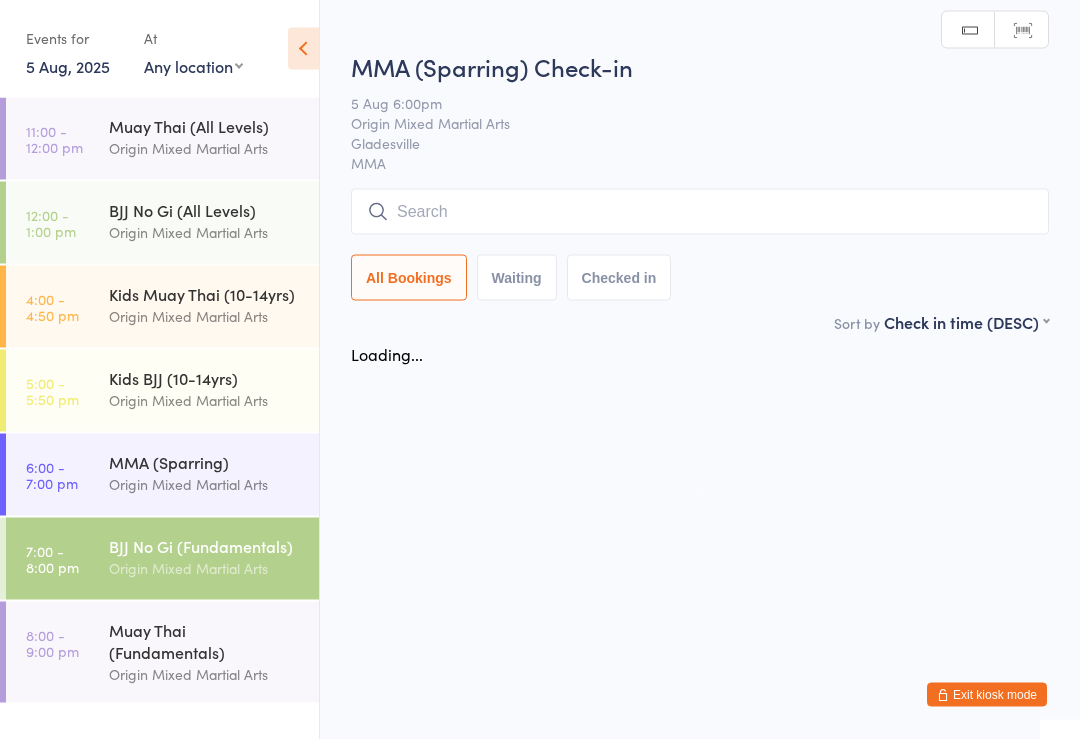 scroll, scrollTop: 0, scrollLeft: 0, axis: both 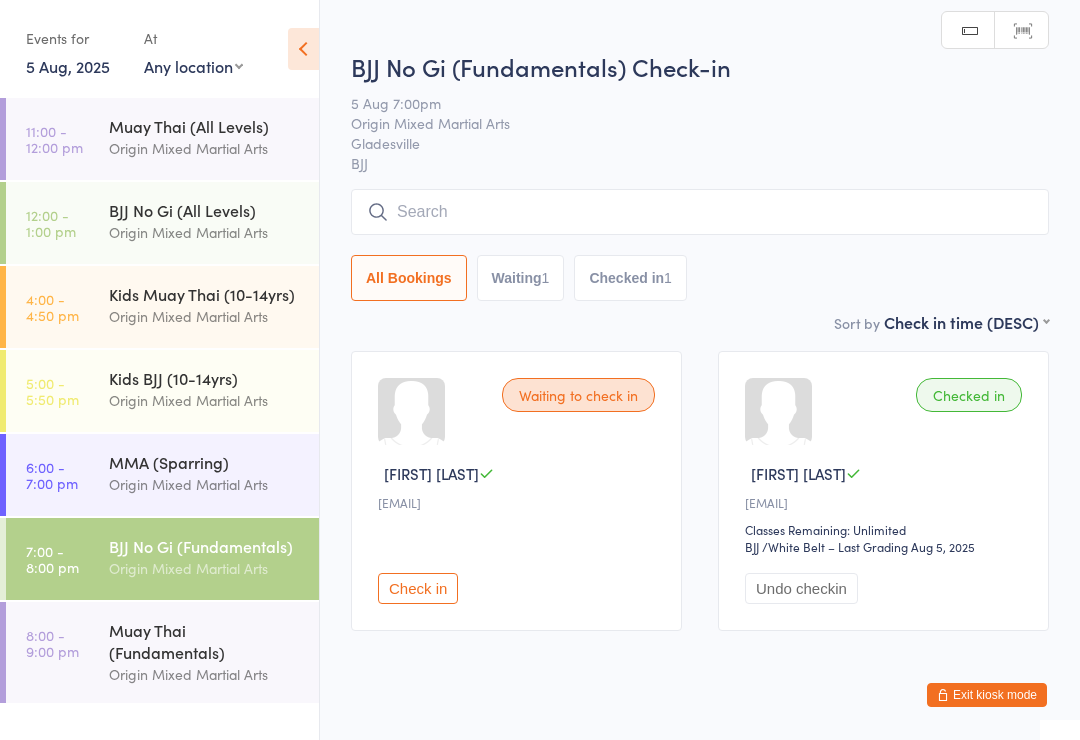 click at bounding box center (700, 212) 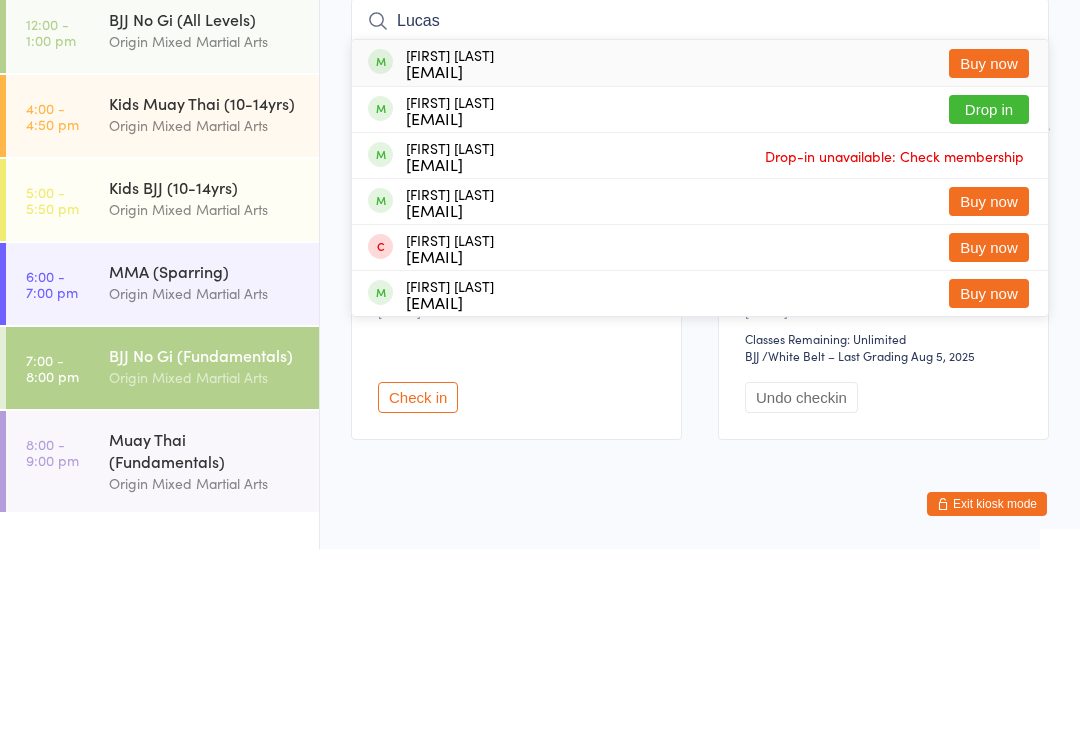 type on "Lucas" 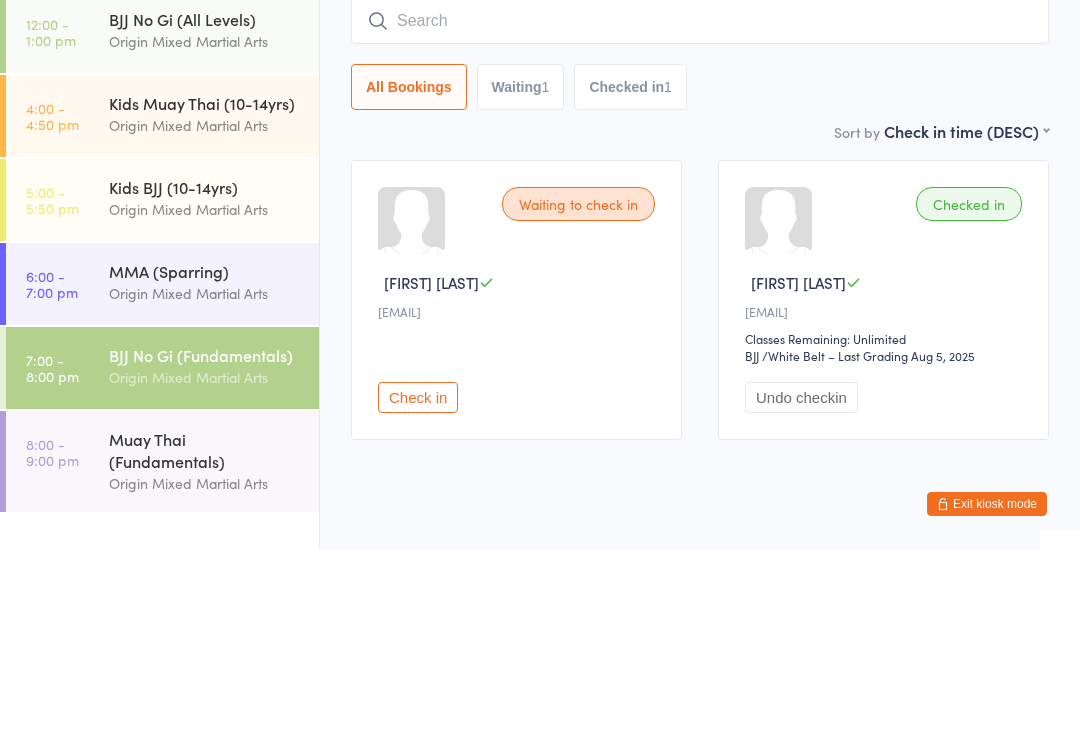 scroll, scrollTop: 56, scrollLeft: 0, axis: vertical 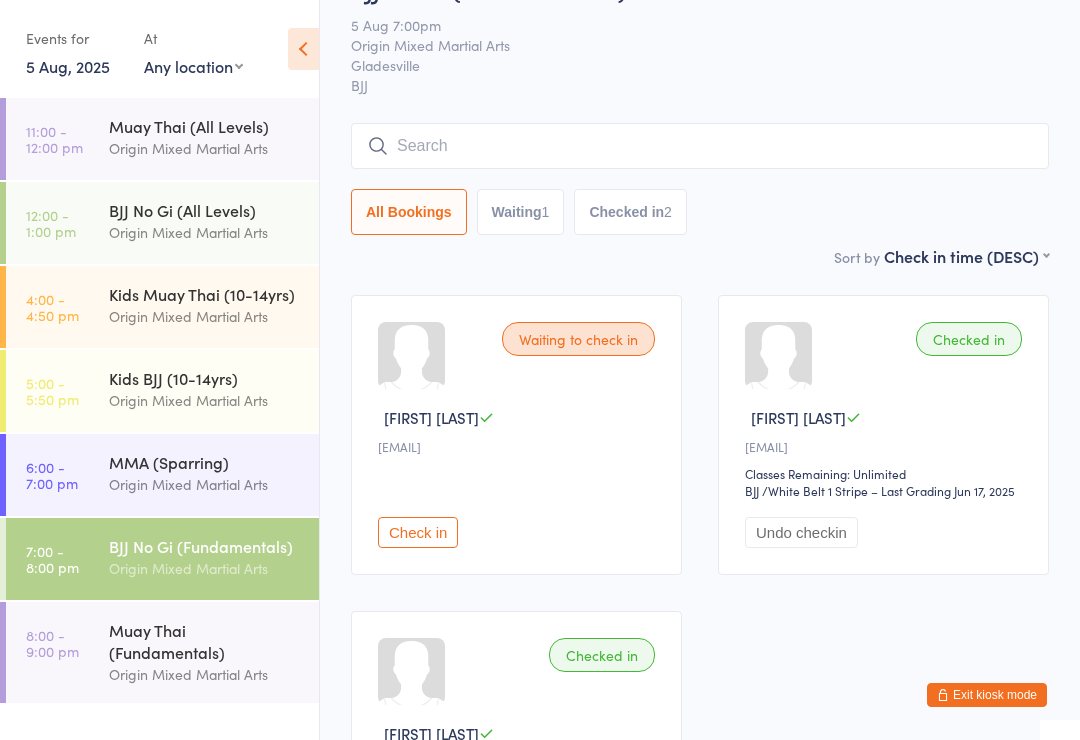 click at bounding box center (700, 146) 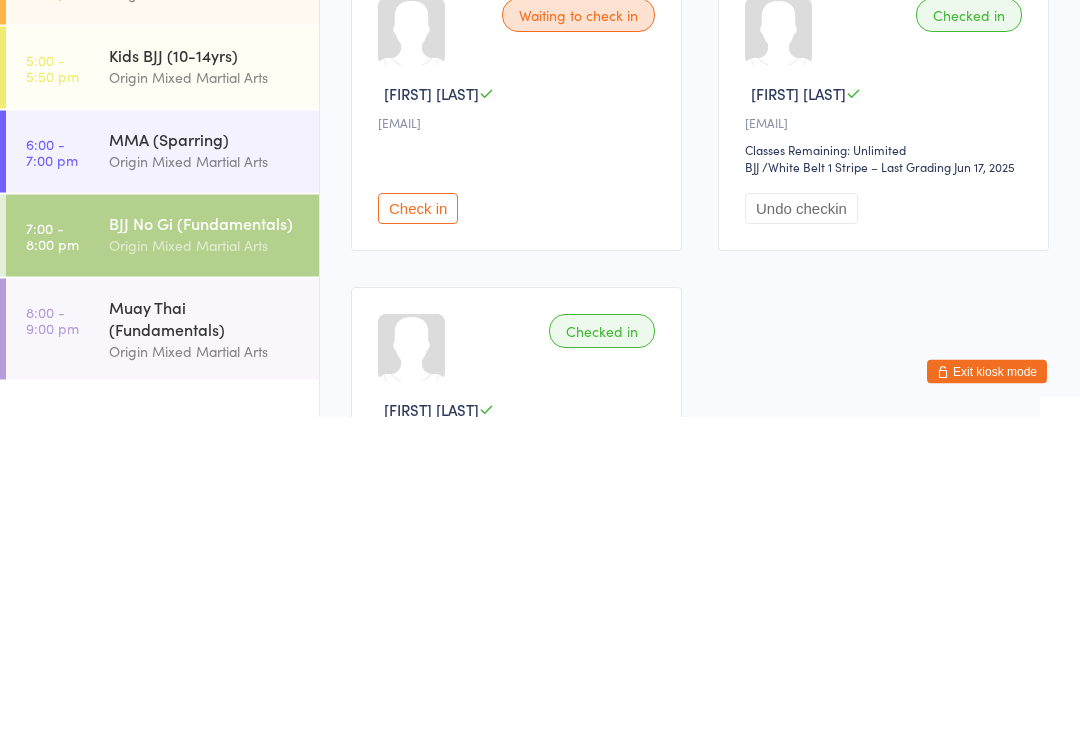 scroll, scrollTop: 23, scrollLeft: 0, axis: vertical 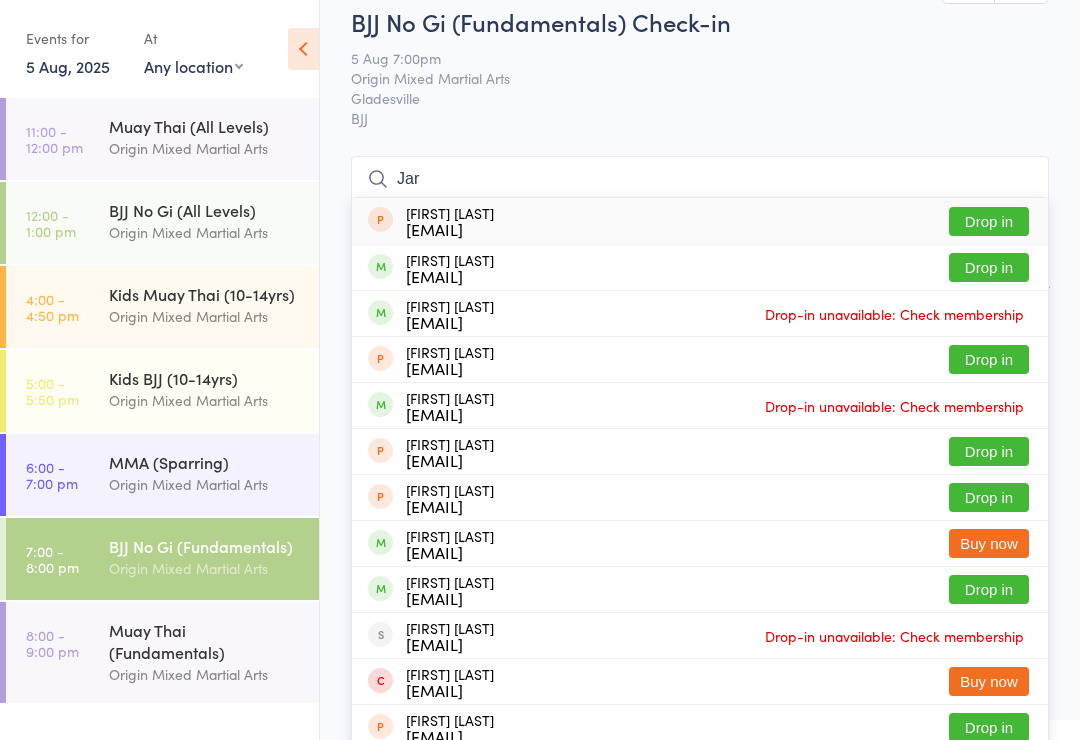 type on "Jar" 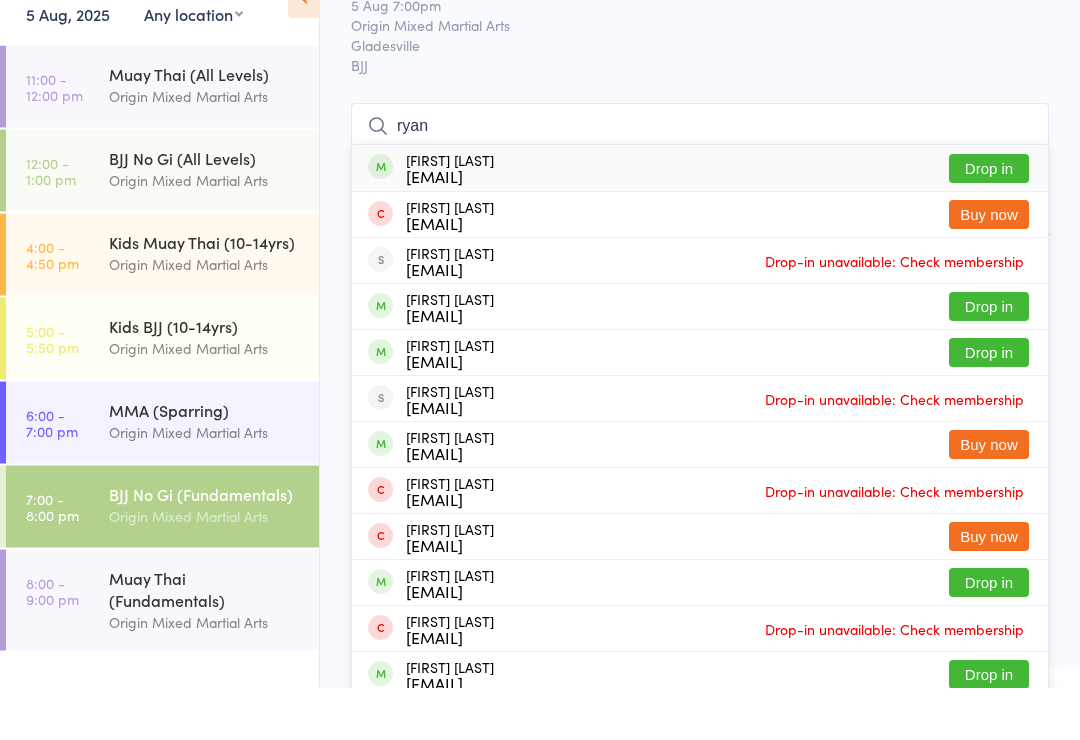 type on "ryan" 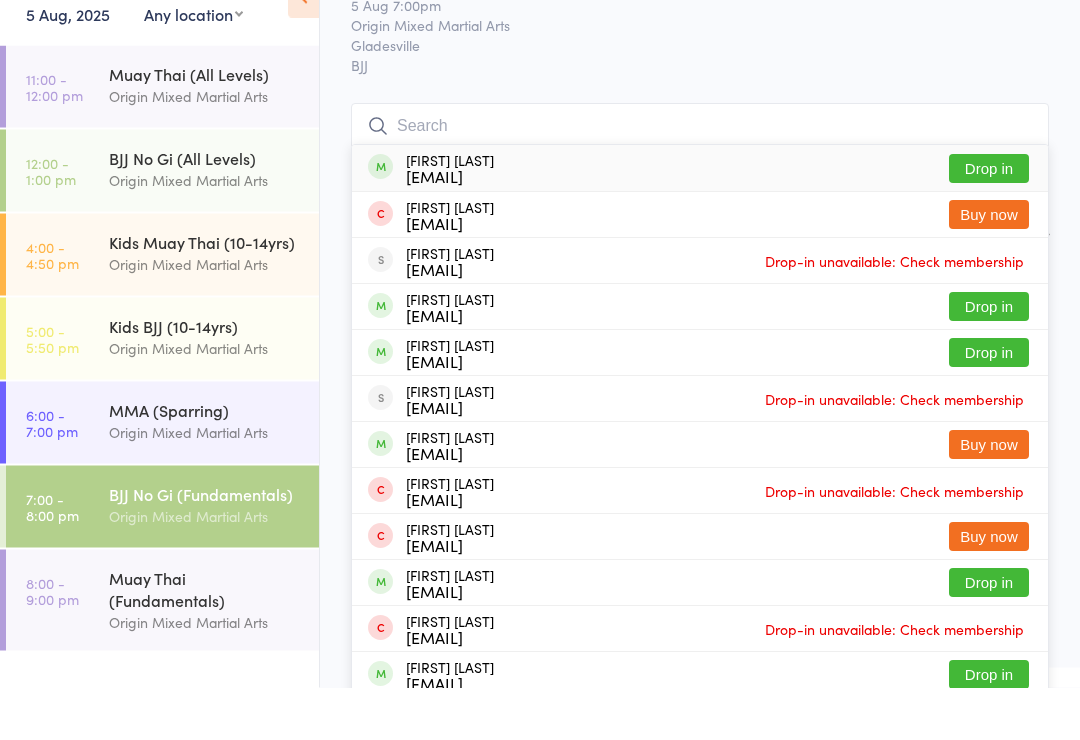 scroll, scrollTop: 76, scrollLeft: 0, axis: vertical 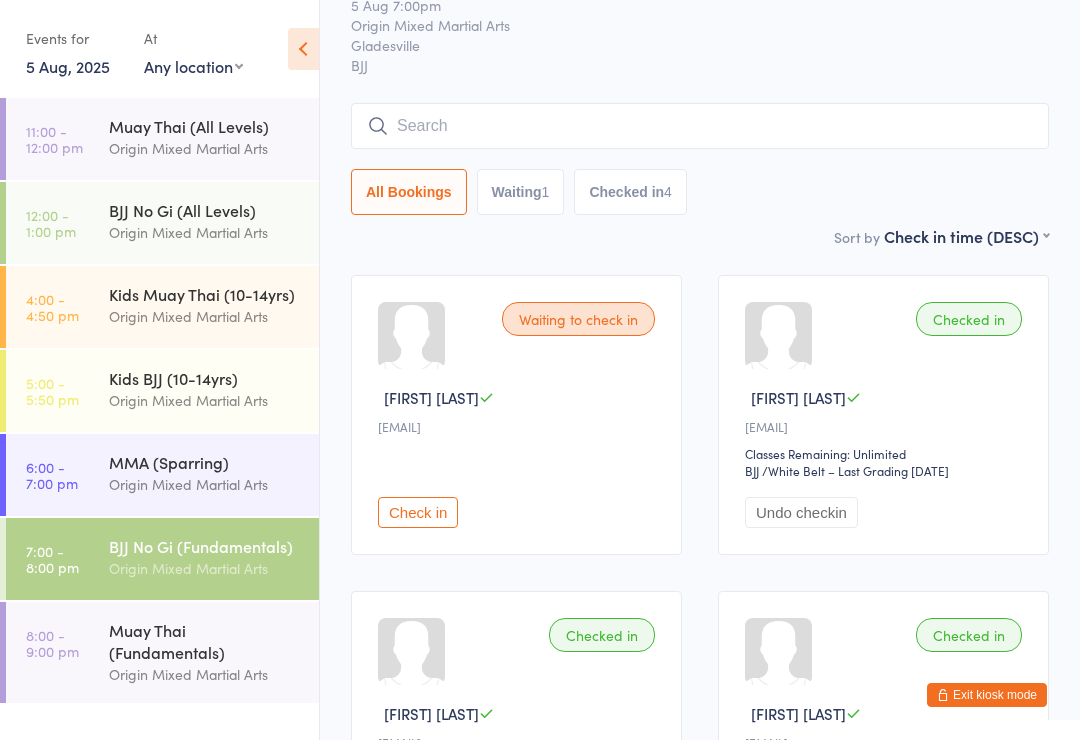 click at bounding box center (700, 126) 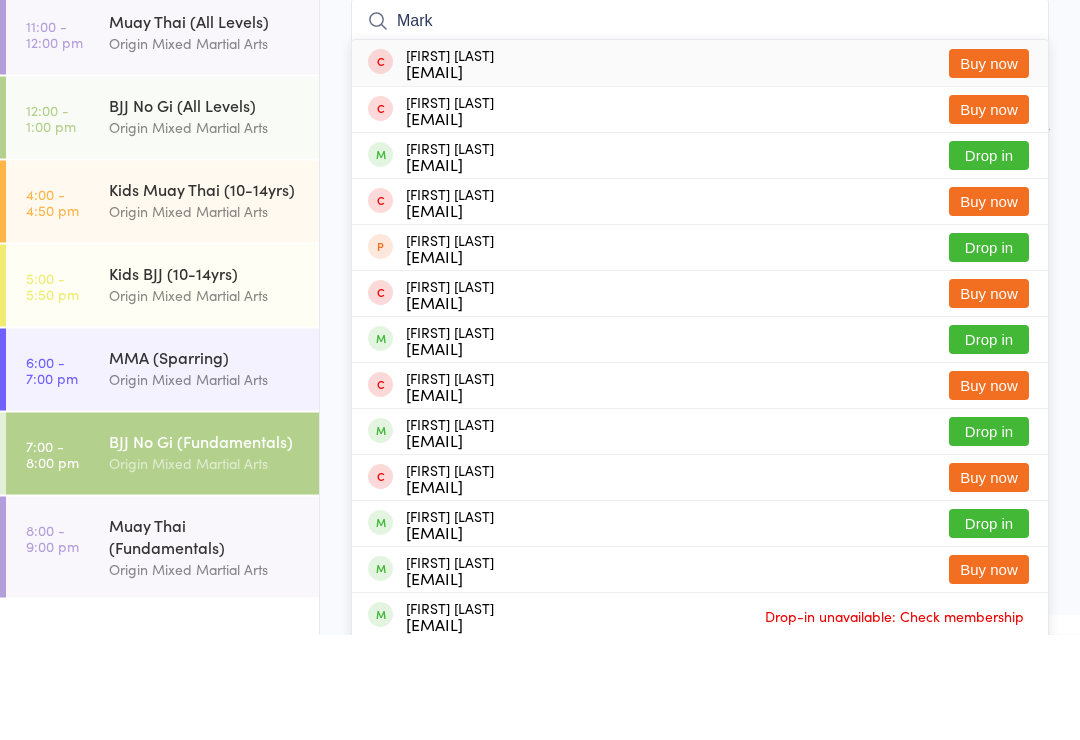 type on "Mark" 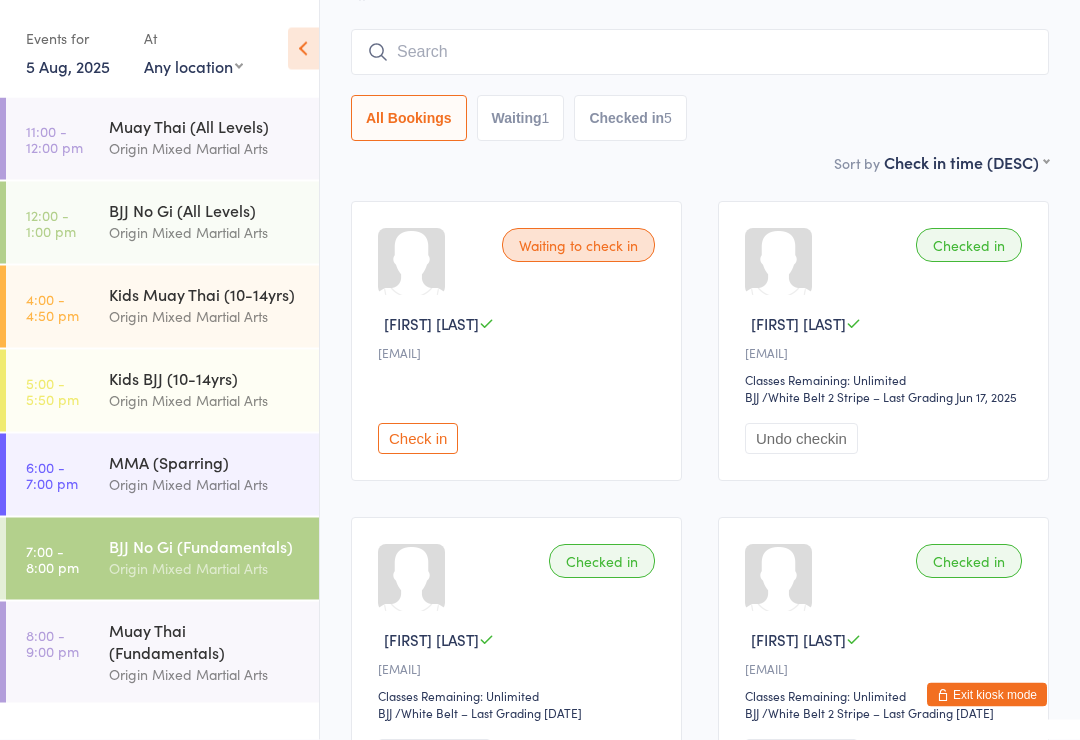 scroll, scrollTop: 65, scrollLeft: 0, axis: vertical 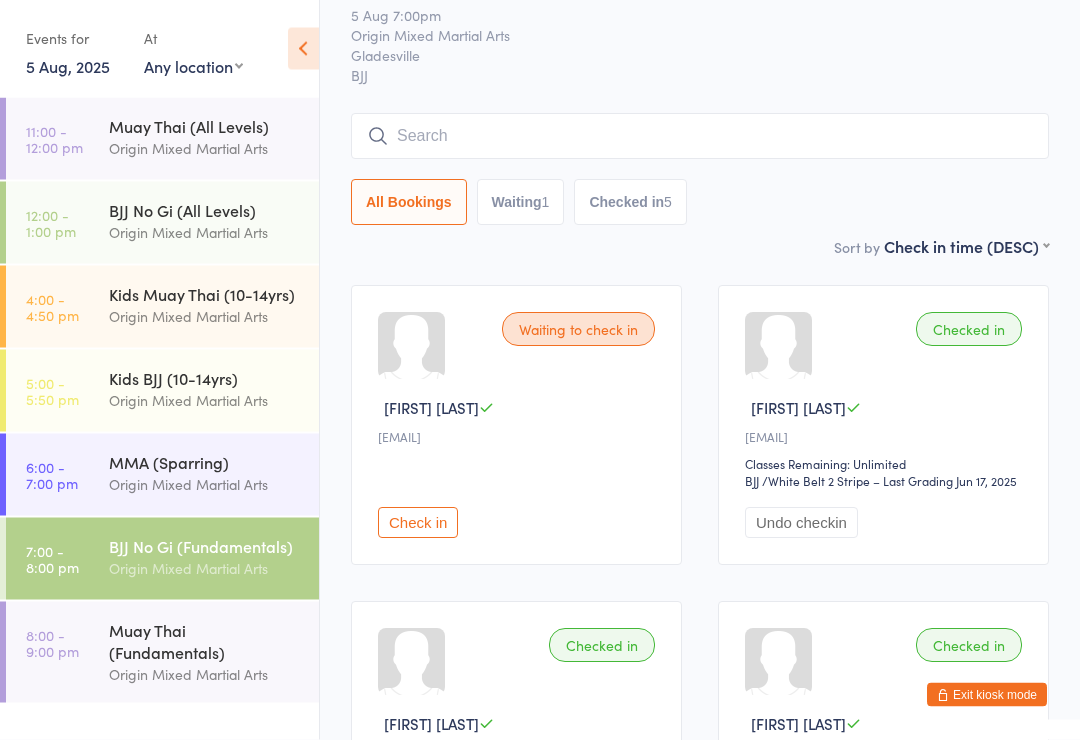 click at bounding box center [700, 137] 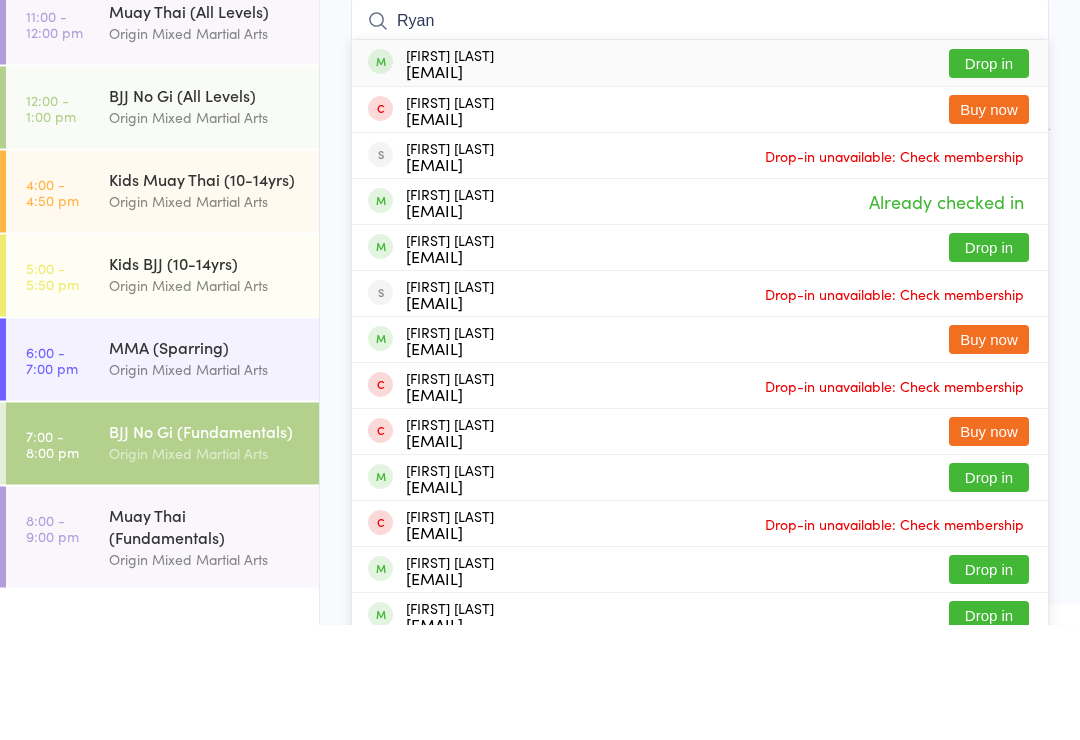 type on "Ryan" 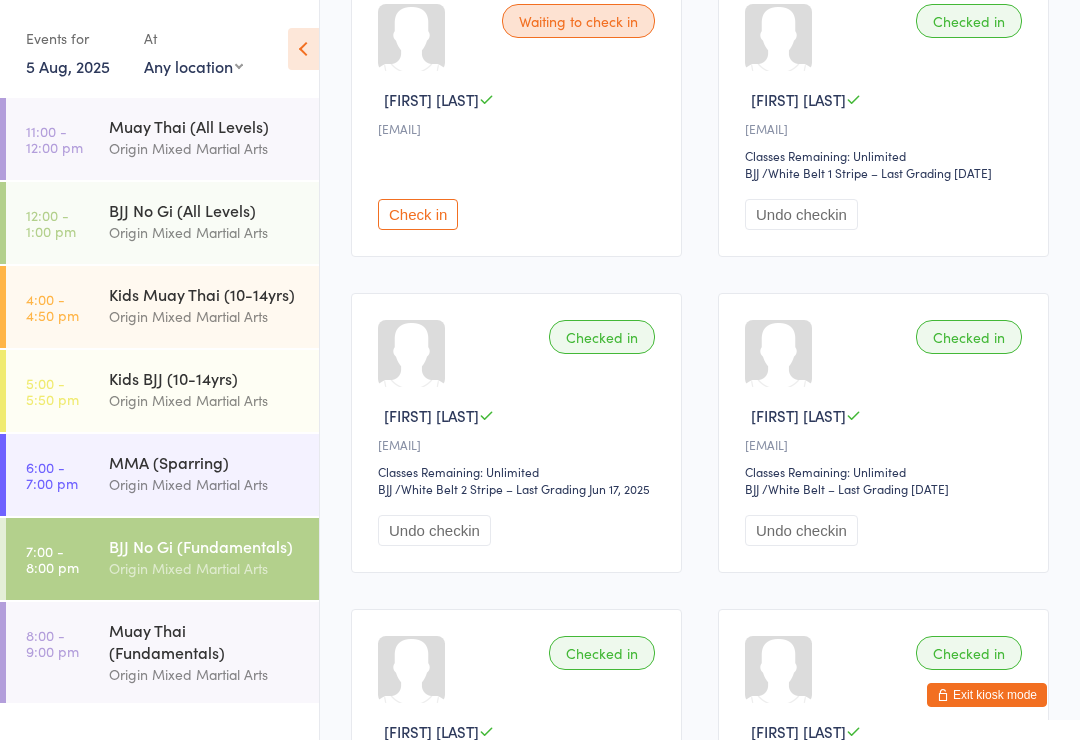 scroll, scrollTop: 0, scrollLeft: 0, axis: both 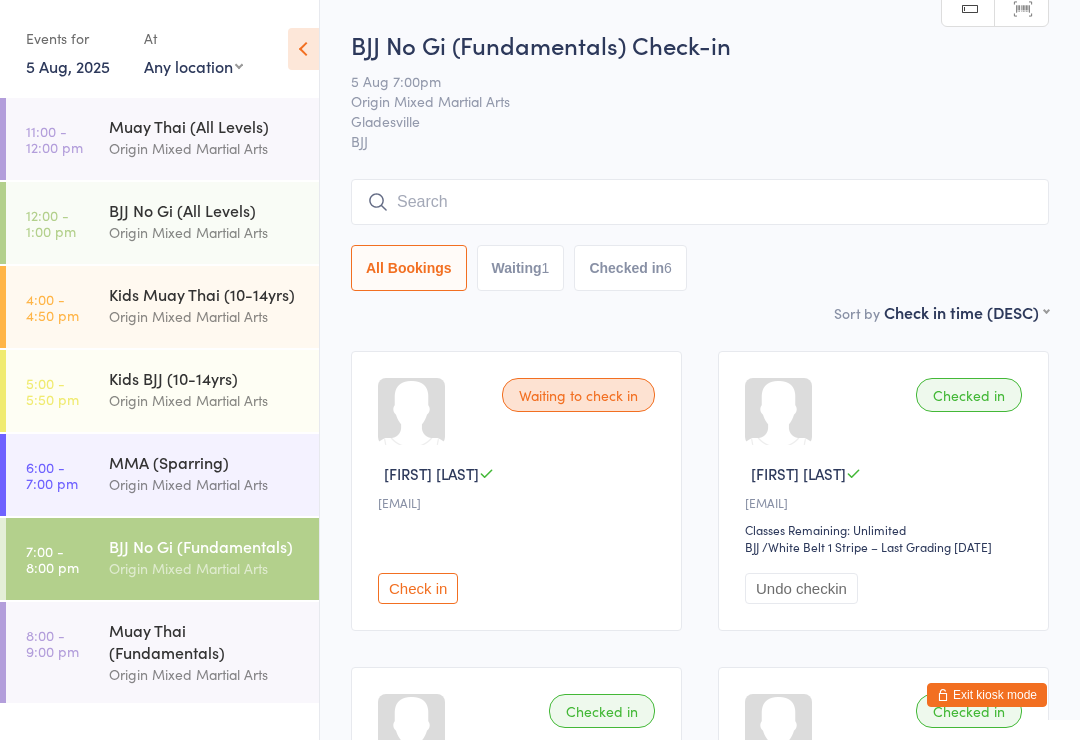 click at bounding box center (700, 202) 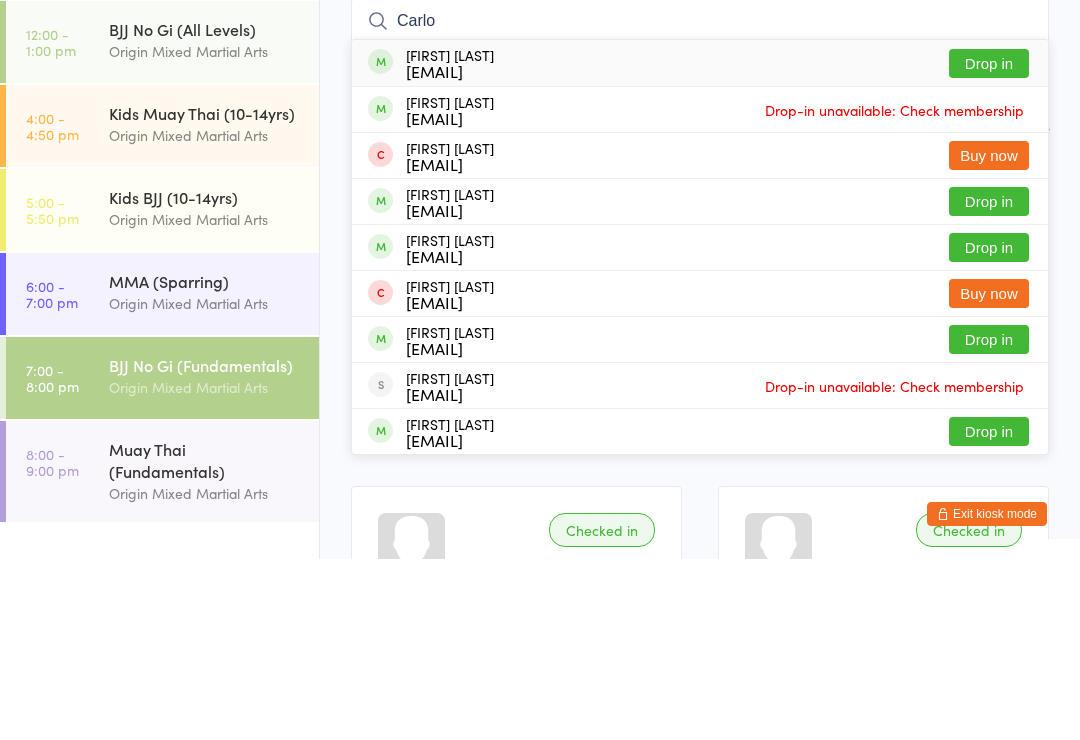 type on "Carlo" 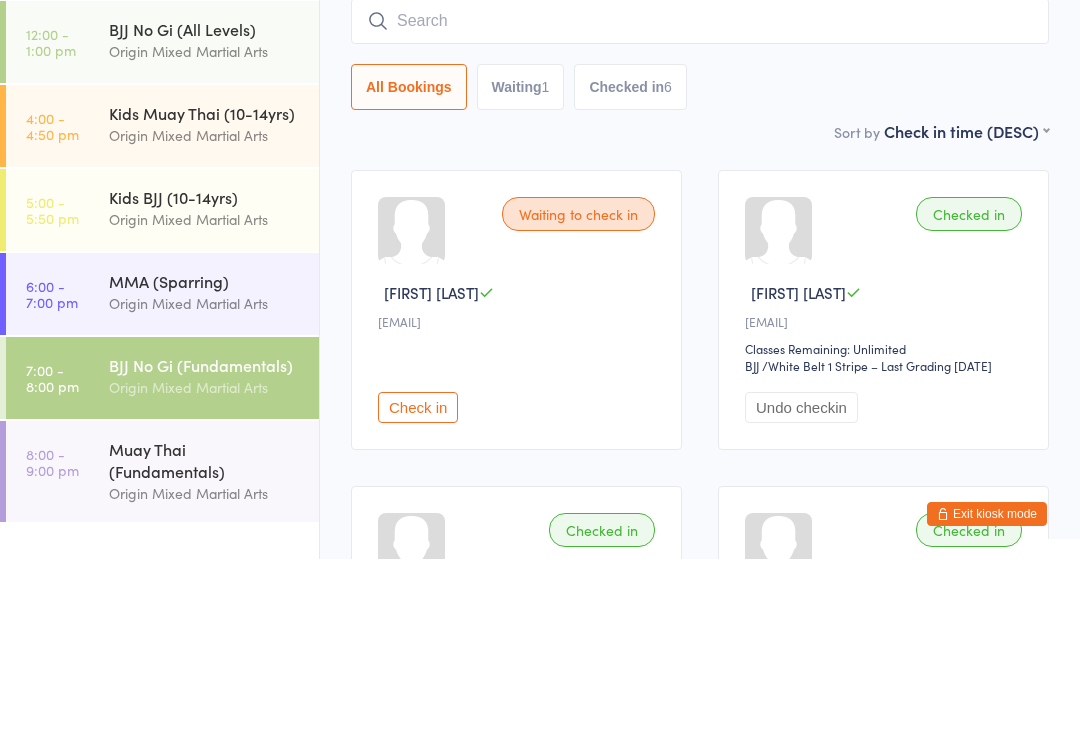 scroll, scrollTop: 181, scrollLeft: 0, axis: vertical 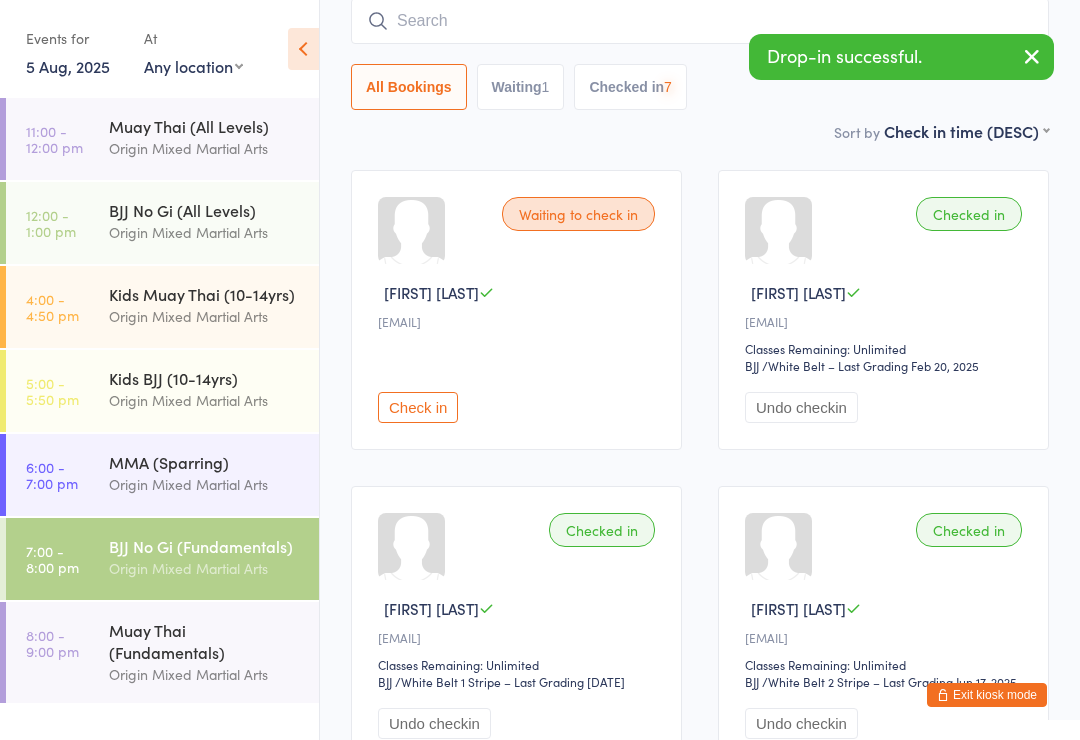 click on "Muay Thai (Fundamentals)" at bounding box center [205, 641] 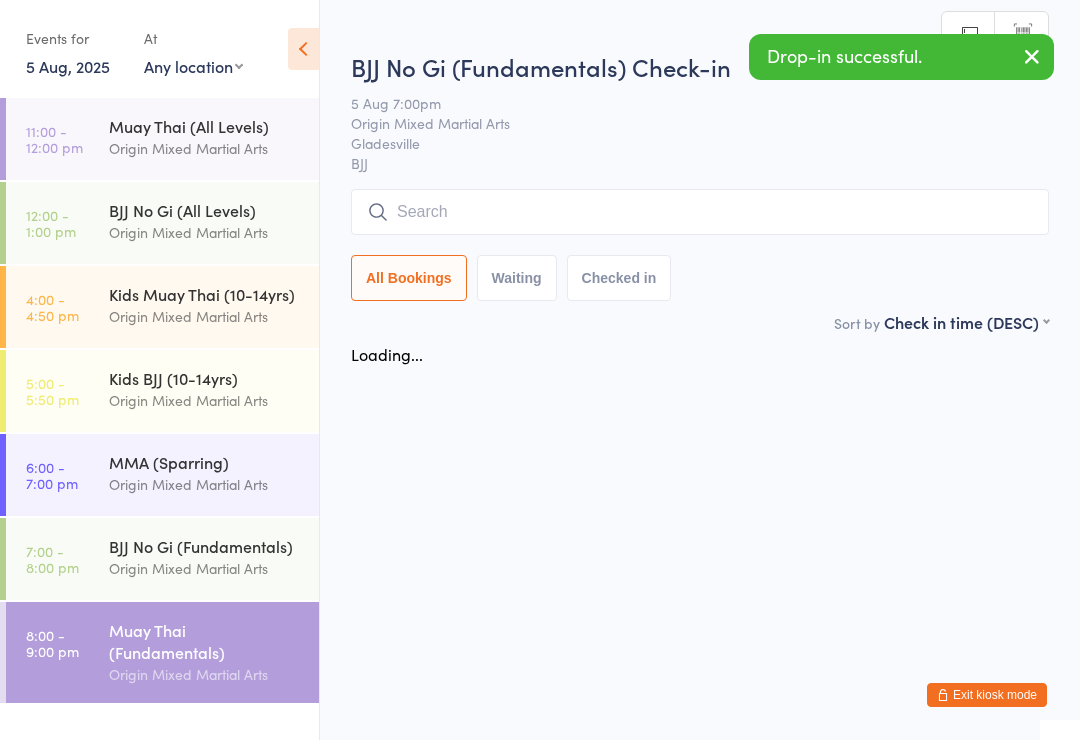 scroll, scrollTop: 0, scrollLeft: 0, axis: both 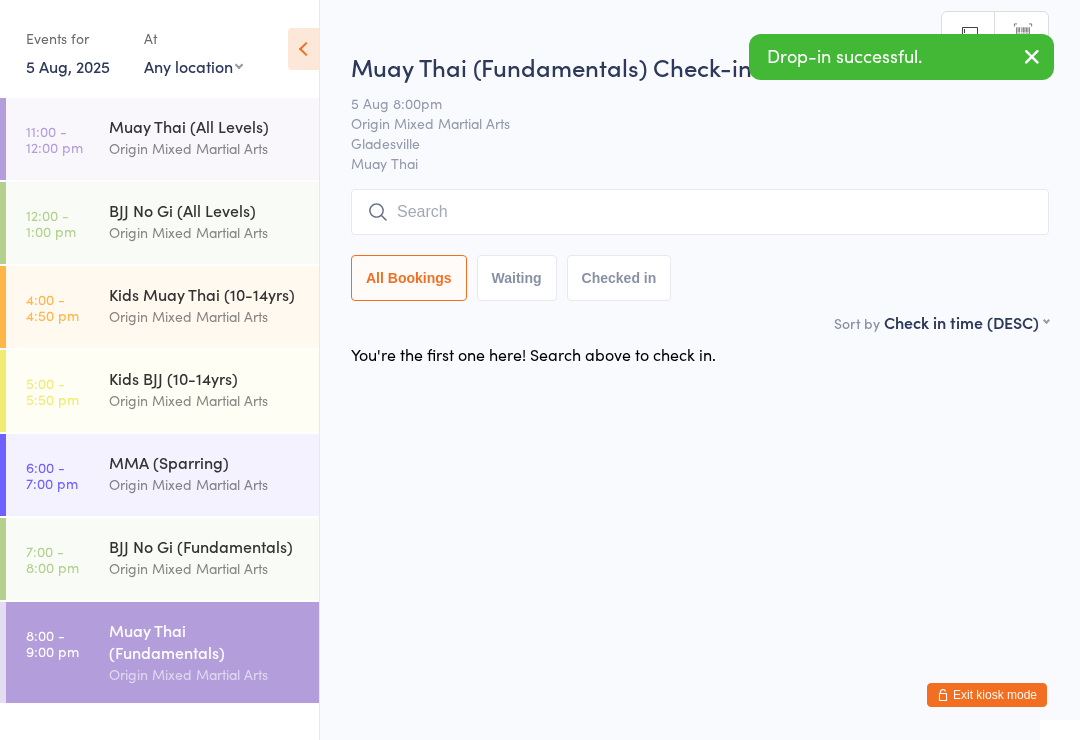 click at bounding box center (700, 212) 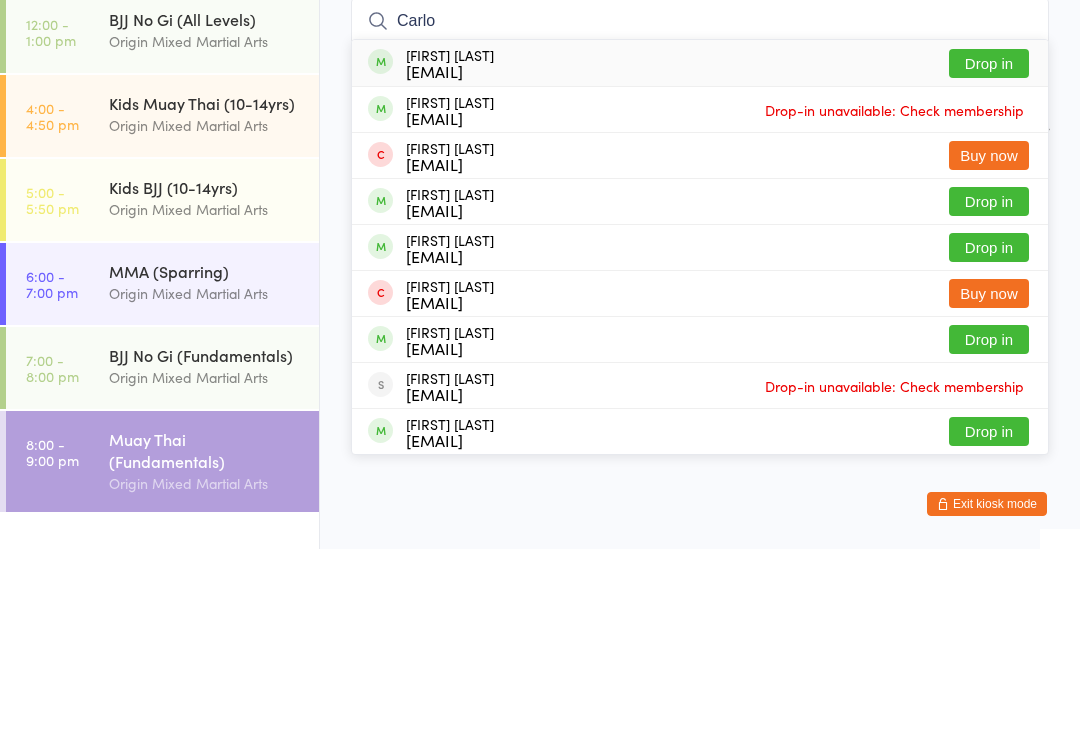 type on "Carlo" 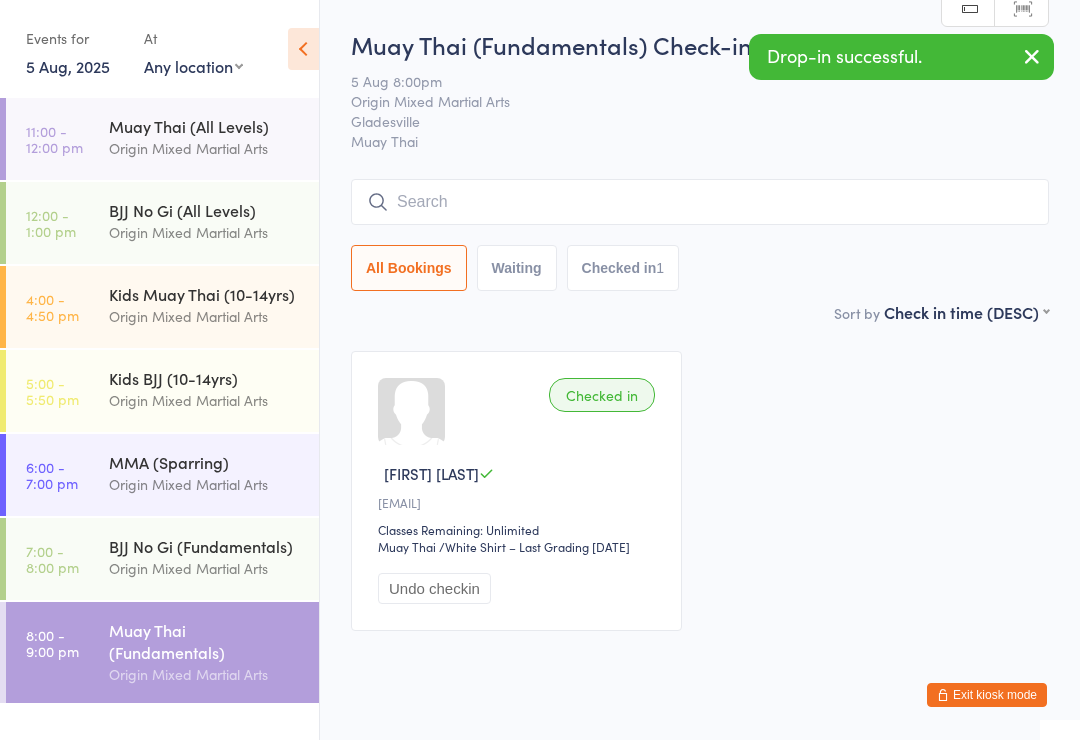 click on "Origin Mixed Martial Arts" at bounding box center [205, 568] 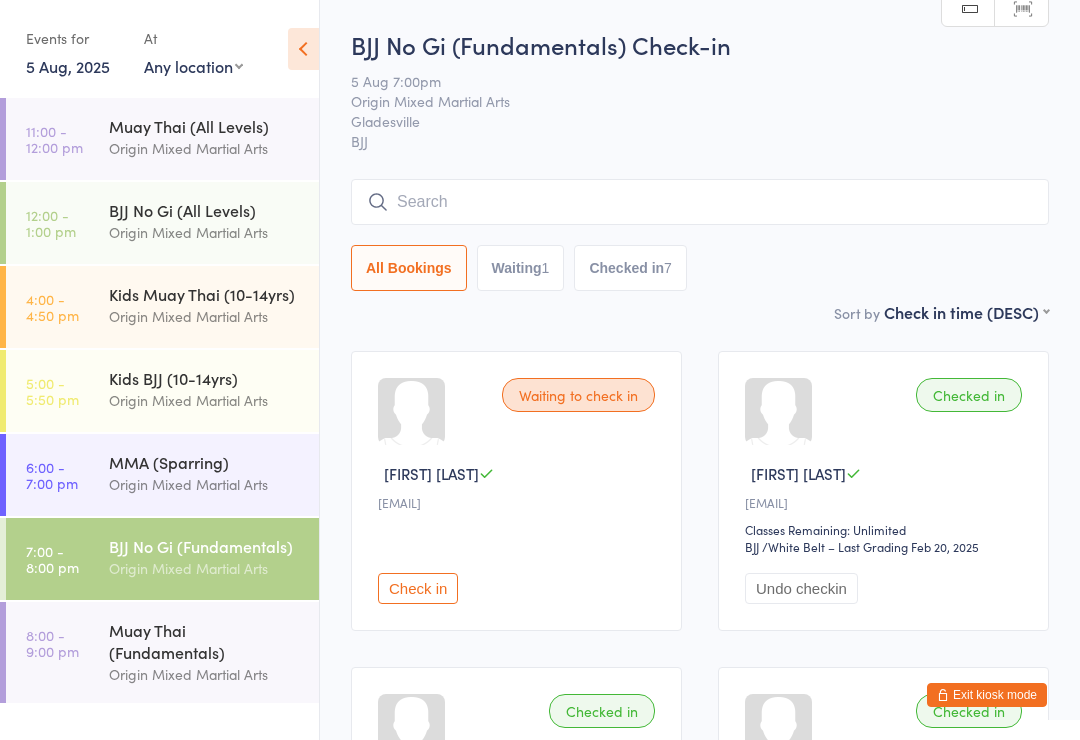 click at bounding box center (700, 202) 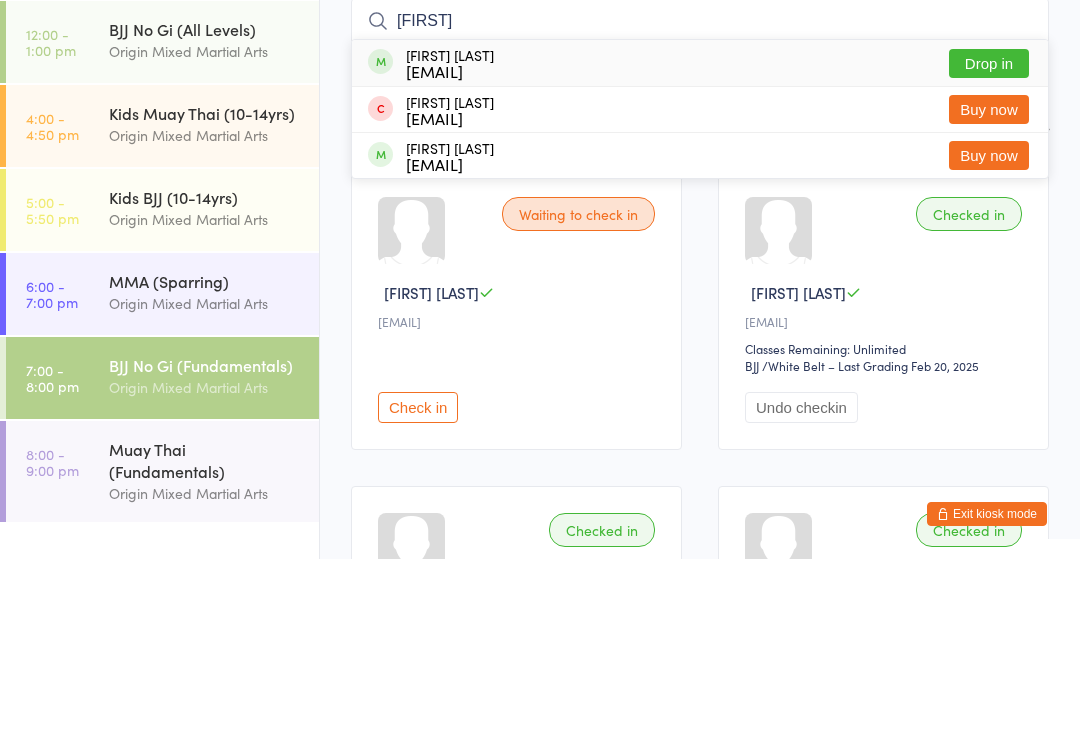 type on "[FIRST]" 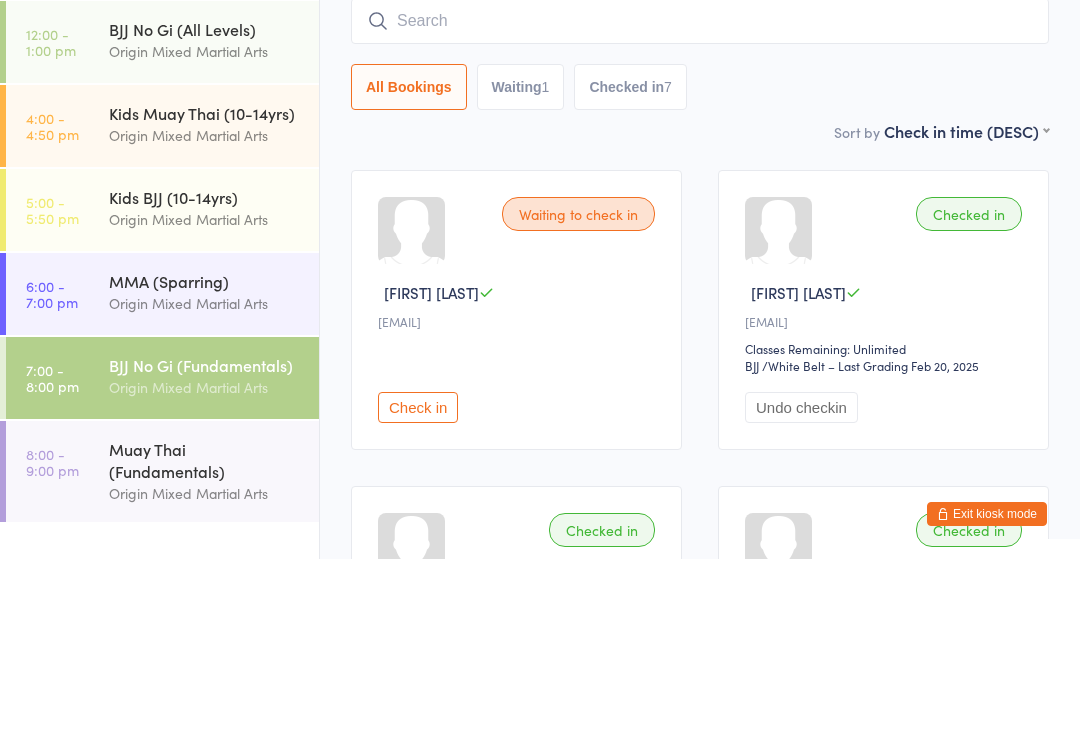 scroll, scrollTop: 181, scrollLeft: 0, axis: vertical 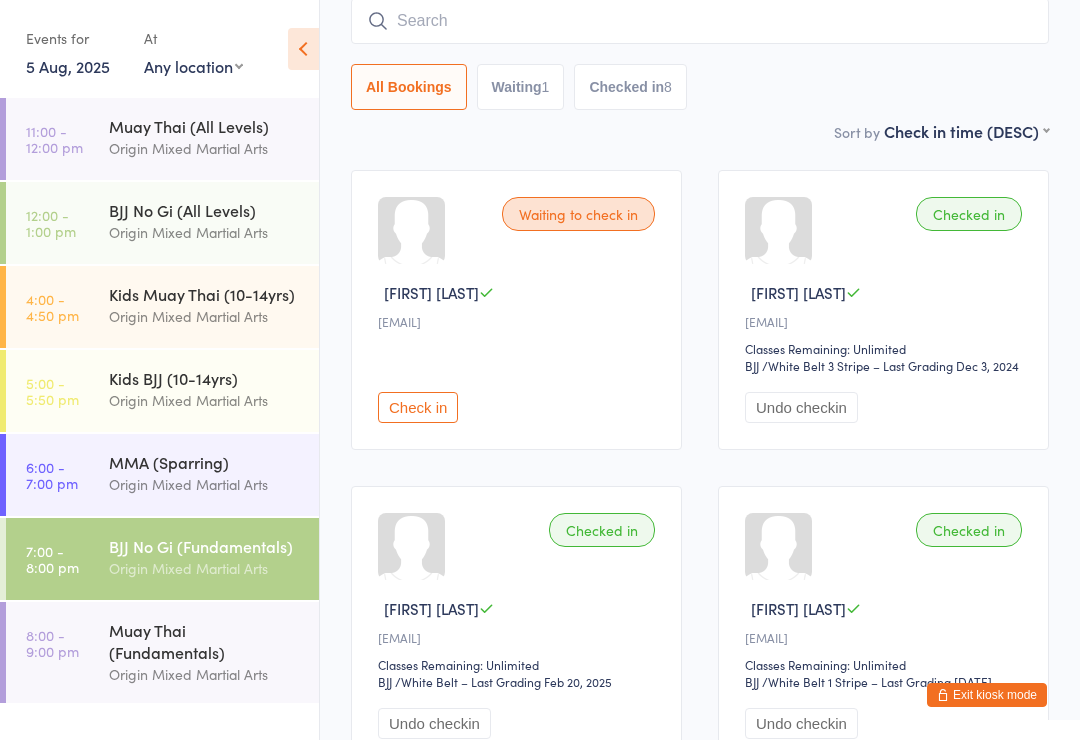 click at bounding box center [700, 21] 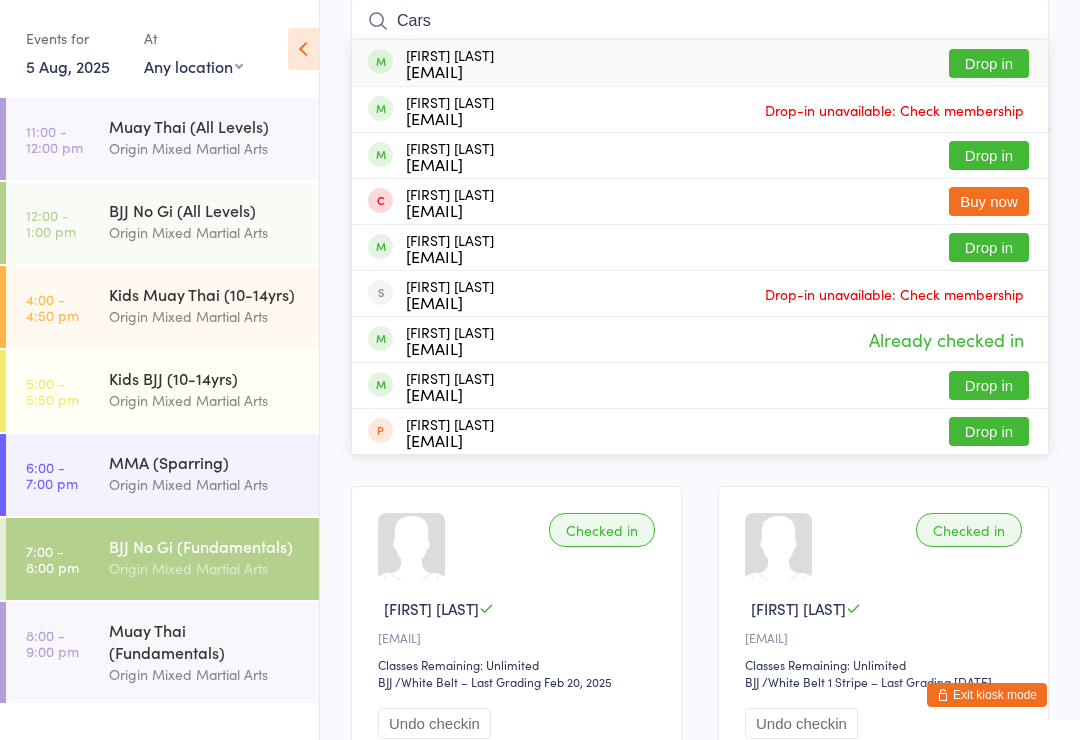 type on "Cars" 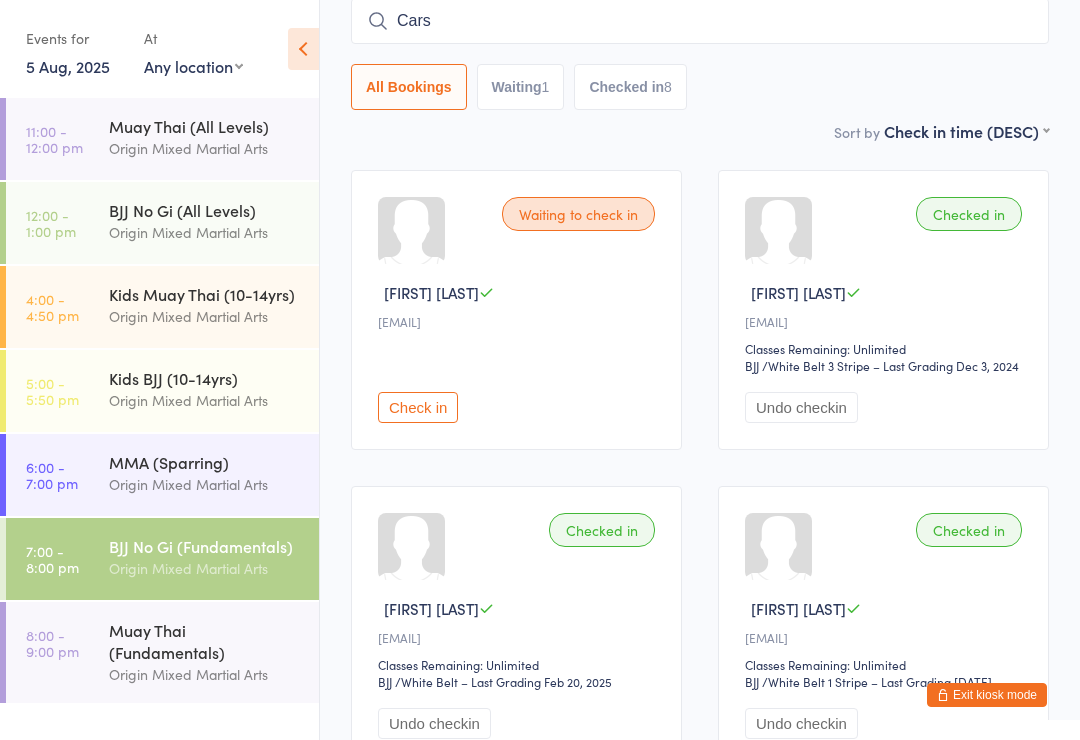 type 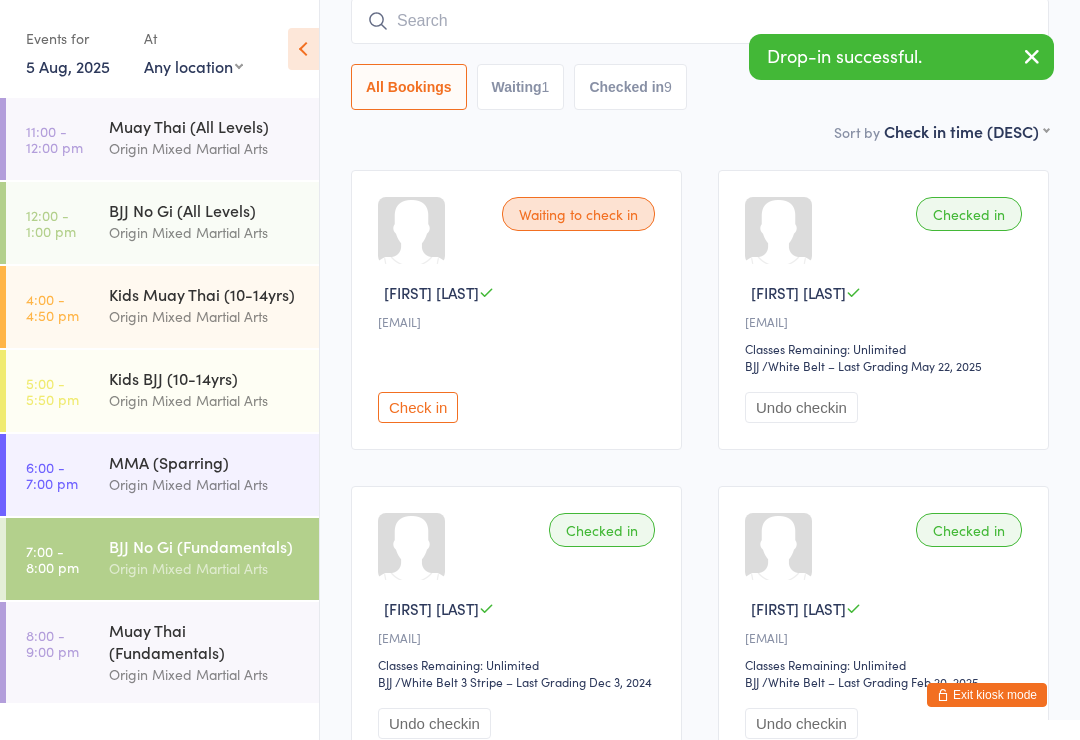 click on "Waiting to check in [FIRST] [LAST]   Check in Checked in [FIRST] [LAST]   Classes Remaining: Unlimited BJJ  BJJ   /  White Belt – Last Grading [DATE]   Undo checkin Checked in [FIRST] [LAST]  Classes Remaining: Unlimited BJJ  BJJ   /  White Belt 3 Stripe – Last Grading [DATE]   Undo checkin Checked in [FIRST] [LAST]   Classes Remaining: Unlimited BJJ  BJJ   /  White Belt – Last Grading [DATE]   Undo checkin Checked in [FIRST] [LAST]   Classes Remaining: Unlimited BJJ  BJJ   /  White Belt 1 Stripe – Last Grading [DATE]   Undo checkin Checked in [FIRST] [LAST]   Classes Remaining: Unlimited BJJ  BJJ   /  White Belt 2 Stripe – Last Grading [DATE]   Undo checkin Checked in [FIRST] [LAST]   Classes Remaining: Unlimited BJJ  BJJ   /" at bounding box center [700, 942] 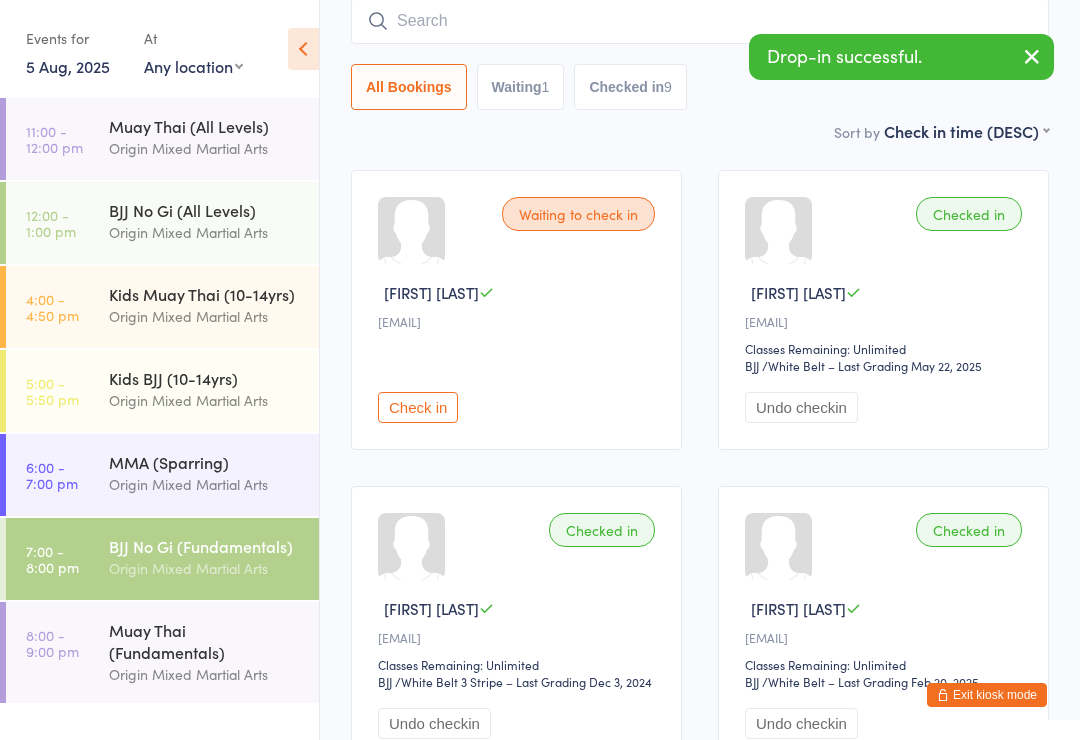 click on "8:00 - 9:00 pm" at bounding box center [52, 643] 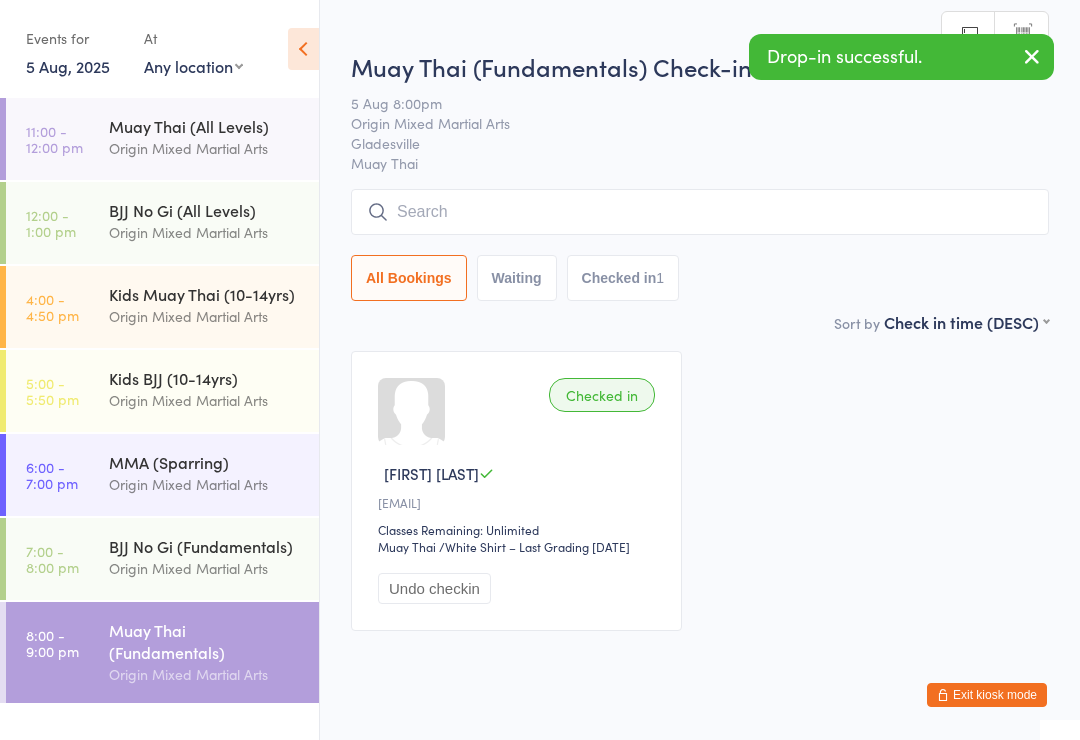 click at bounding box center [700, 212] 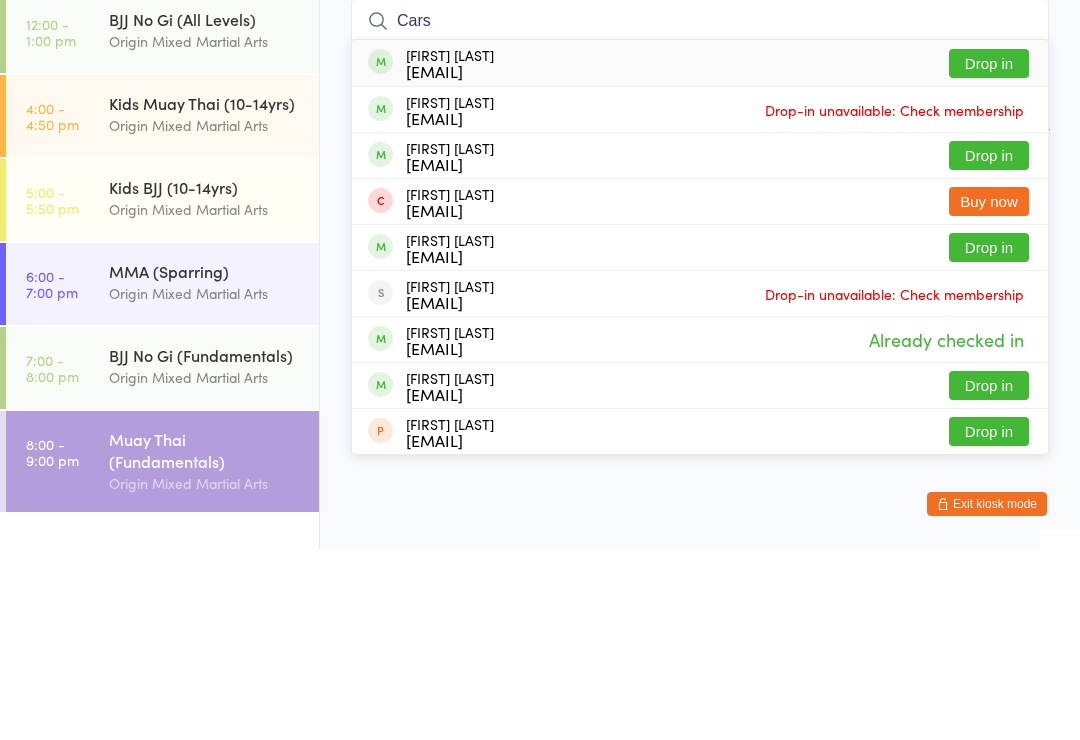 type on "Cars" 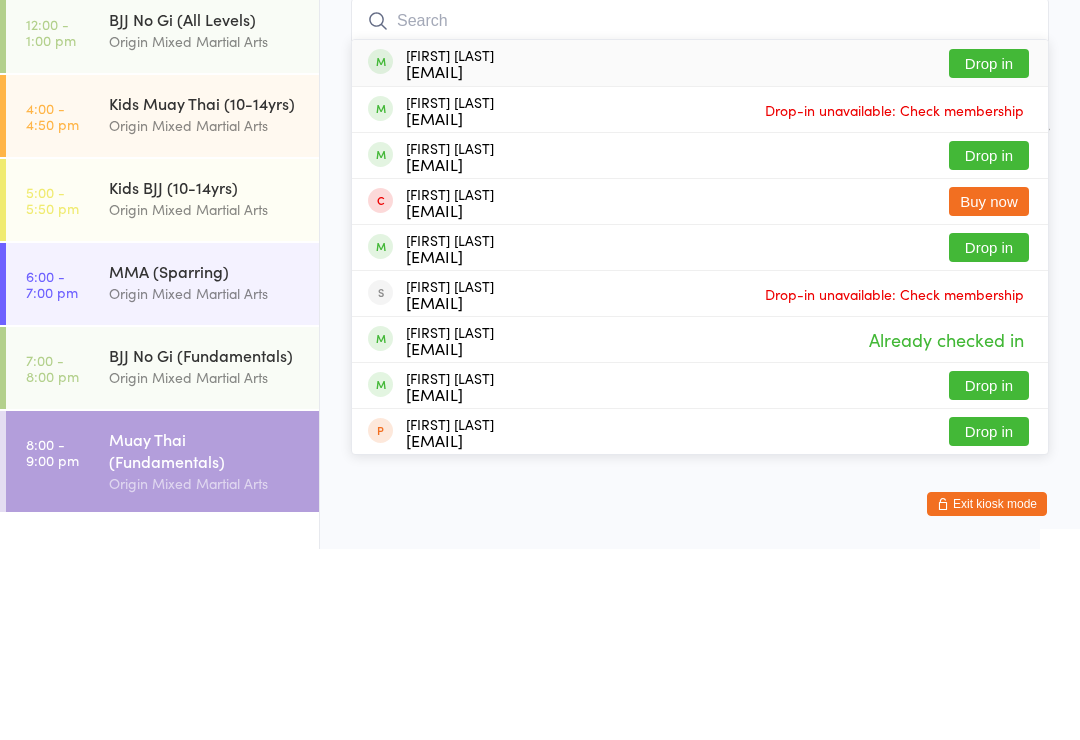 scroll, scrollTop: 56, scrollLeft: 0, axis: vertical 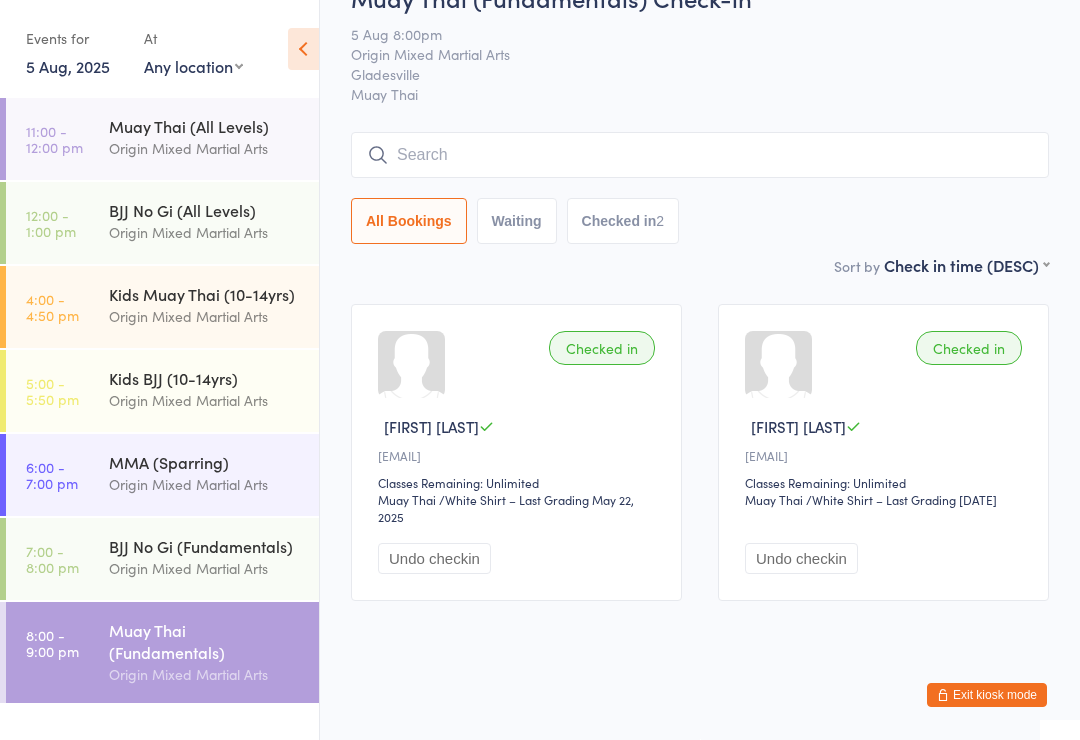 click on "Origin Mixed Martial Arts" at bounding box center [205, 568] 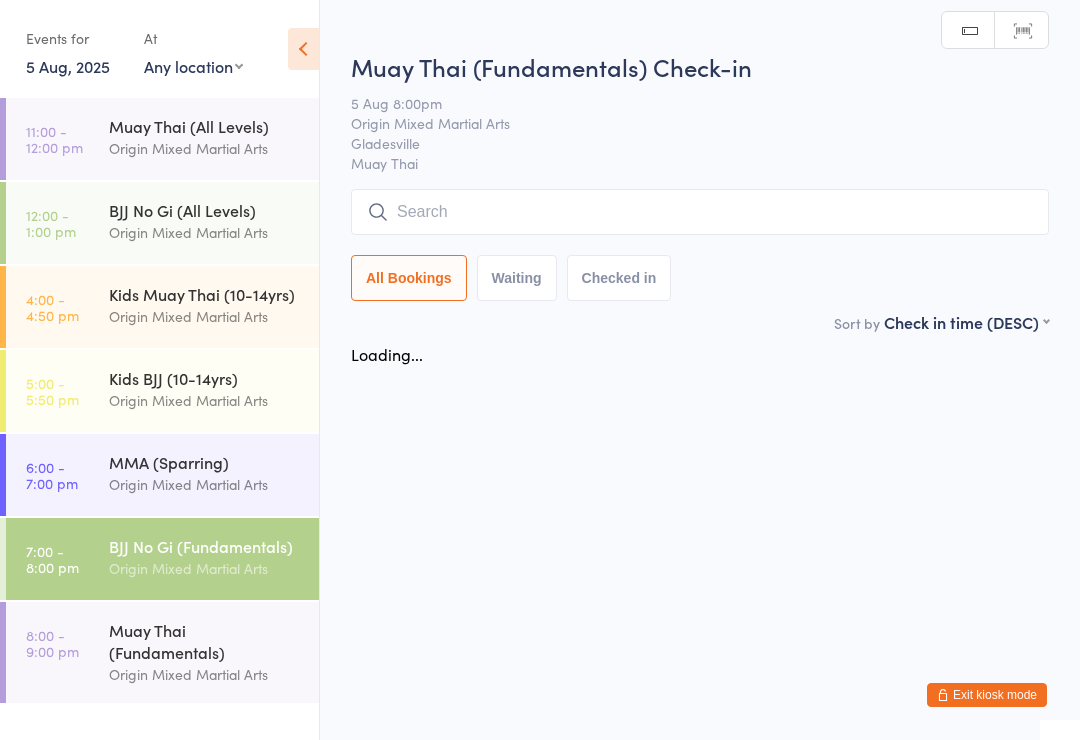 scroll, scrollTop: 0, scrollLeft: 0, axis: both 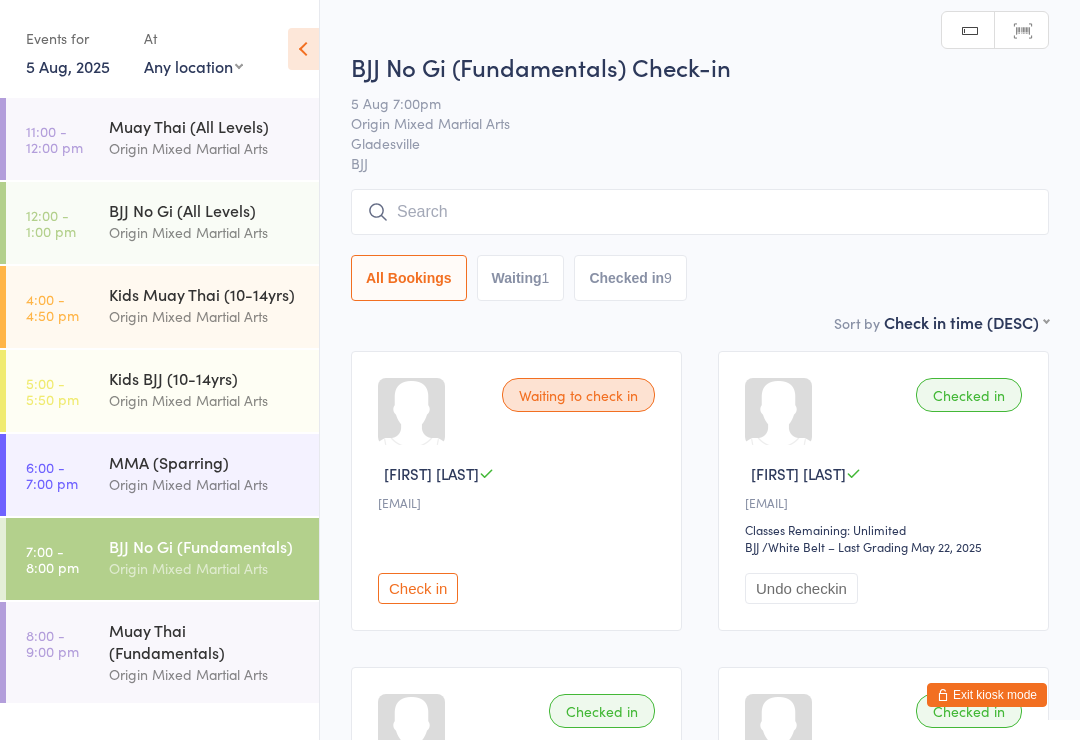 click at bounding box center [700, 212] 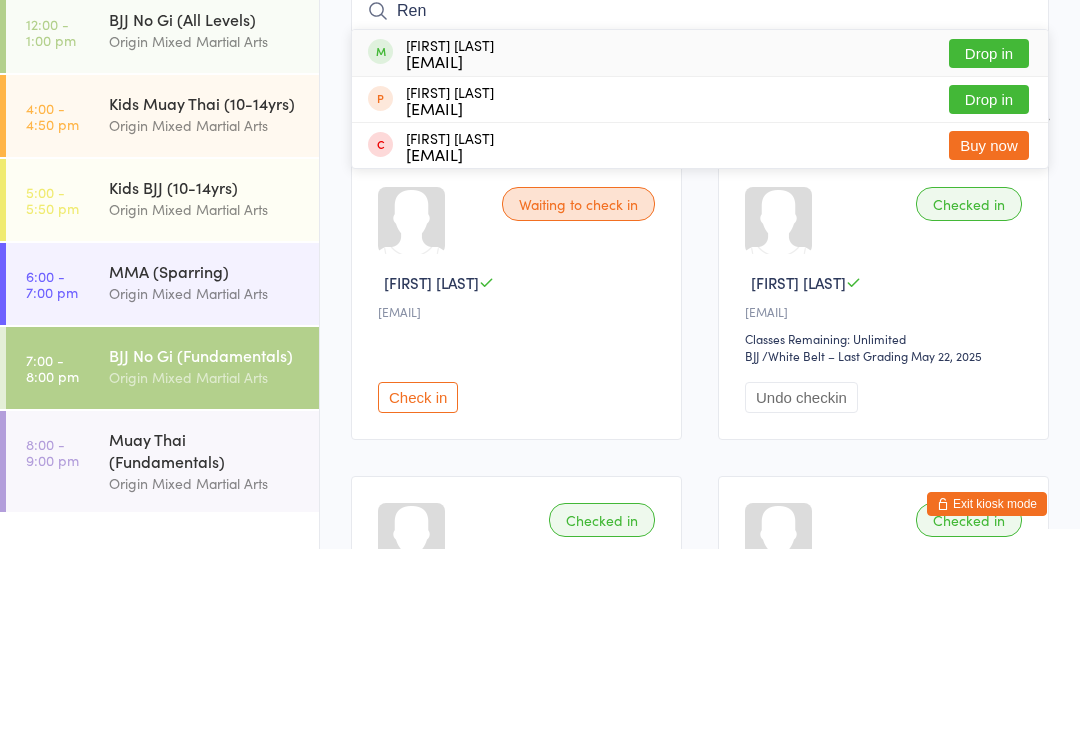 type on "Ren" 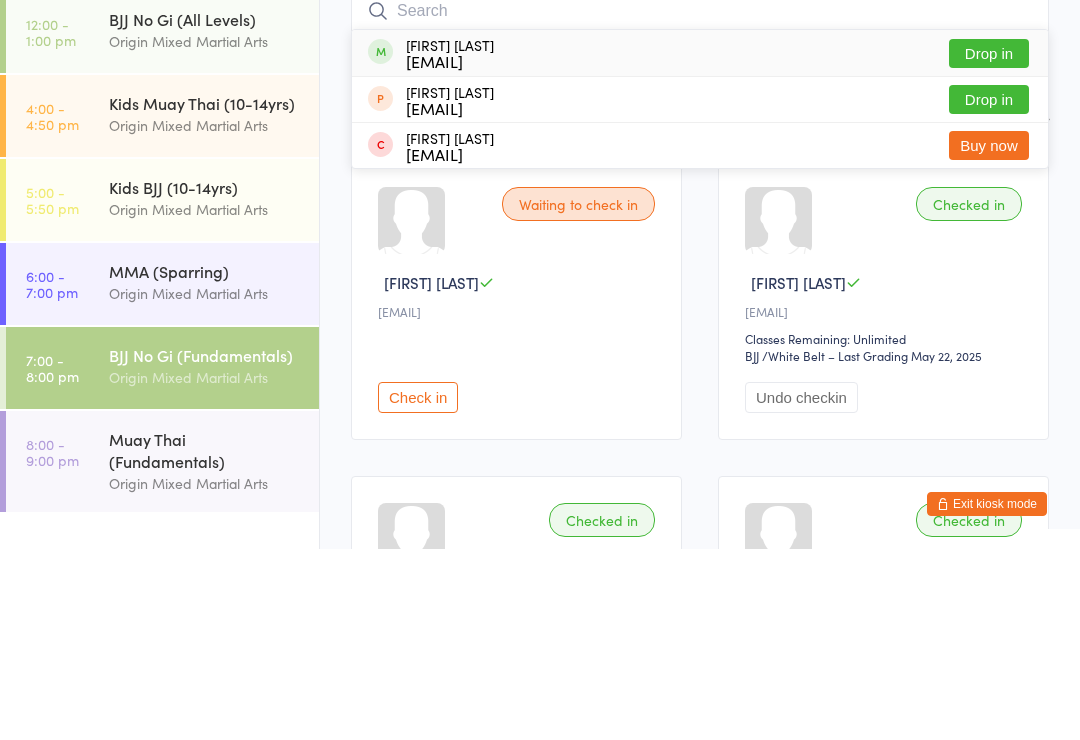 scroll, scrollTop: 191, scrollLeft: 0, axis: vertical 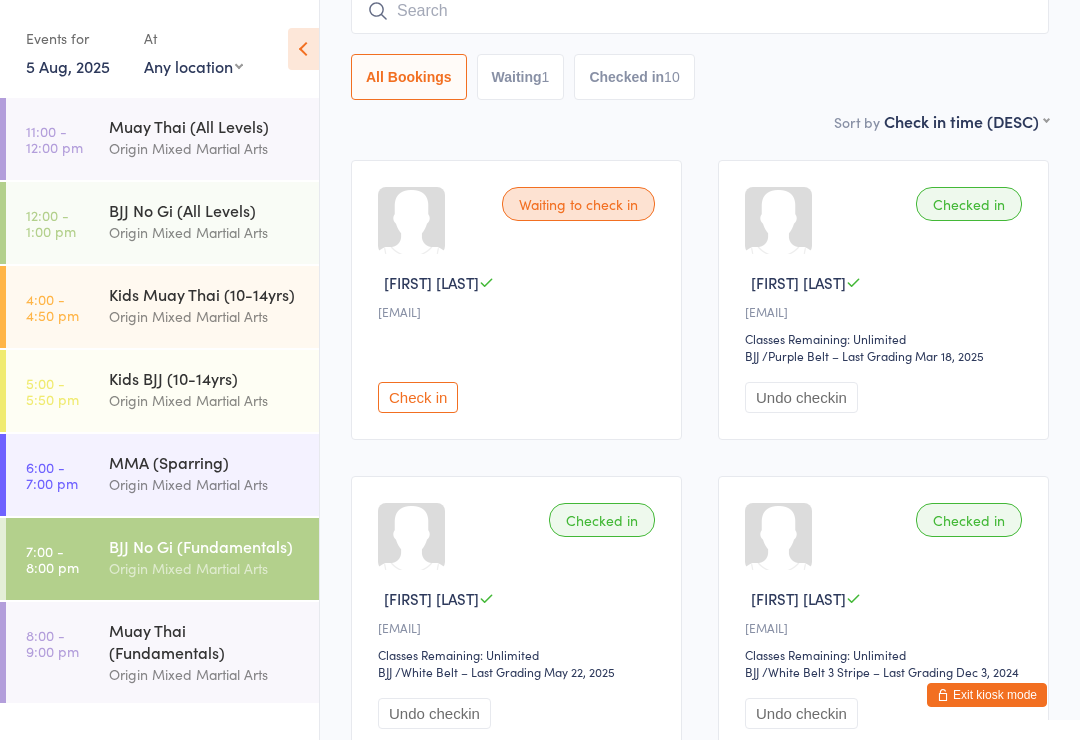 click at bounding box center (700, 11) 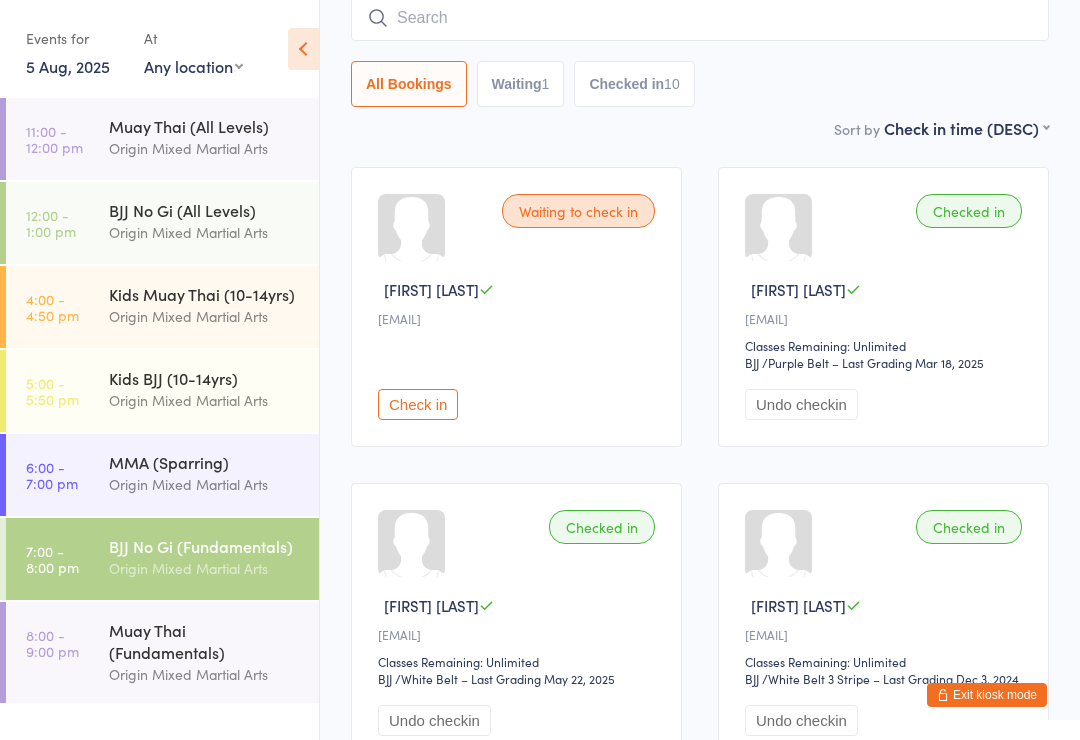 scroll, scrollTop: 181, scrollLeft: 0, axis: vertical 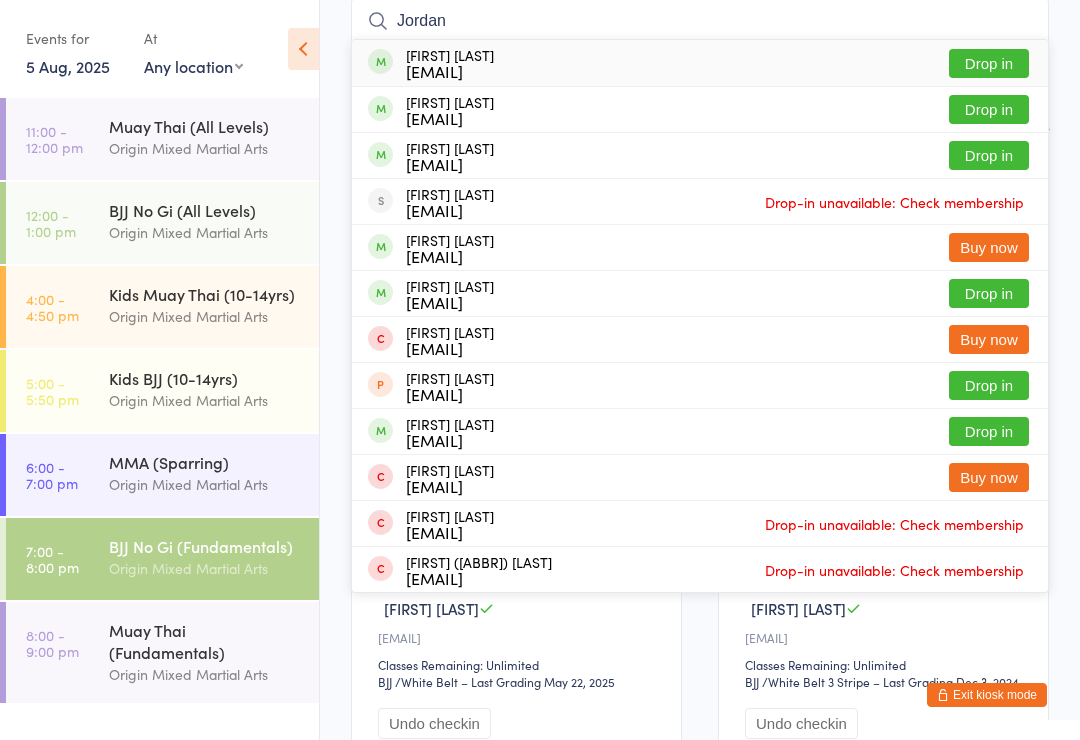 type on "Jordan" 